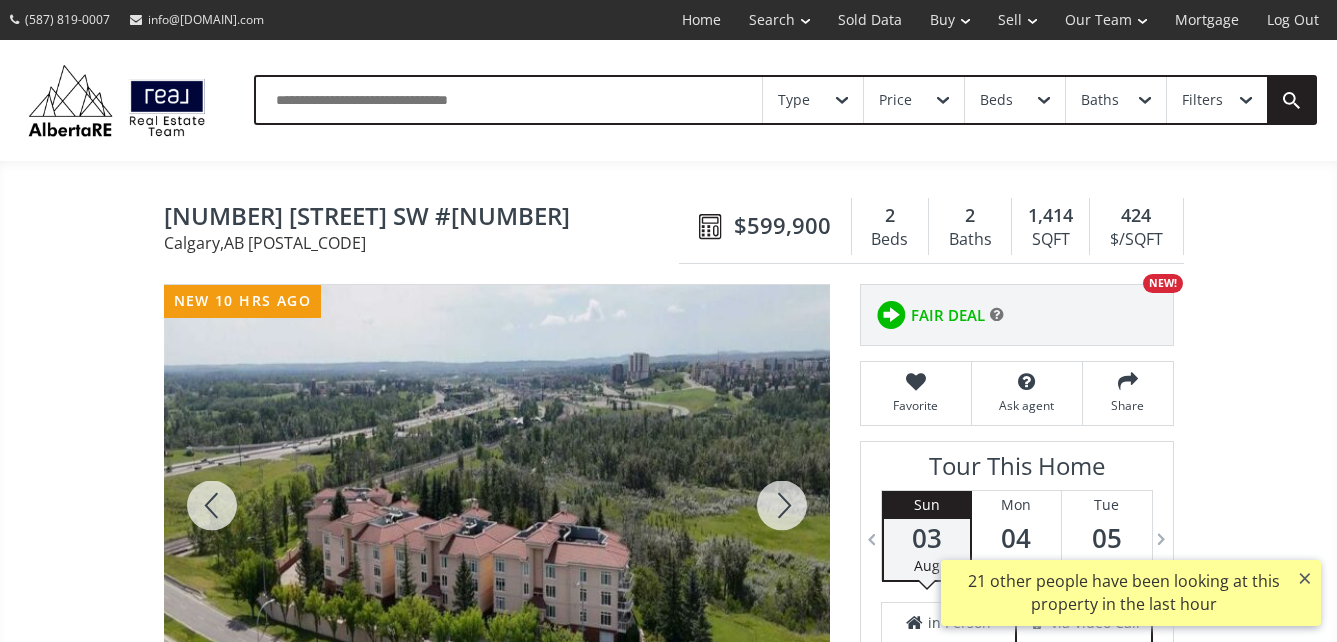 scroll, scrollTop: 0, scrollLeft: 0, axis: both 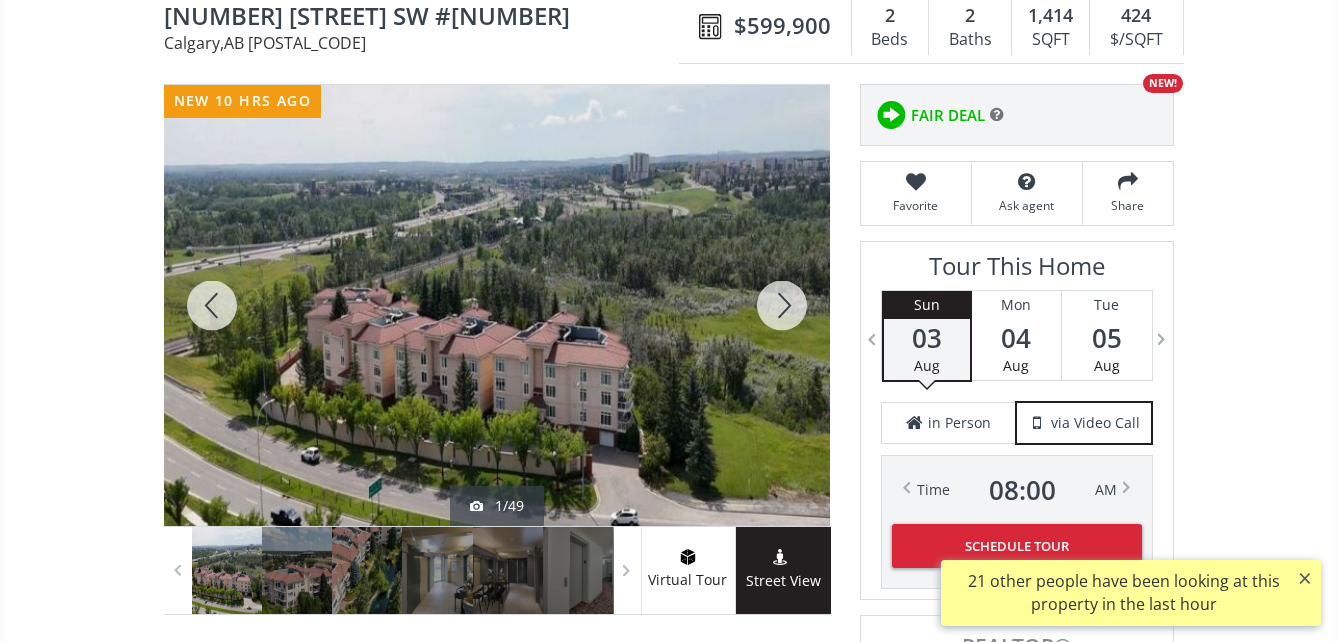 click at bounding box center [497, 305] 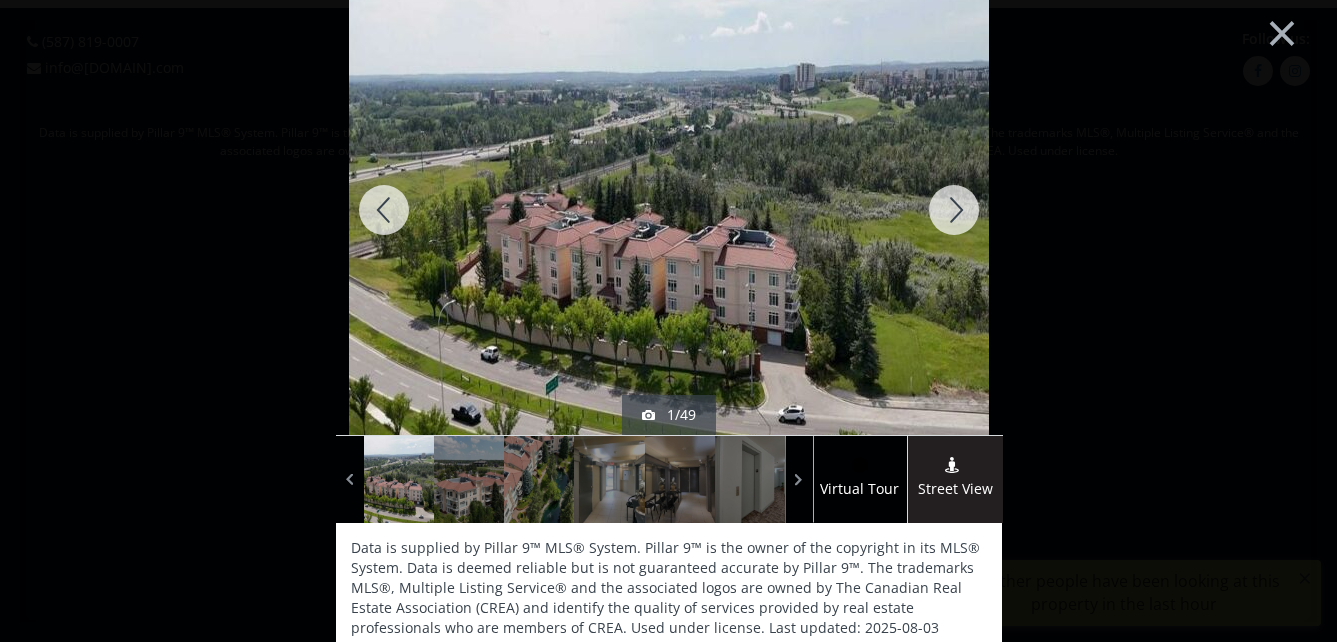 scroll, scrollTop: 0, scrollLeft: 0, axis: both 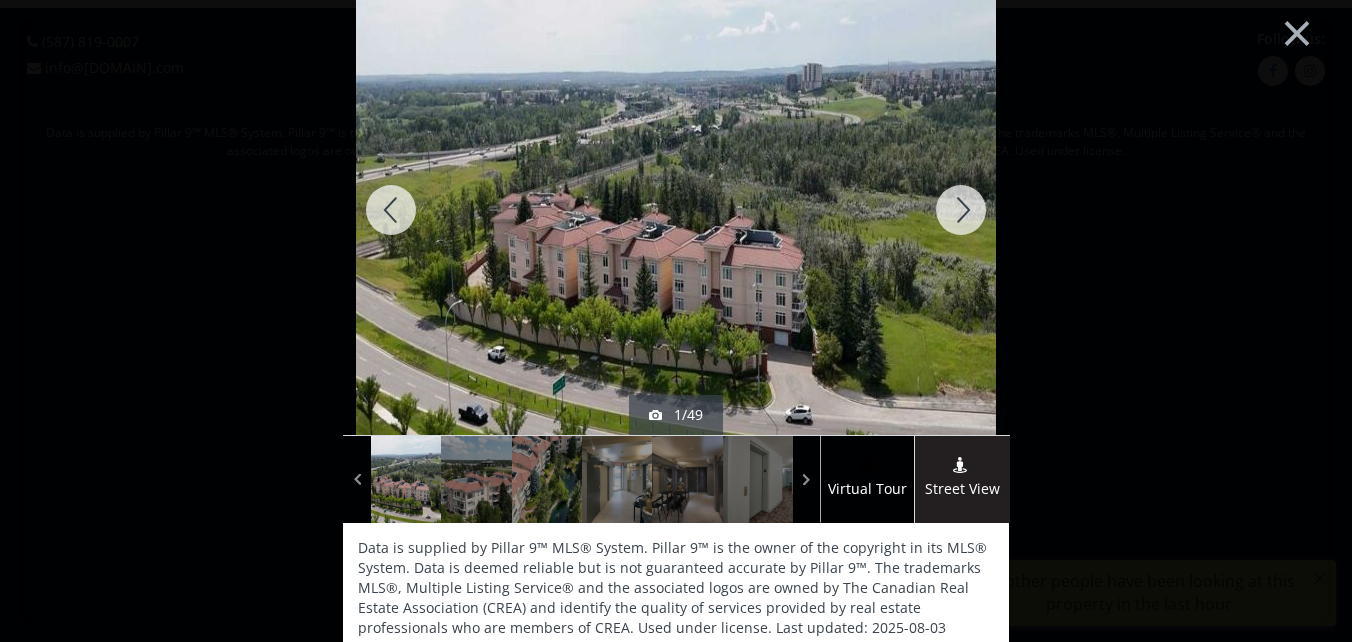 click at bounding box center (961, 210) 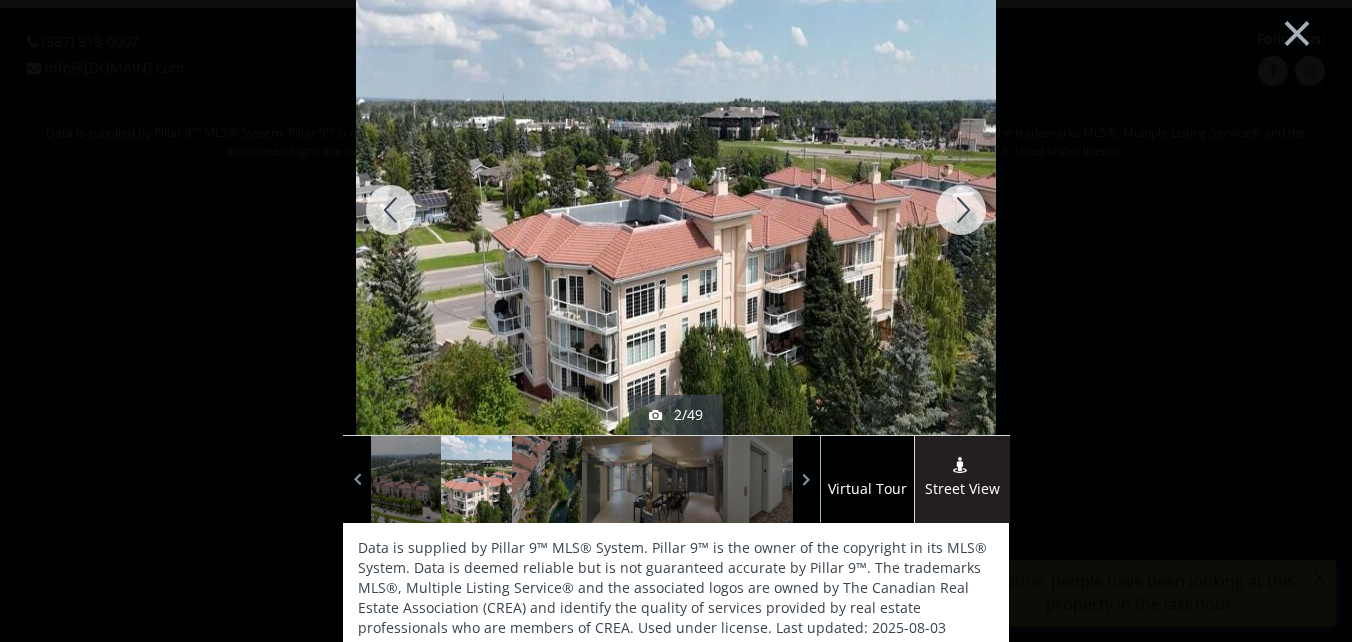 click at bounding box center [961, 210] 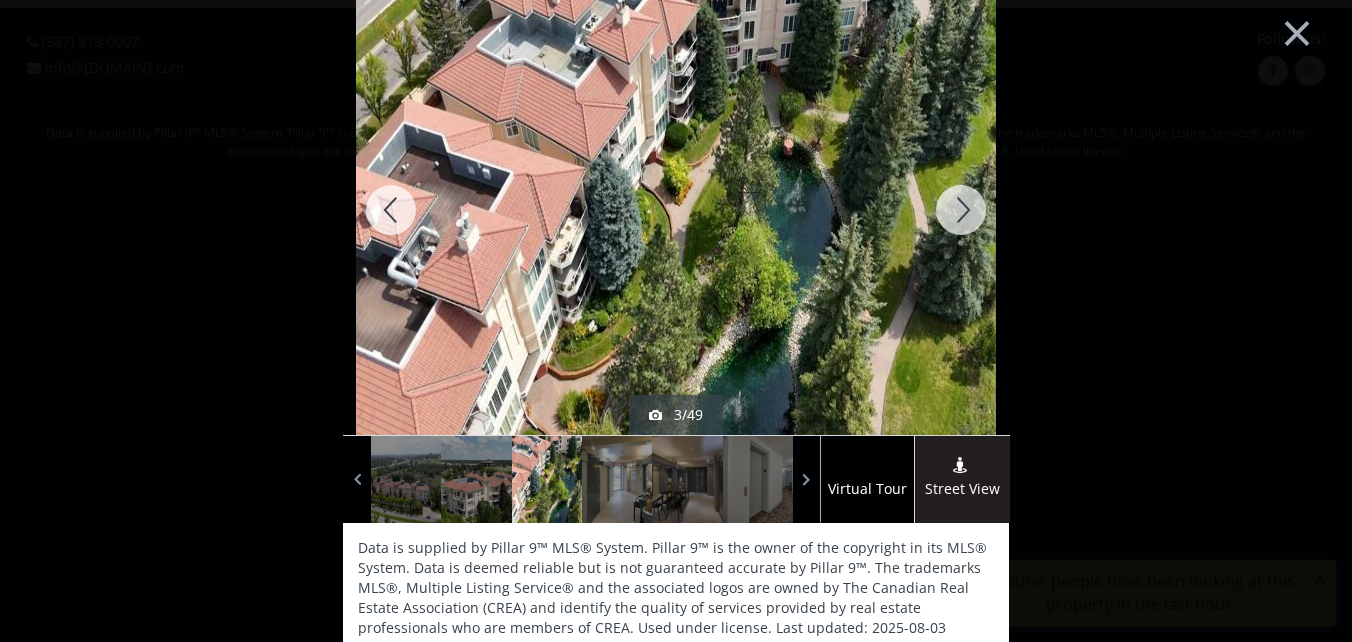 click at bounding box center [961, 210] 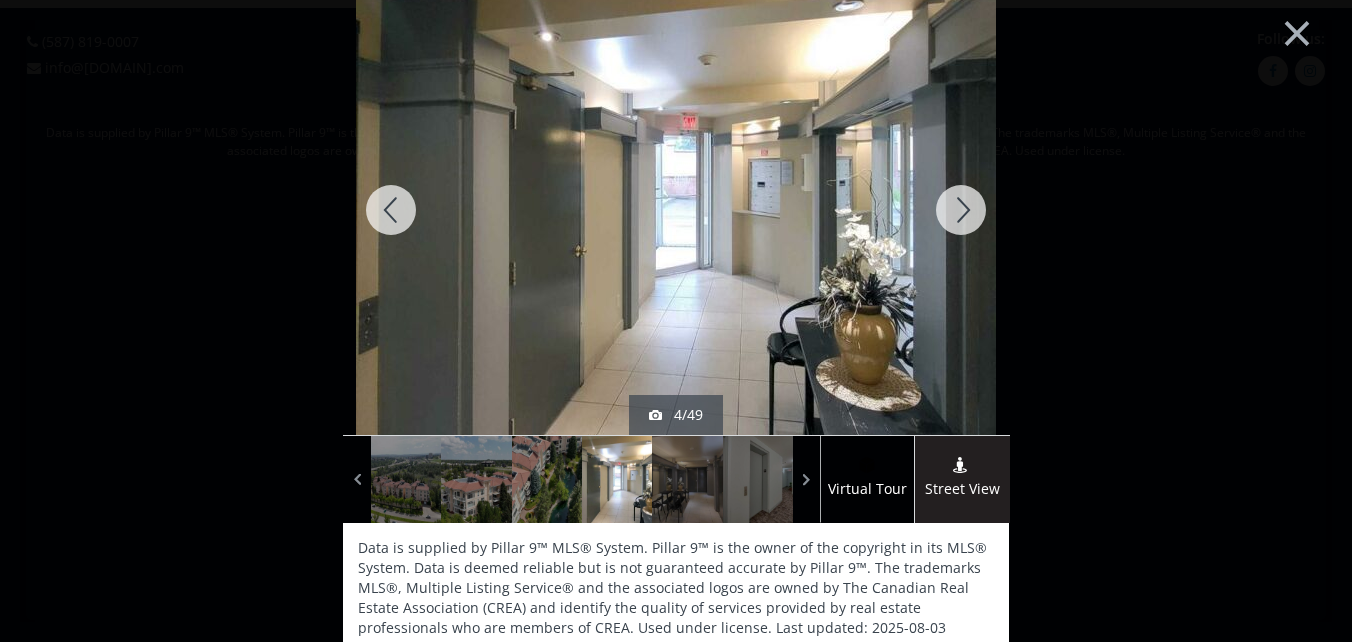 click at bounding box center (961, 210) 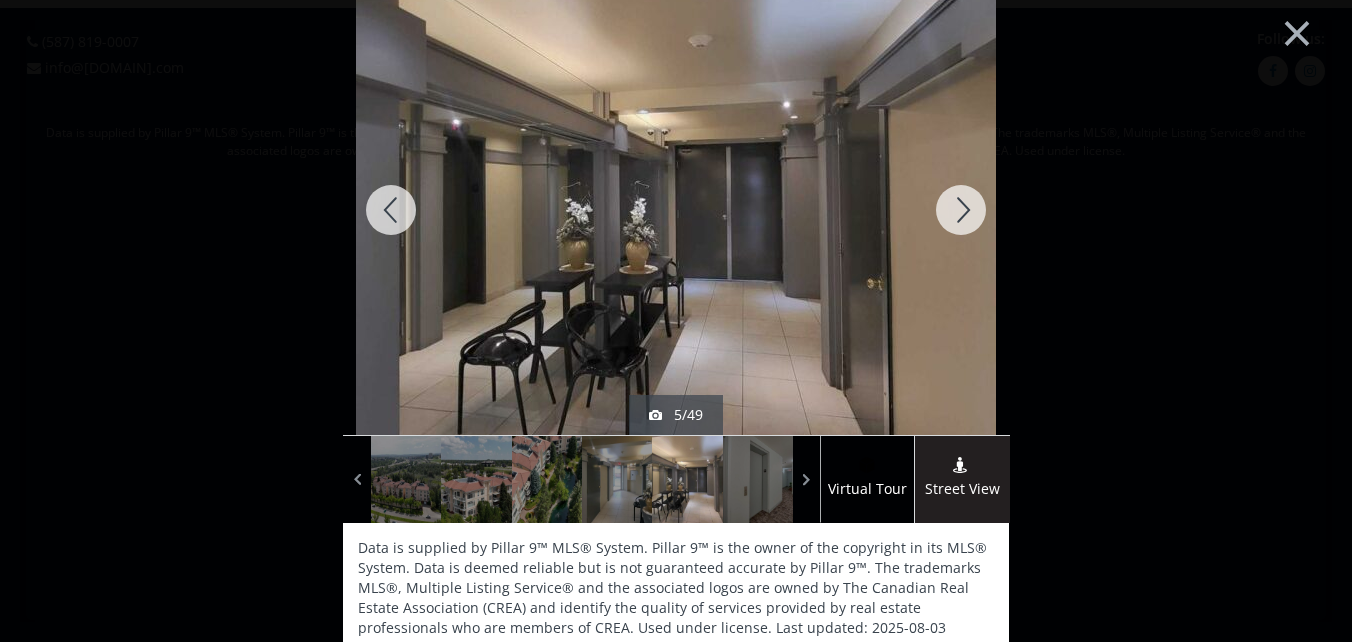 click at bounding box center [961, 210] 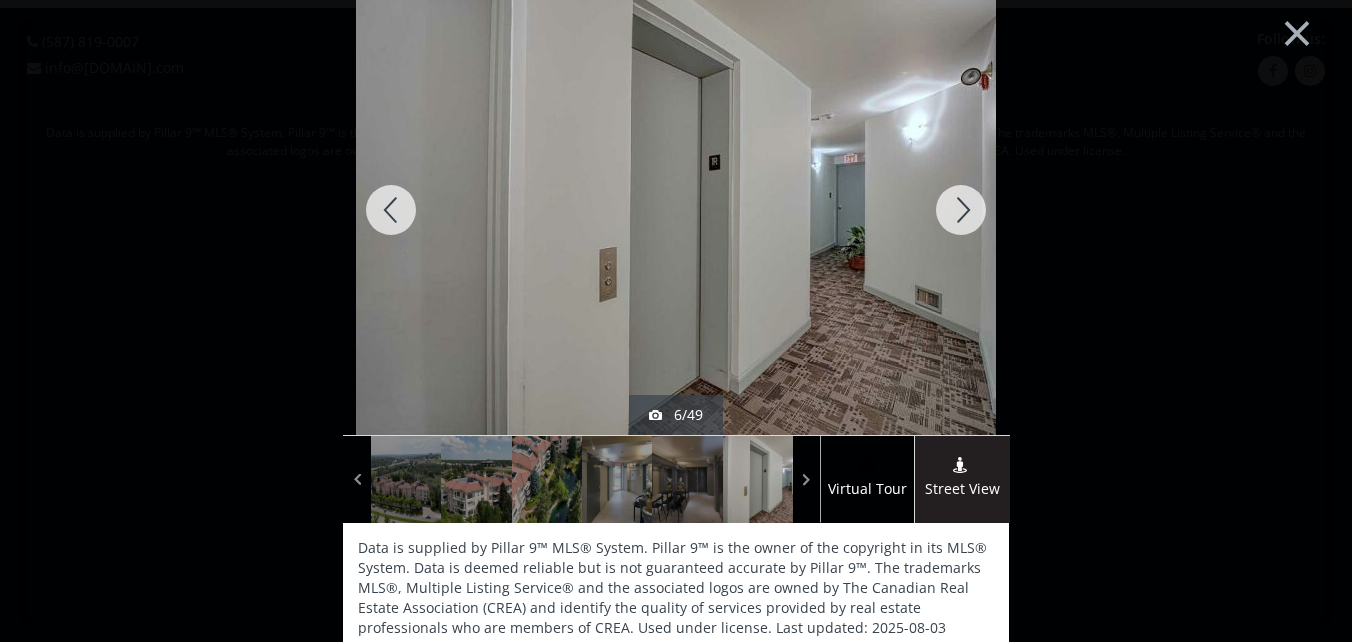 click at bounding box center [961, 210] 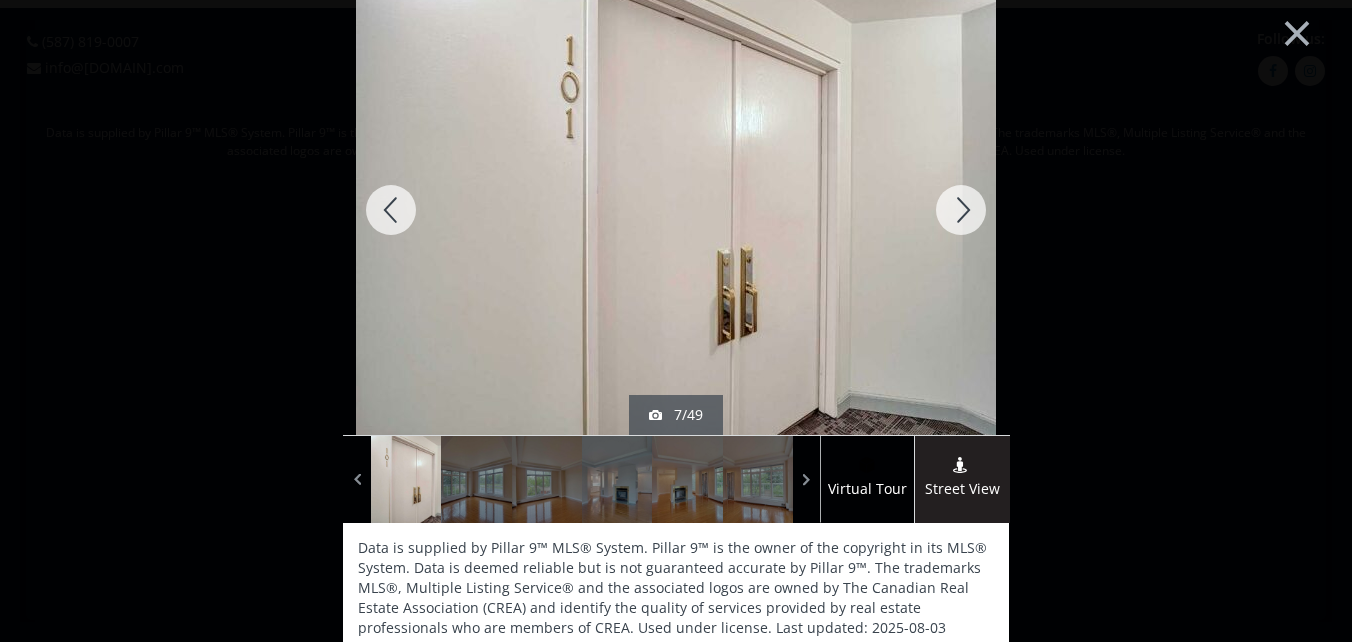 click at bounding box center (961, 210) 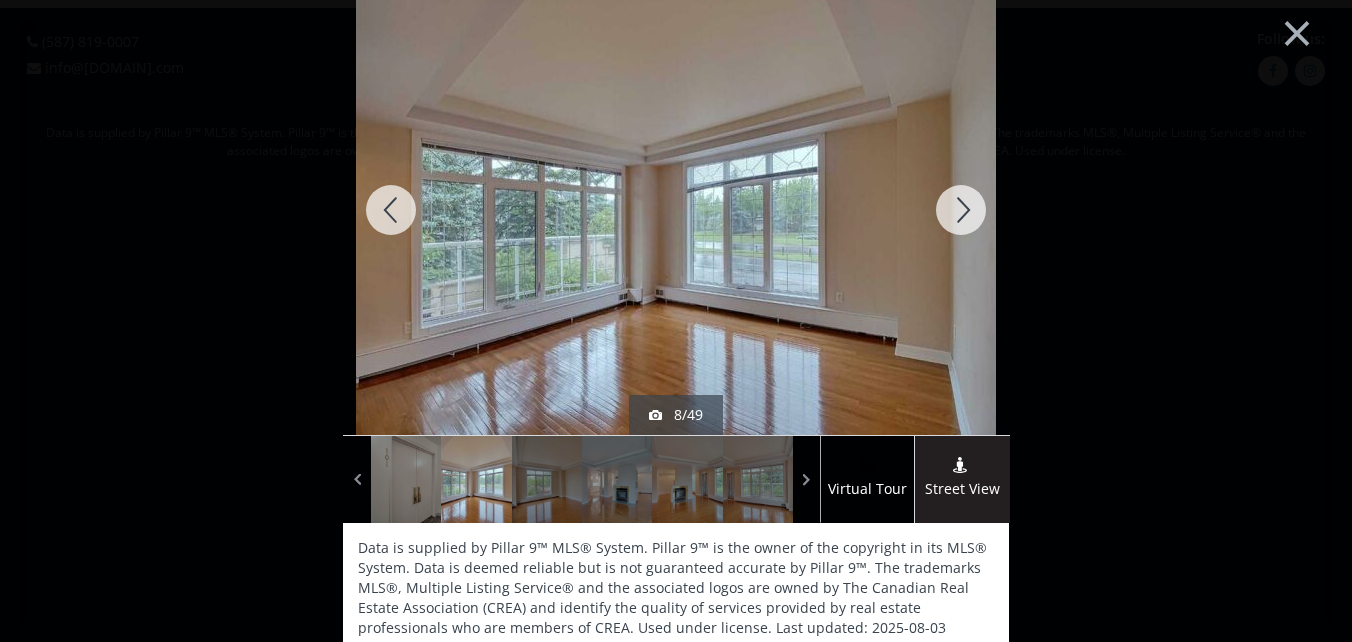 click at bounding box center (961, 210) 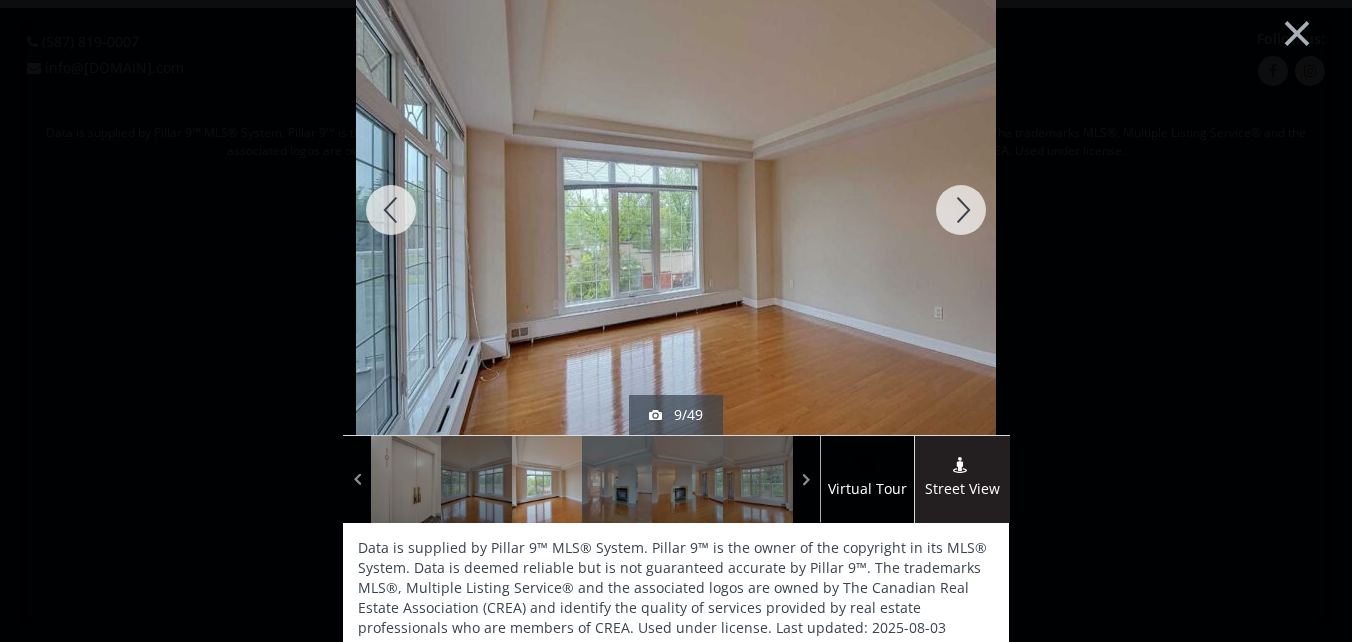 click at bounding box center [961, 210] 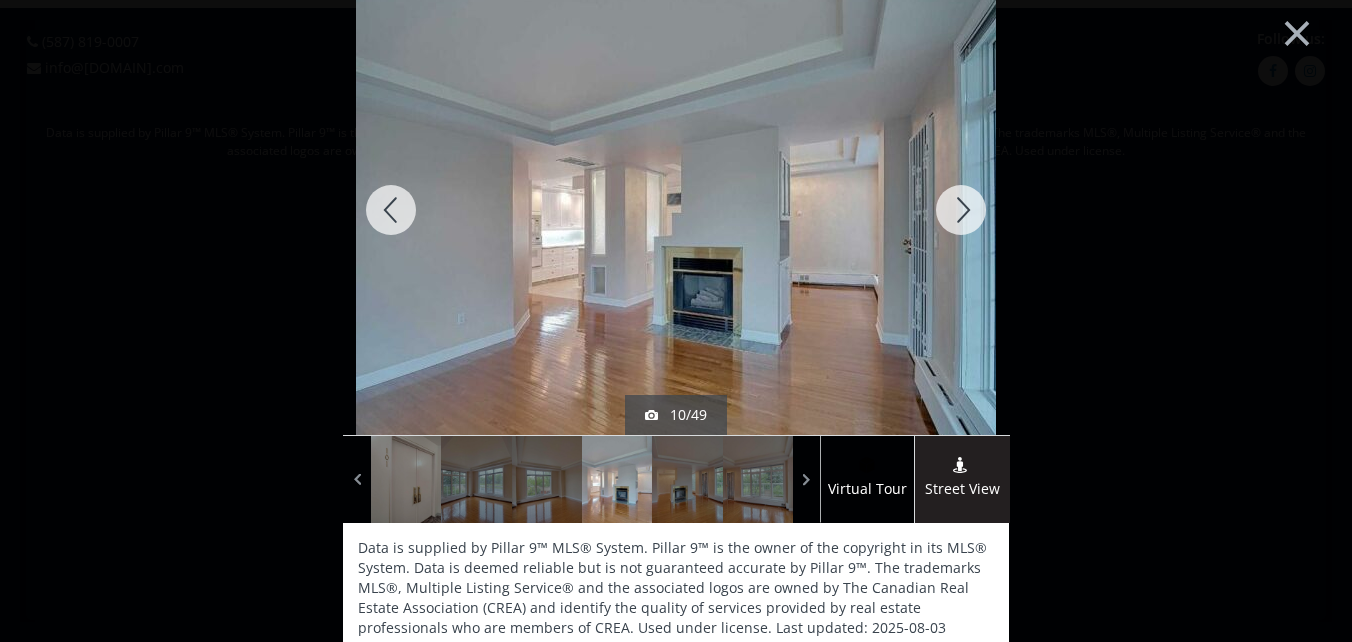click at bounding box center (961, 210) 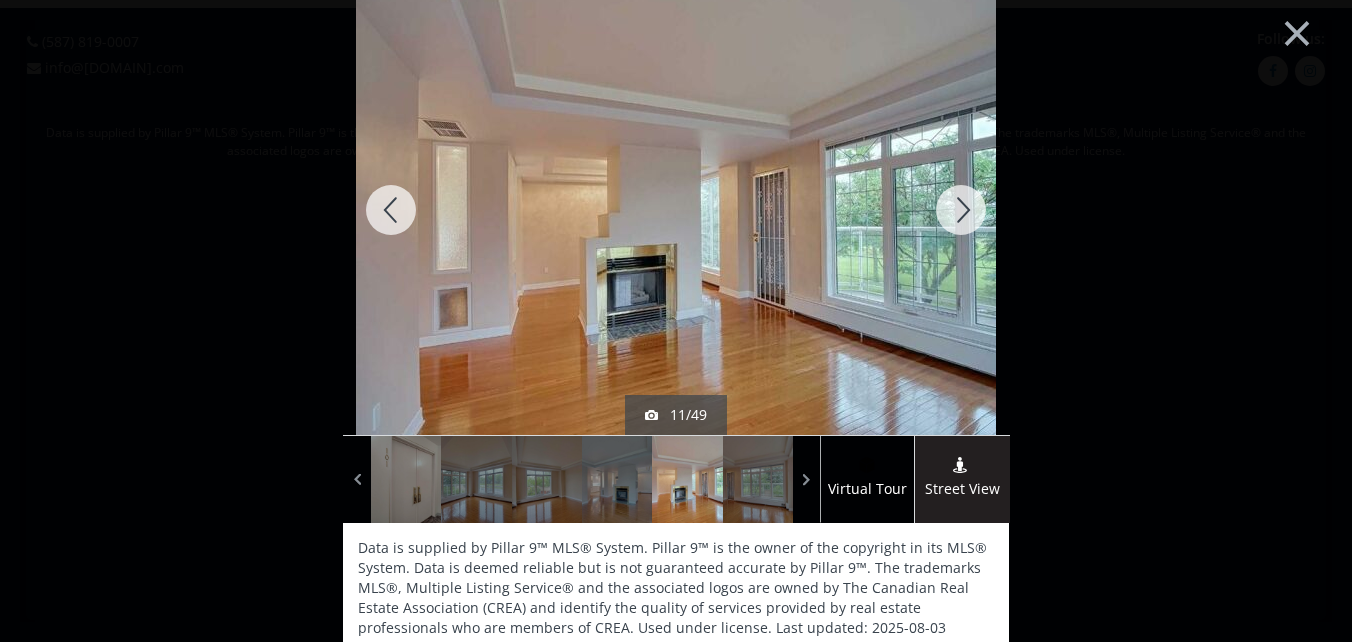 click at bounding box center [961, 210] 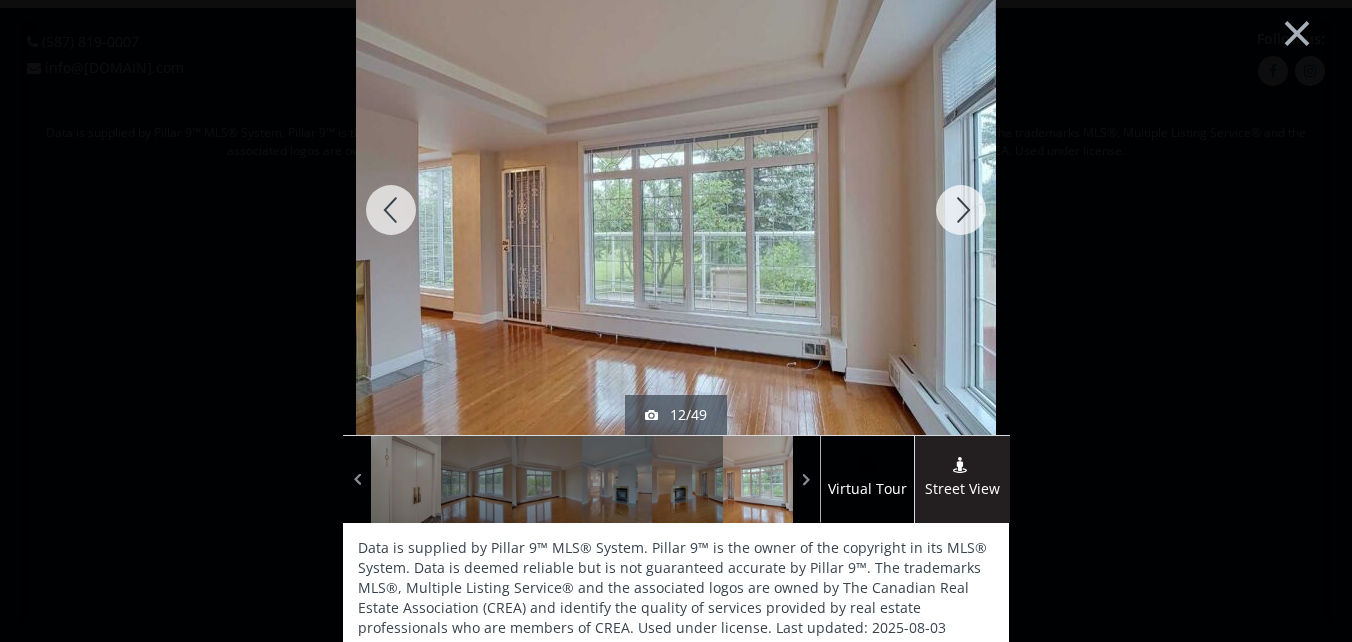 click at bounding box center (961, 210) 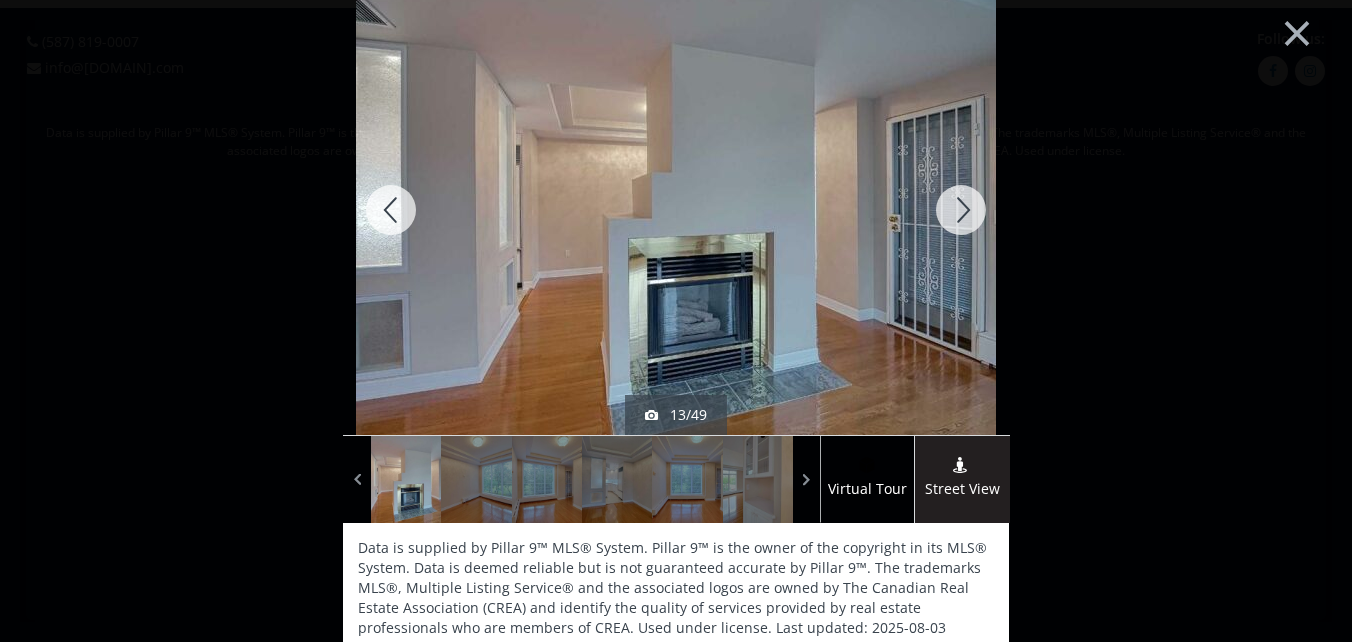 click at bounding box center (961, 210) 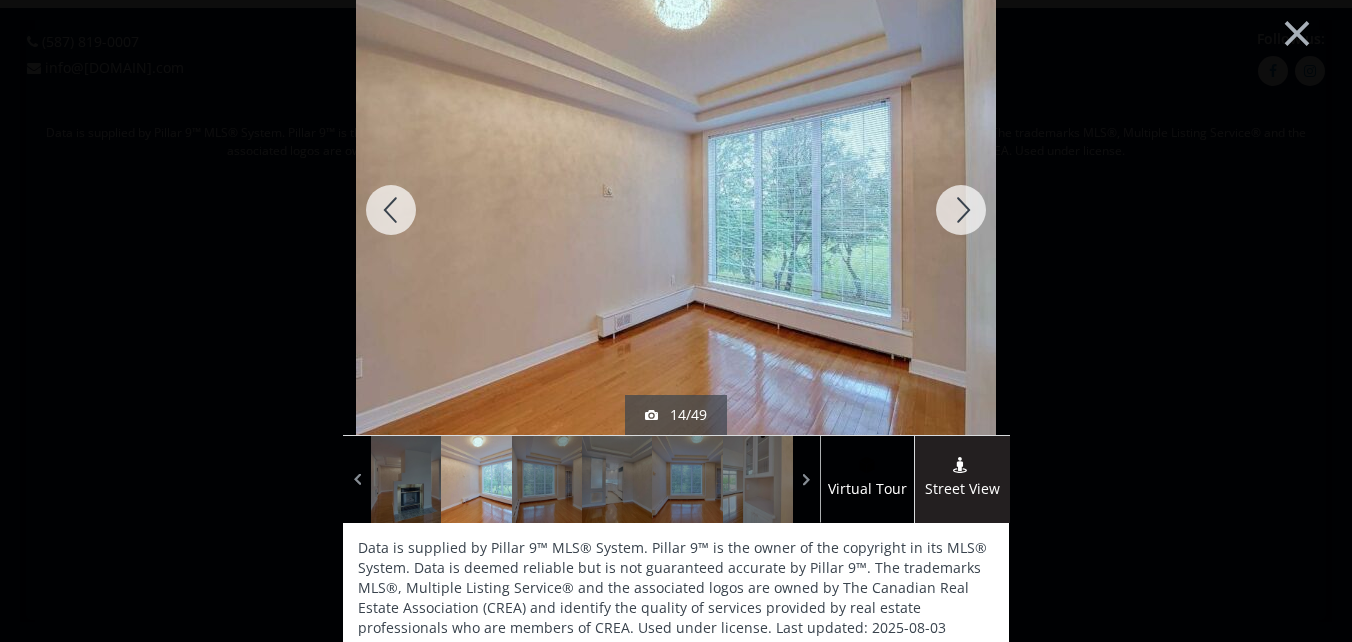 click at bounding box center (961, 210) 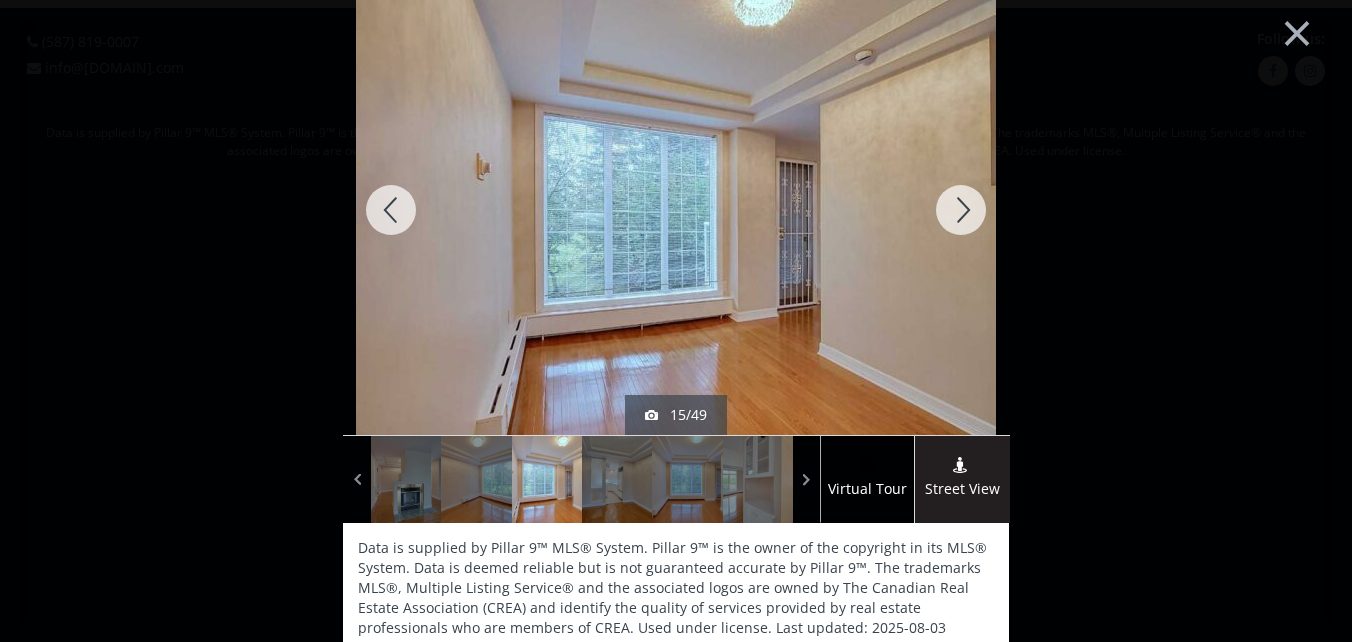 click at bounding box center [961, 210] 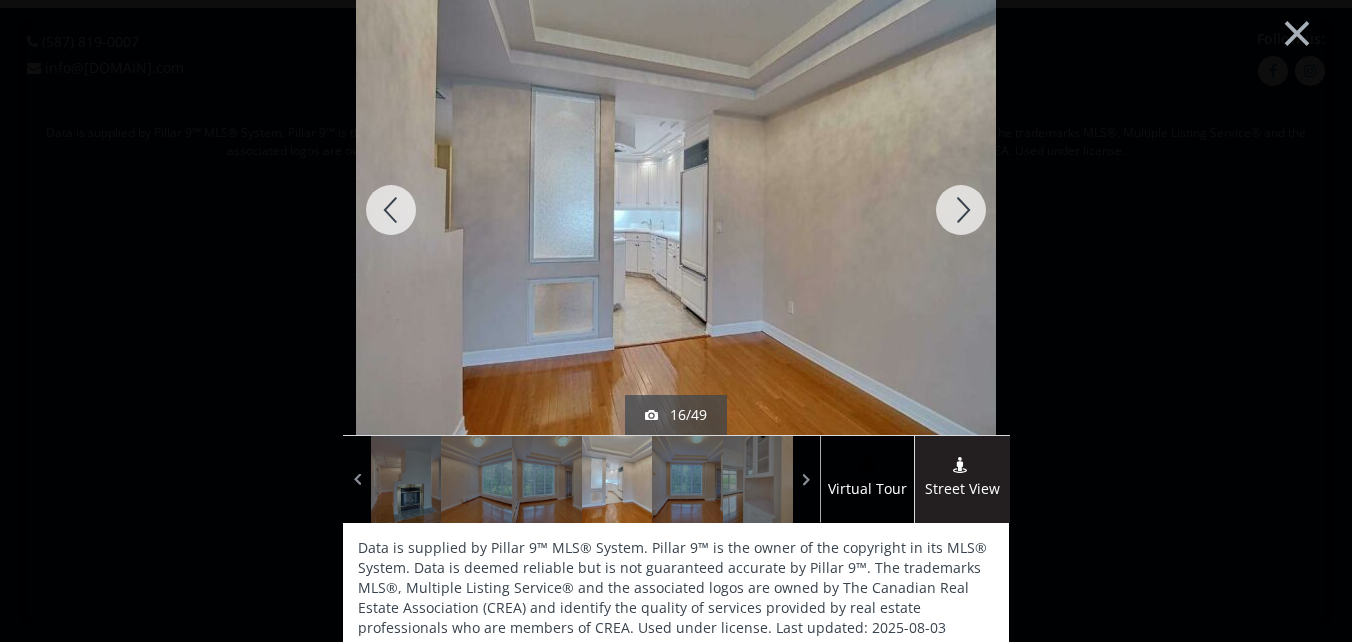 click at bounding box center [961, 210] 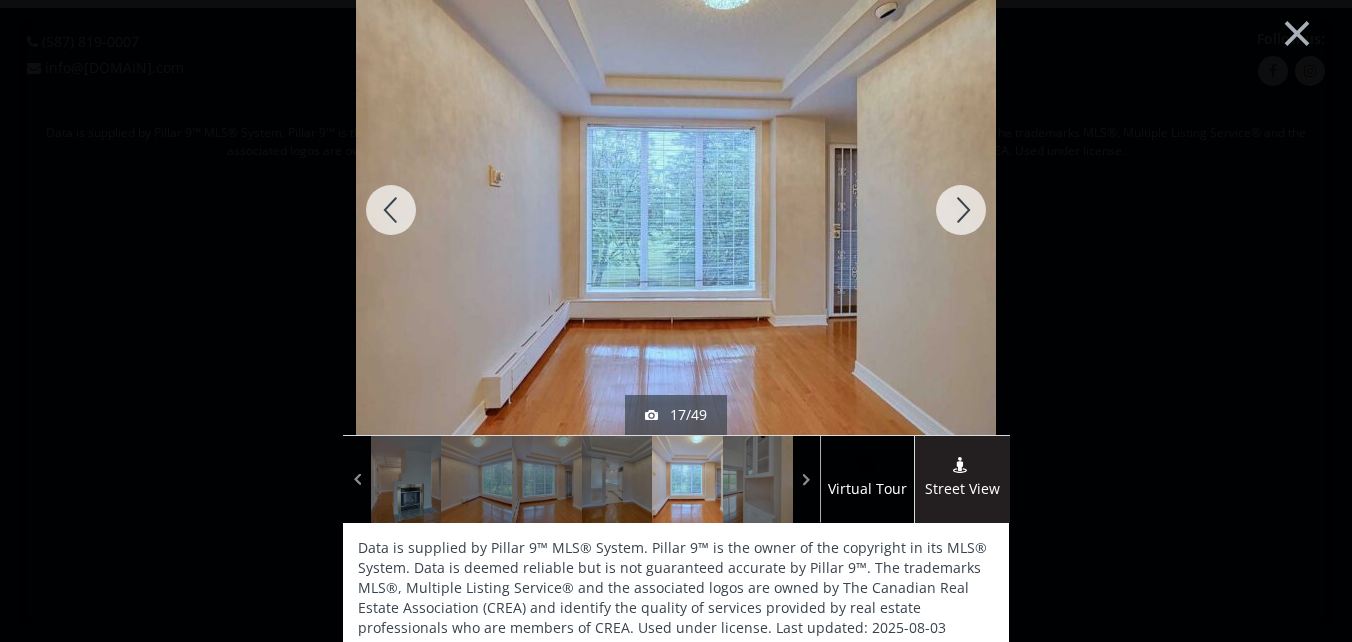 click at bounding box center [961, 210] 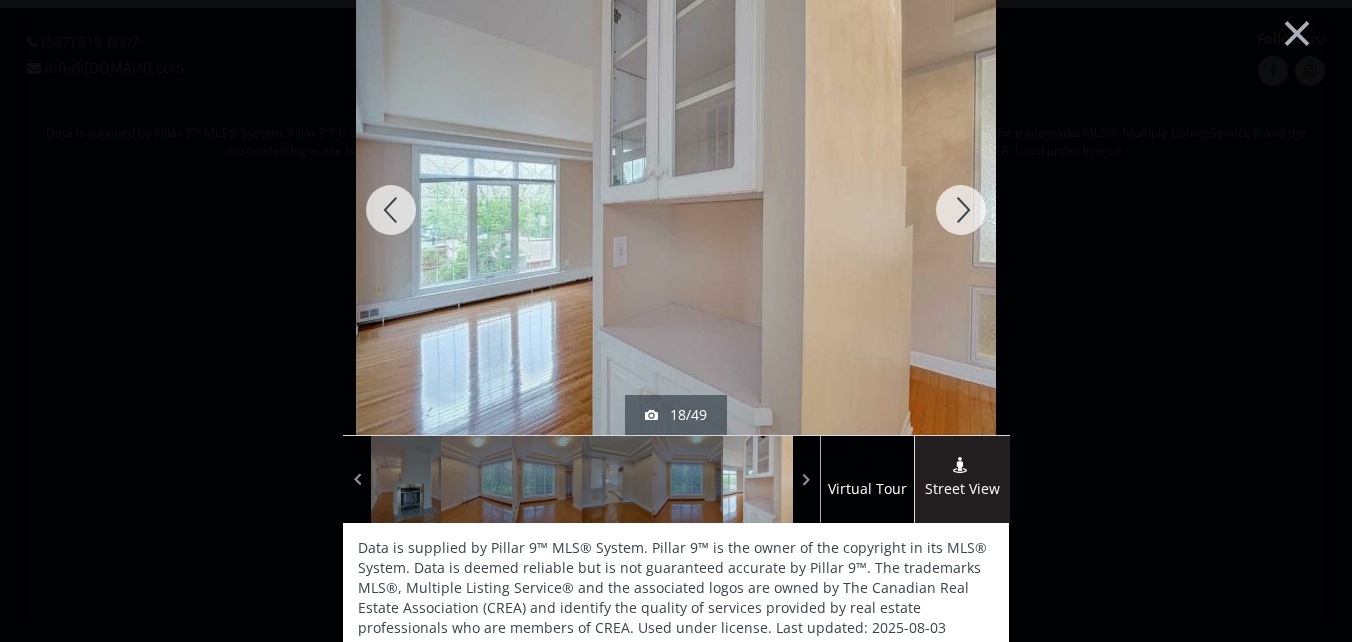 click at bounding box center (961, 210) 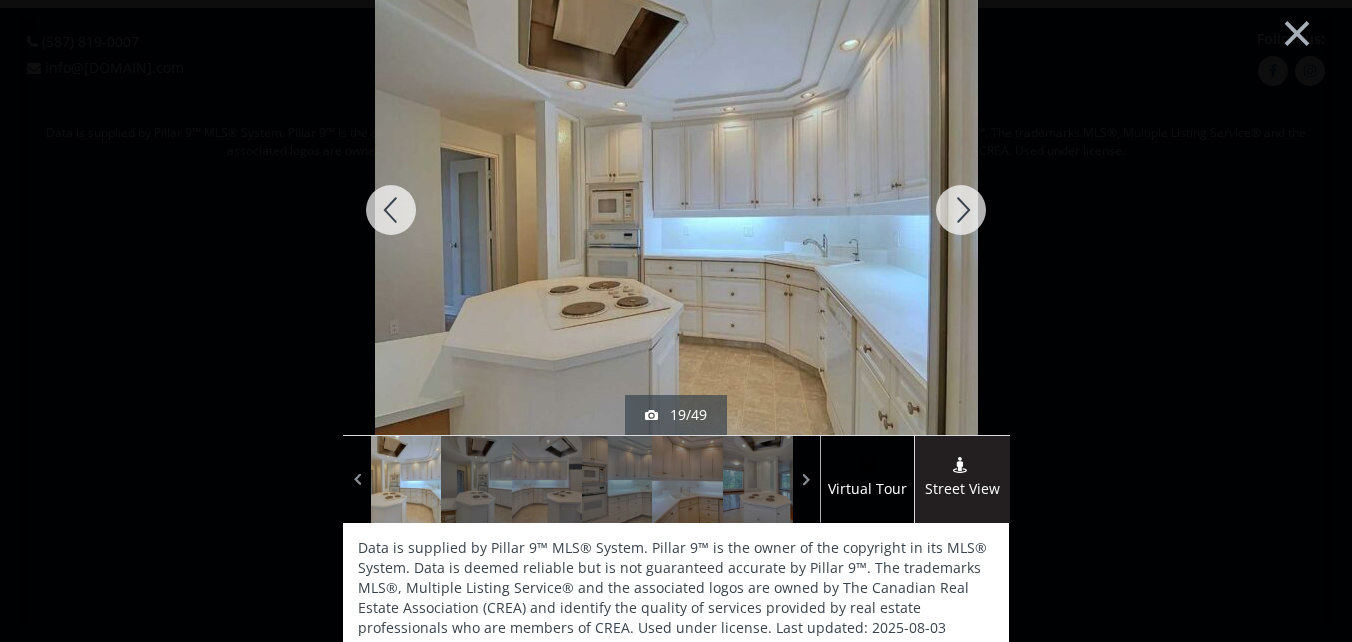 click at bounding box center [961, 210] 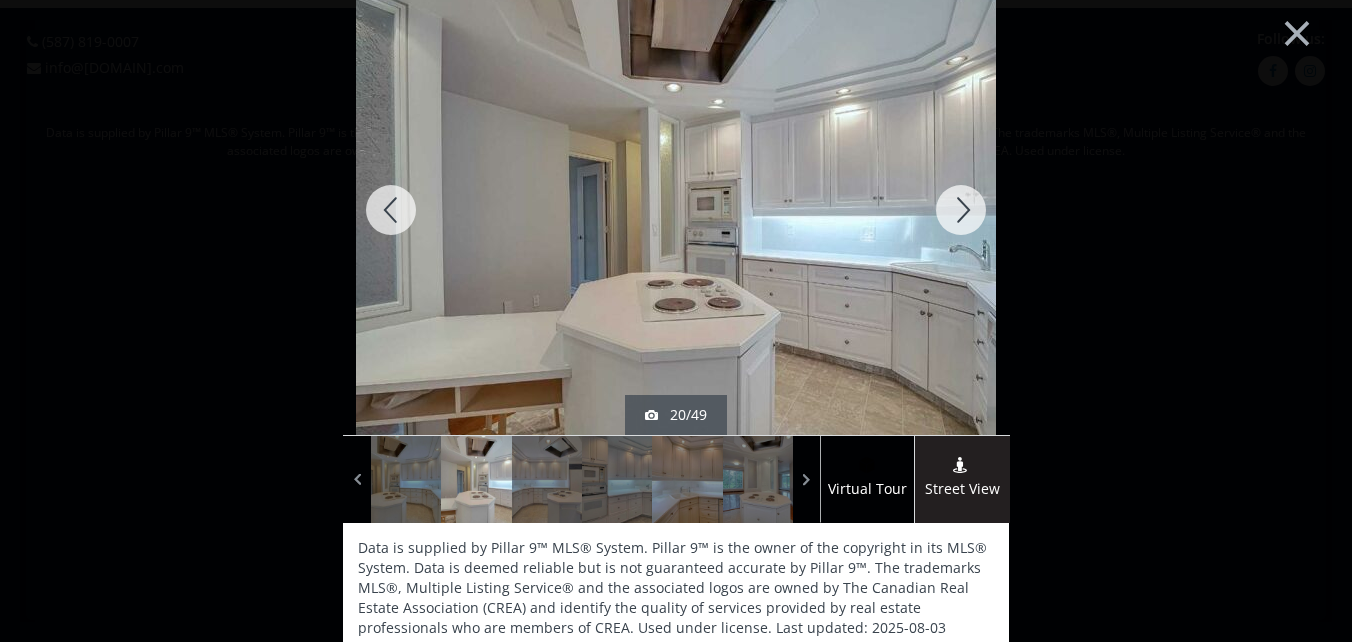 click at bounding box center (961, 210) 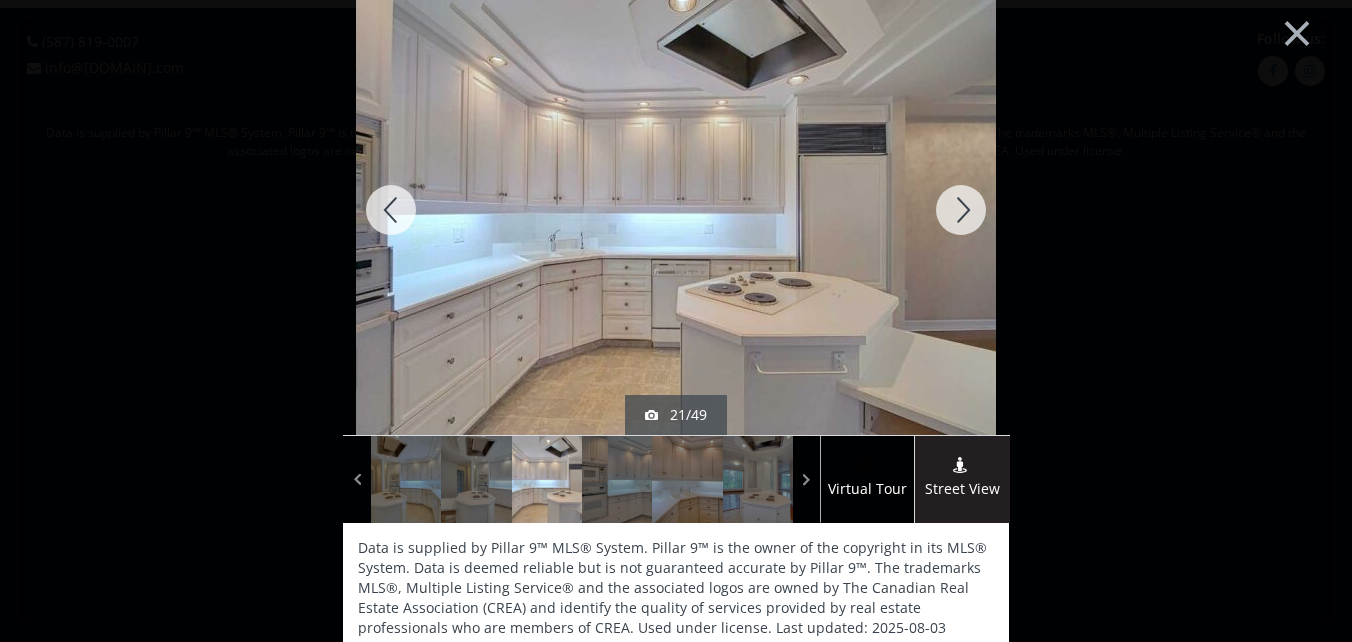 click at bounding box center (961, 210) 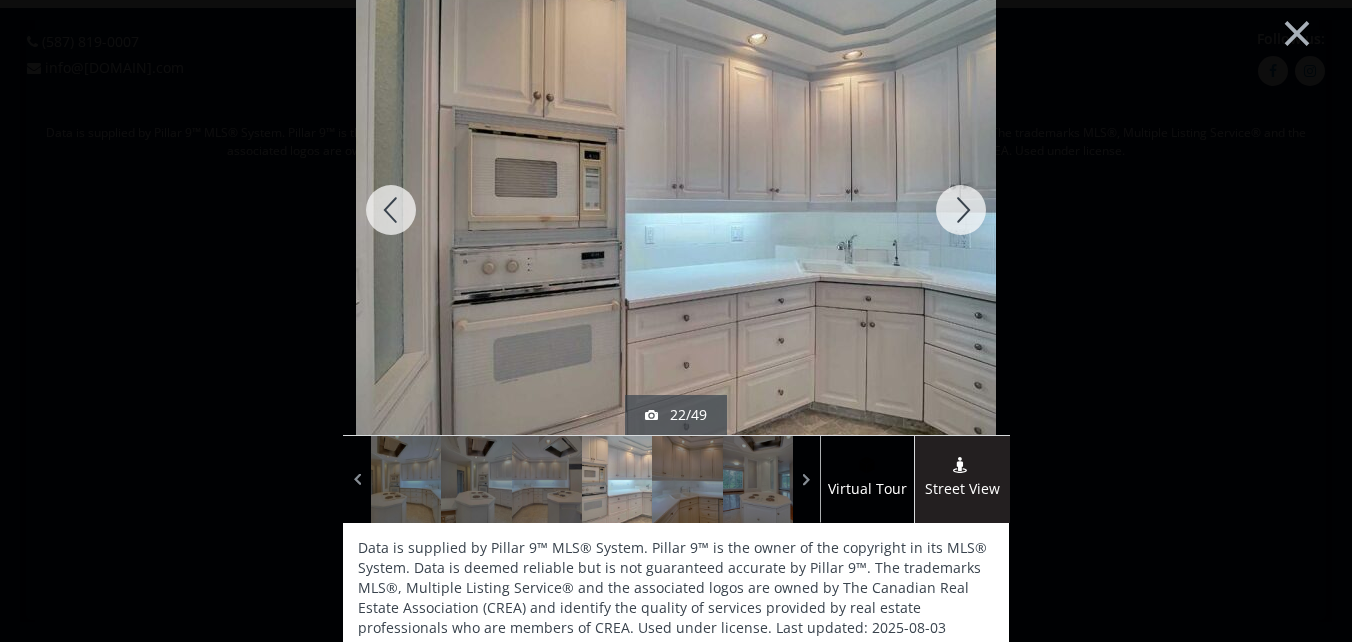 click at bounding box center (961, 210) 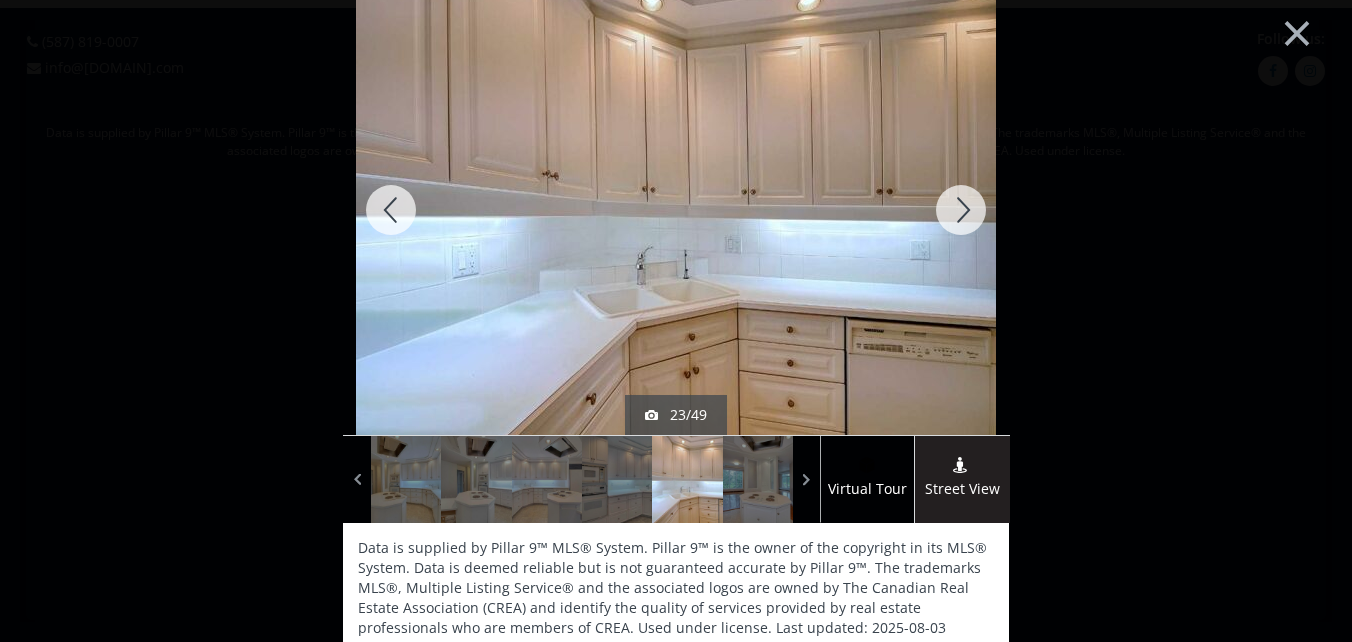 click at bounding box center [961, 210] 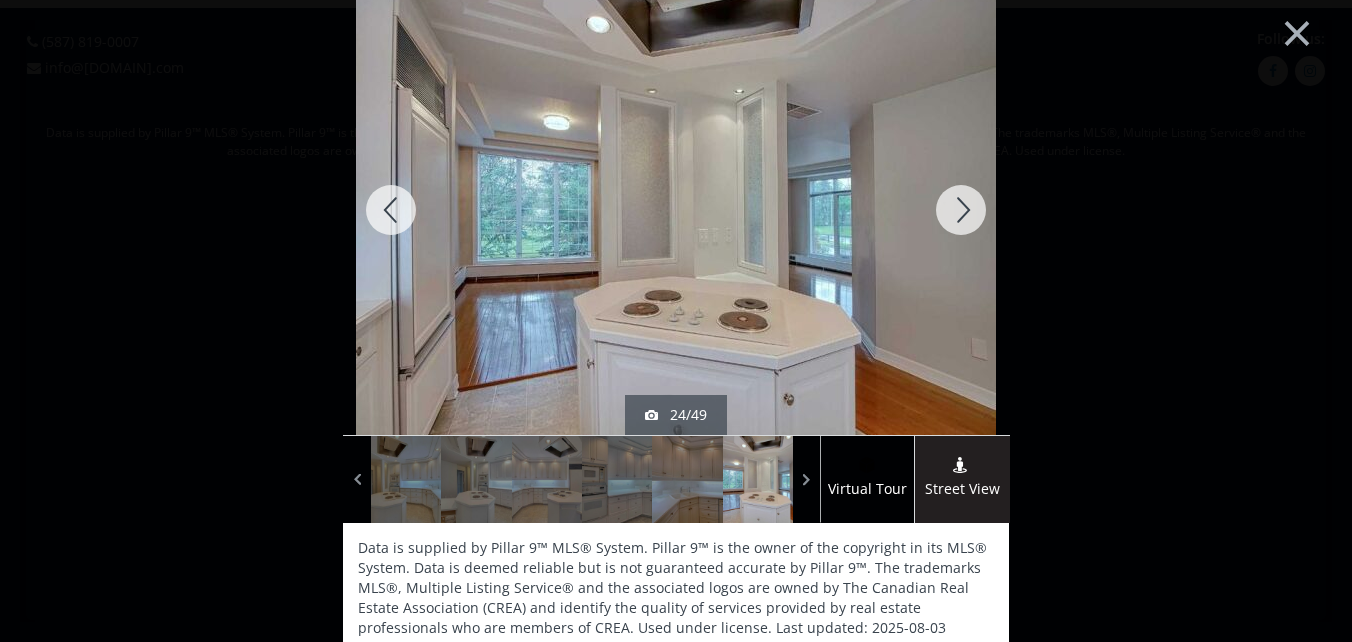 click at bounding box center (961, 210) 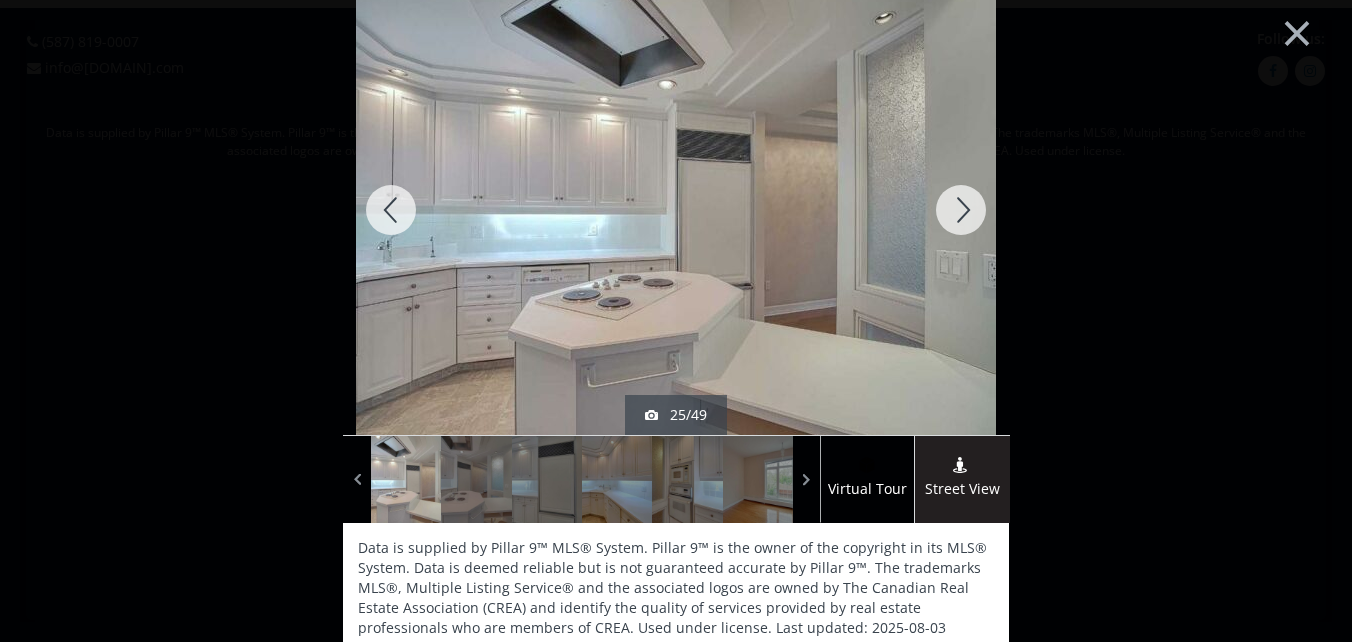 click at bounding box center [961, 210] 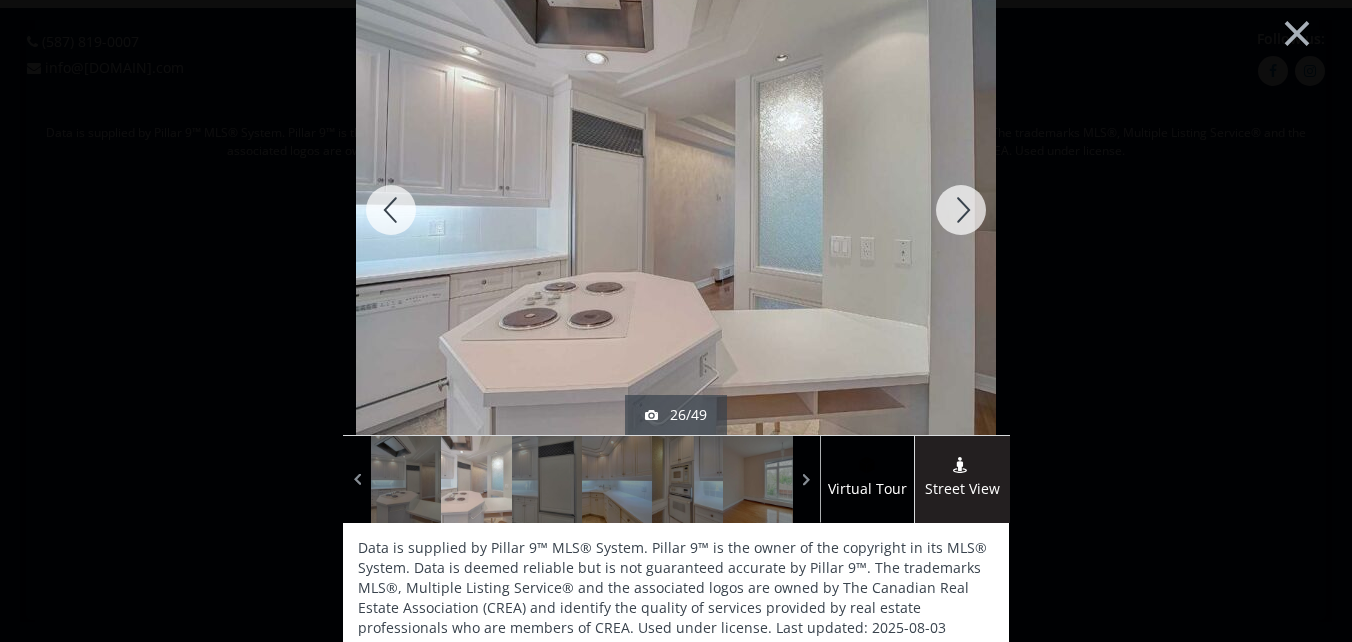 click at bounding box center (961, 210) 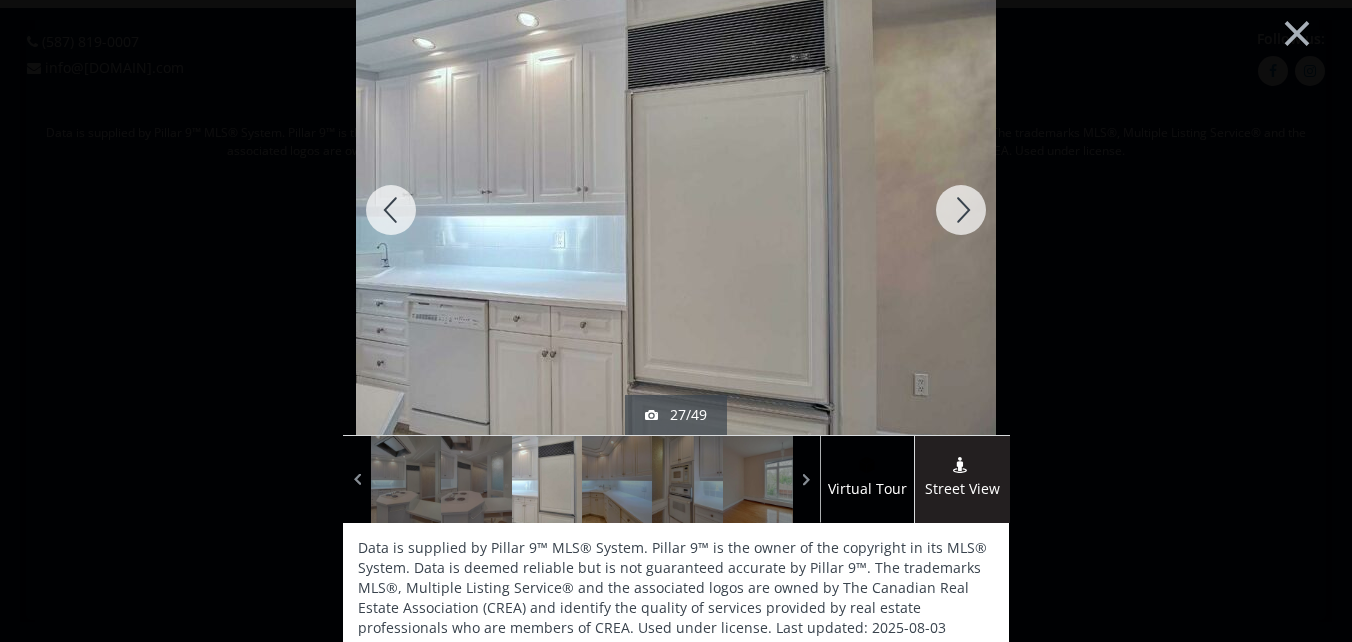 click at bounding box center [961, 210] 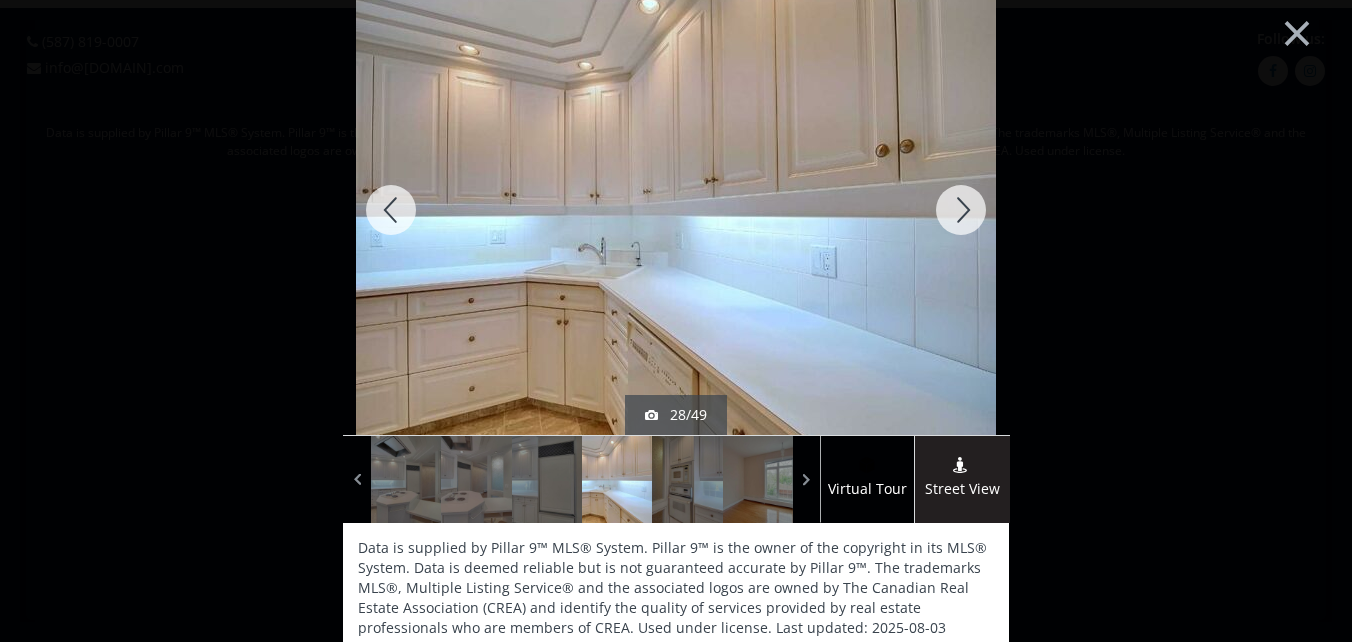 click at bounding box center [961, 210] 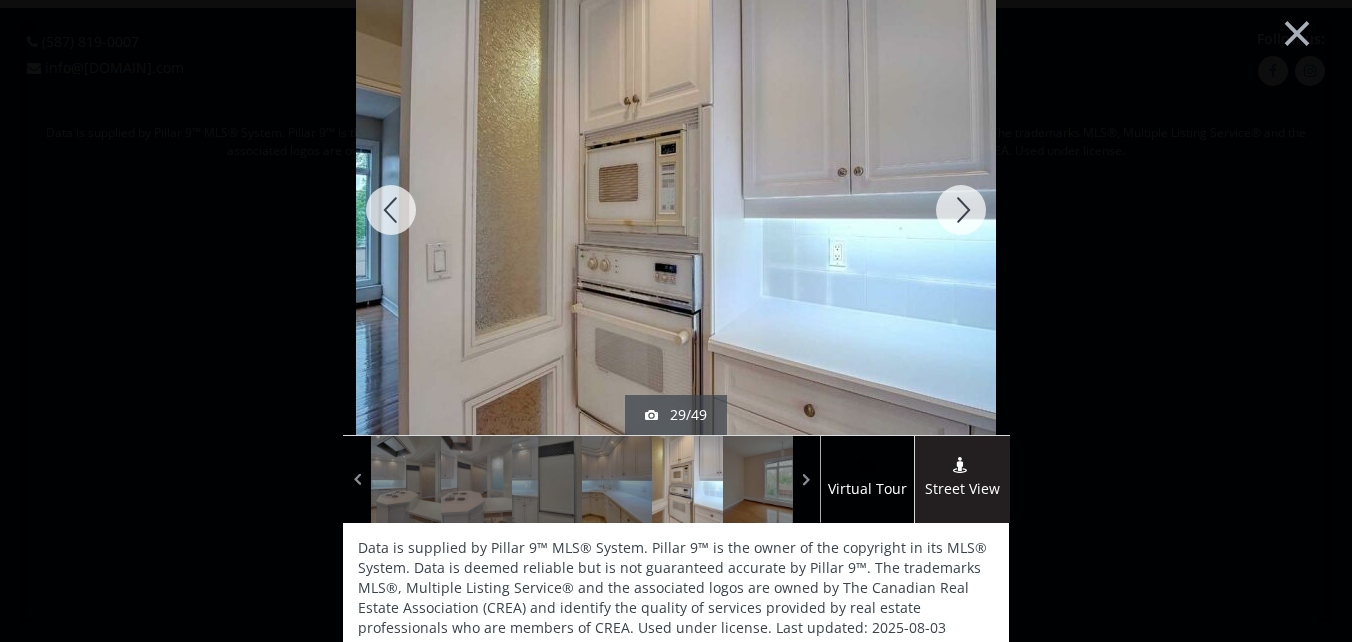 click at bounding box center [961, 210] 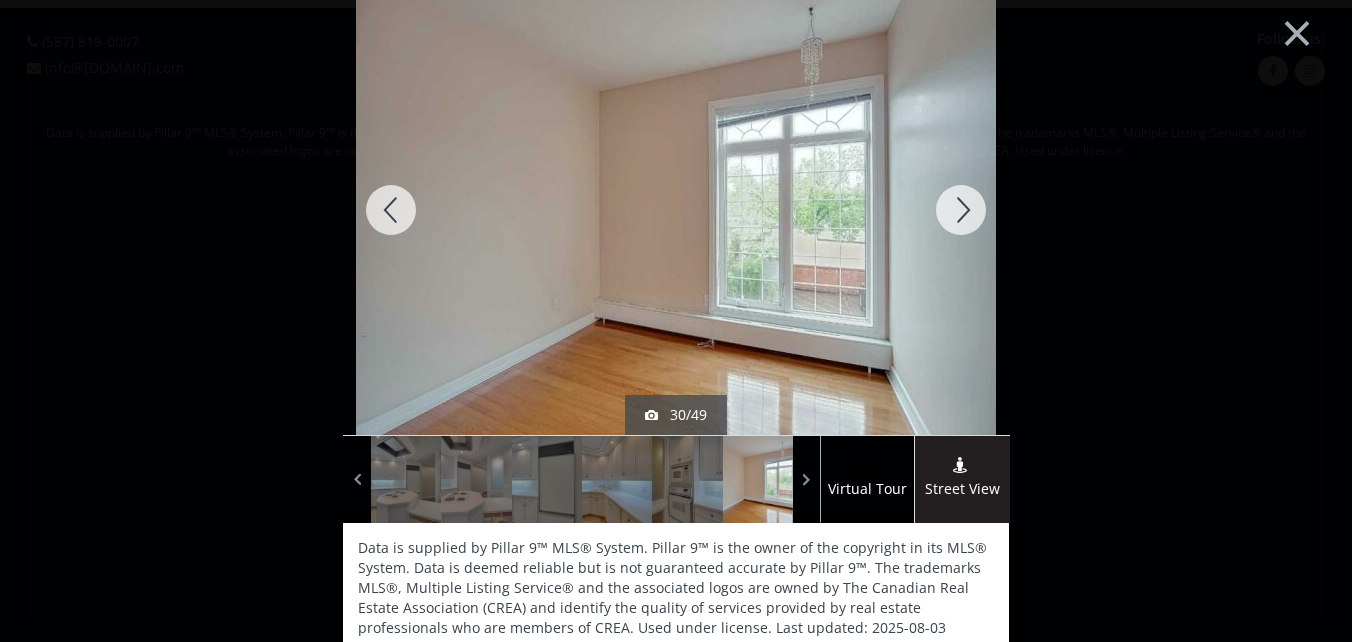 click at bounding box center (961, 210) 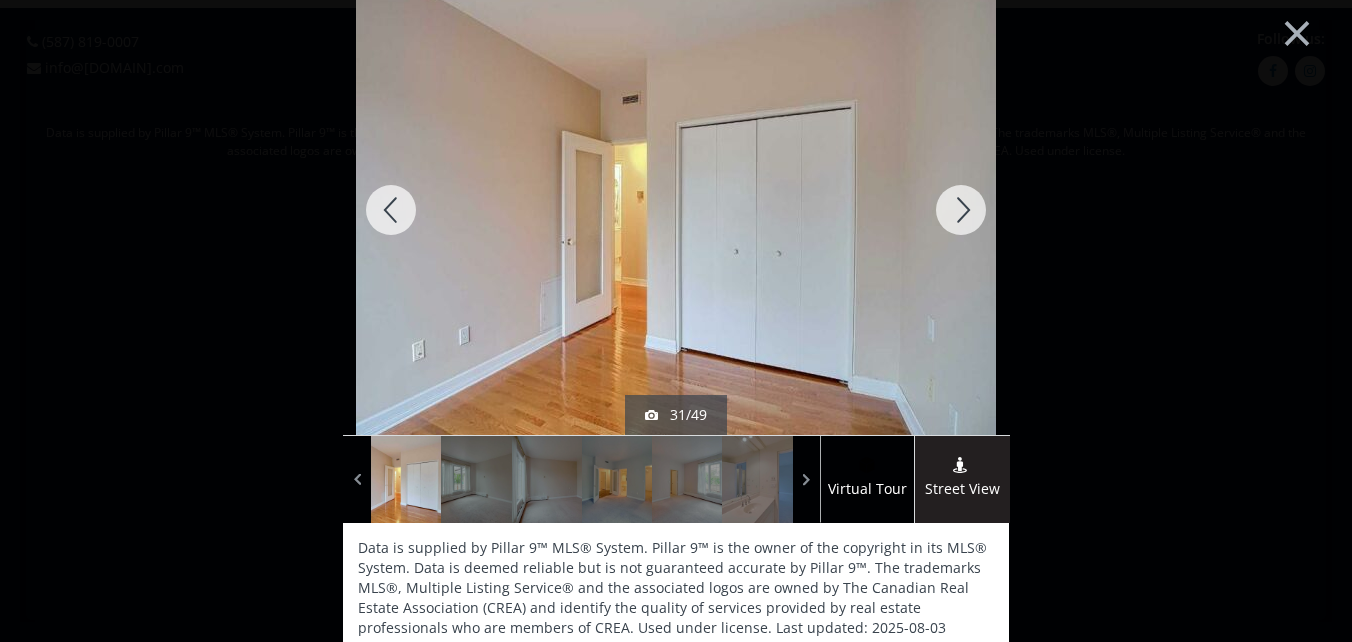 click at bounding box center [961, 210] 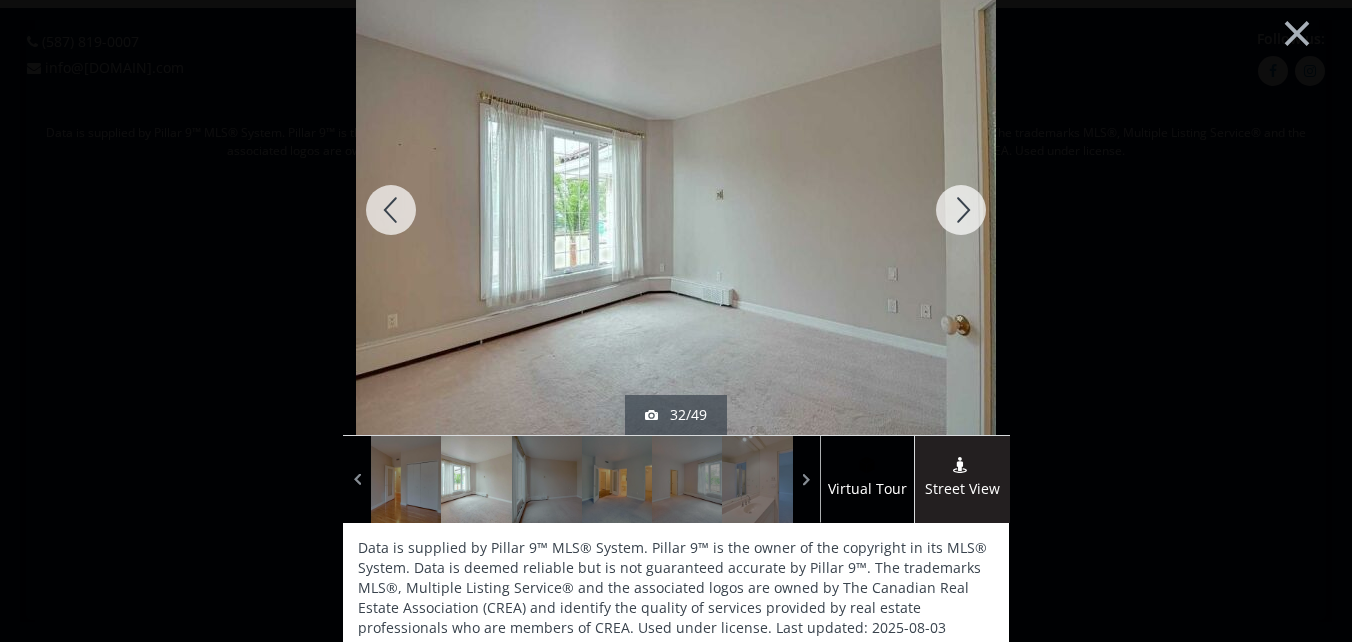 click at bounding box center [961, 210] 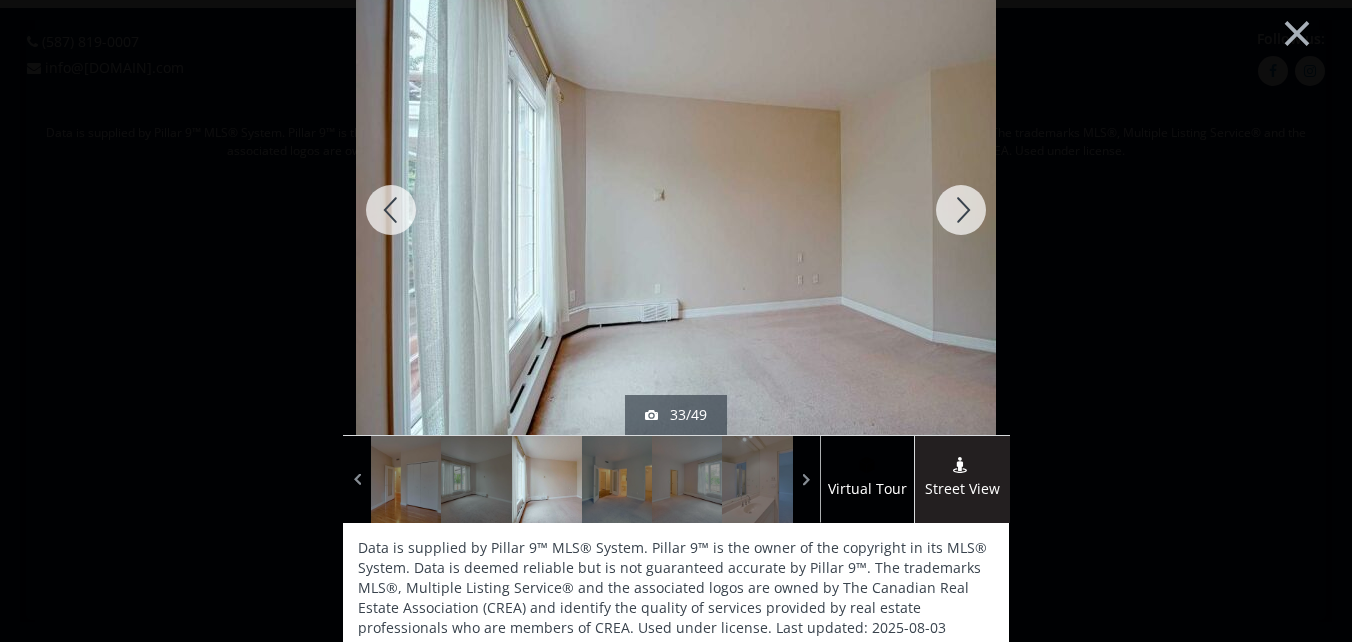 click at bounding box center (961, 210) 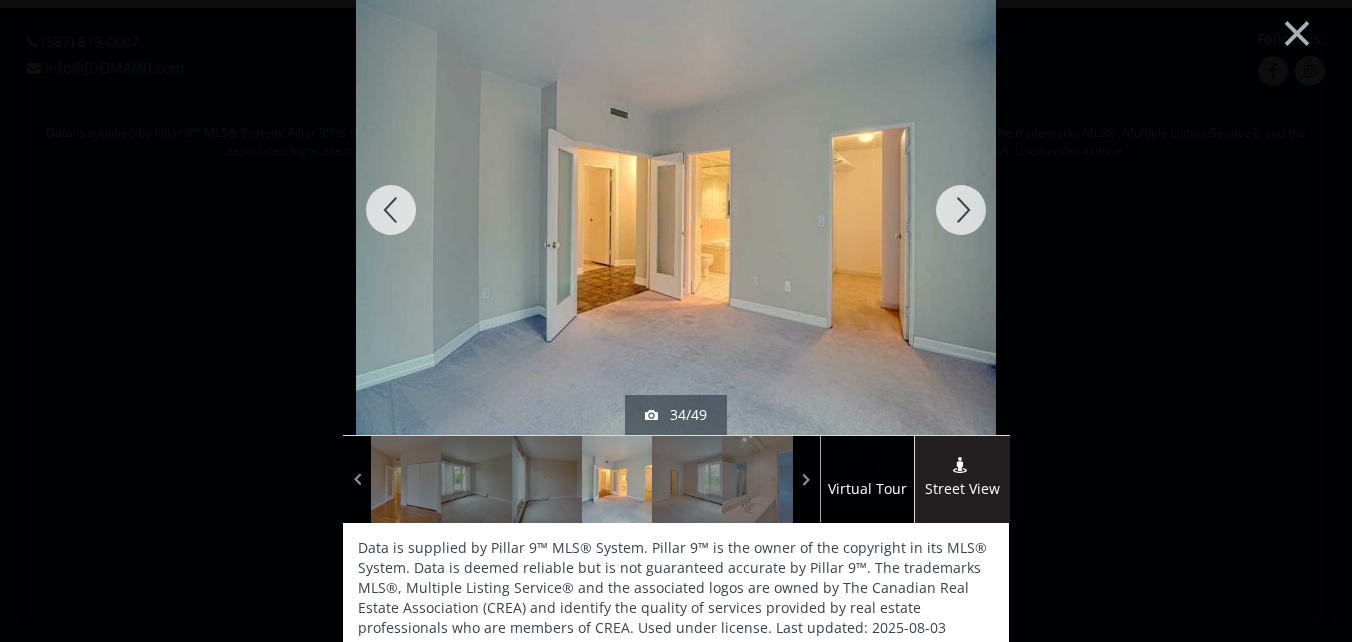 click at bounding box center (961, 210) 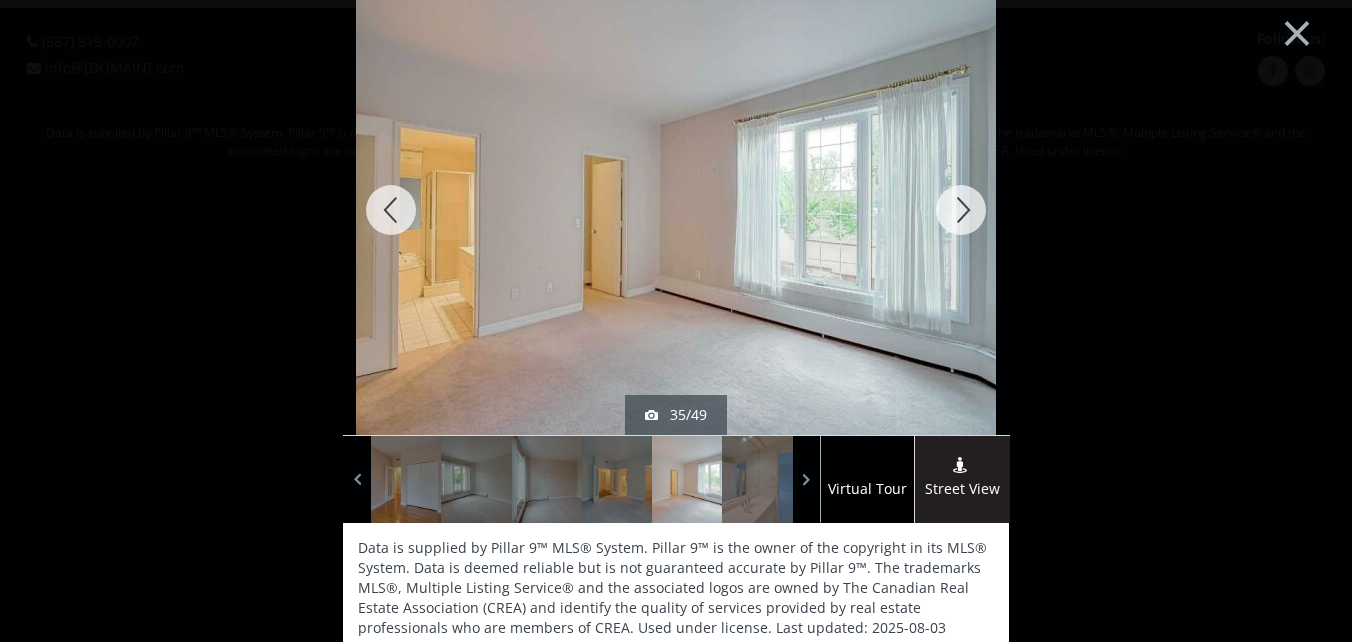 click at bounding box center [961, 210] 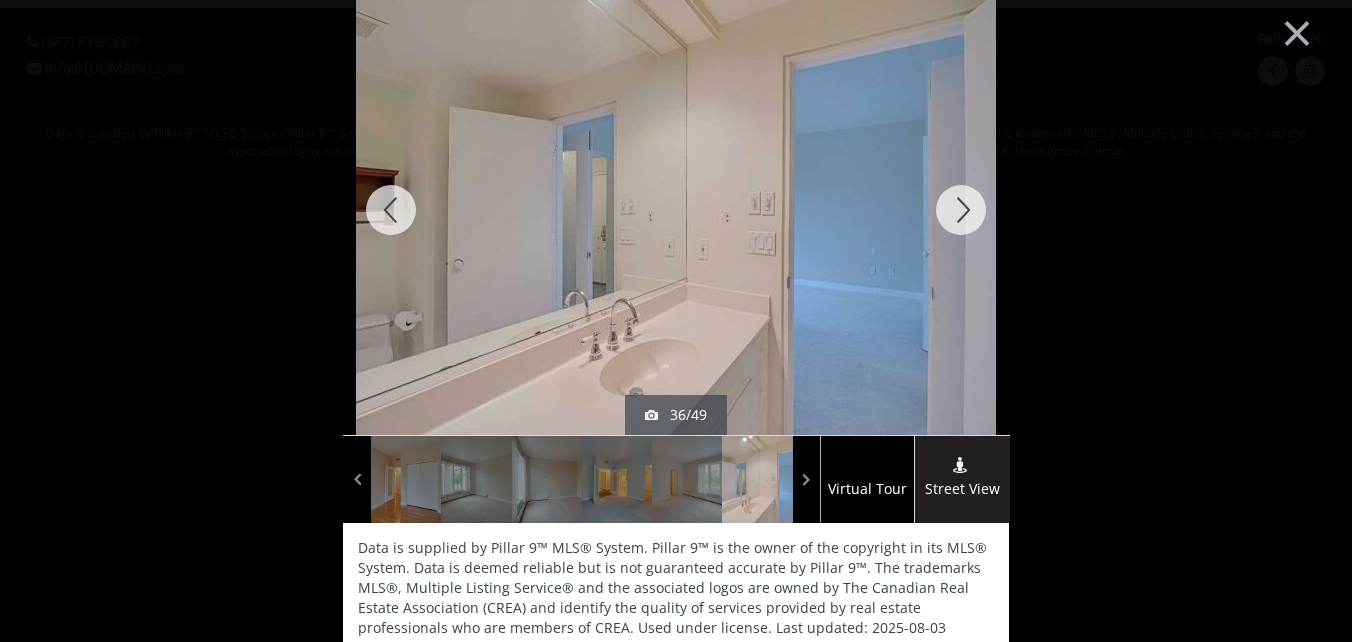 click at bounding box center [961, 210] 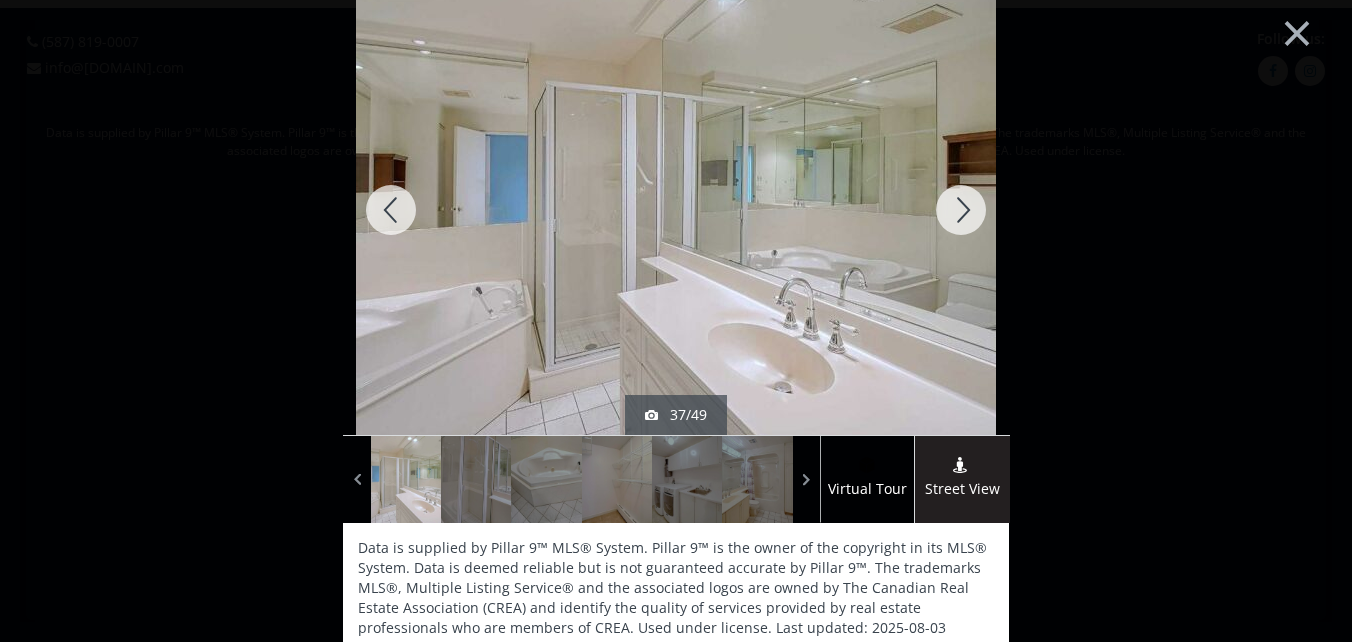click at bounding box center [961, 210] 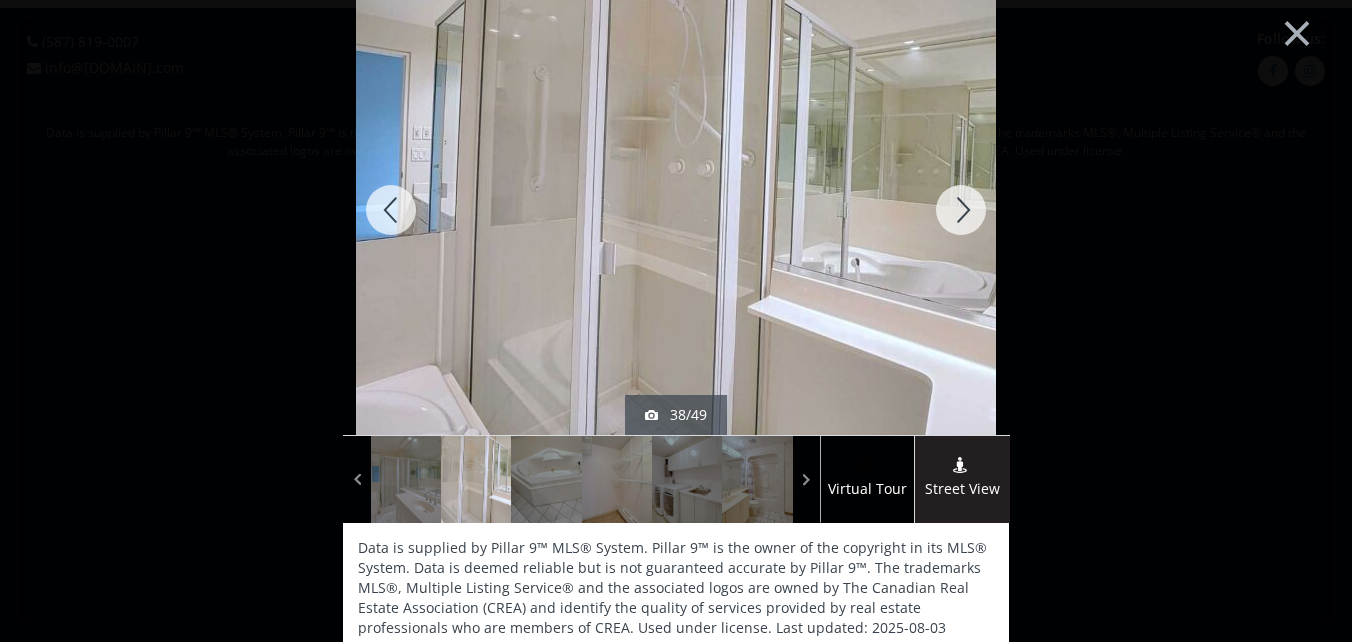 click at bounding box center (961, 210) 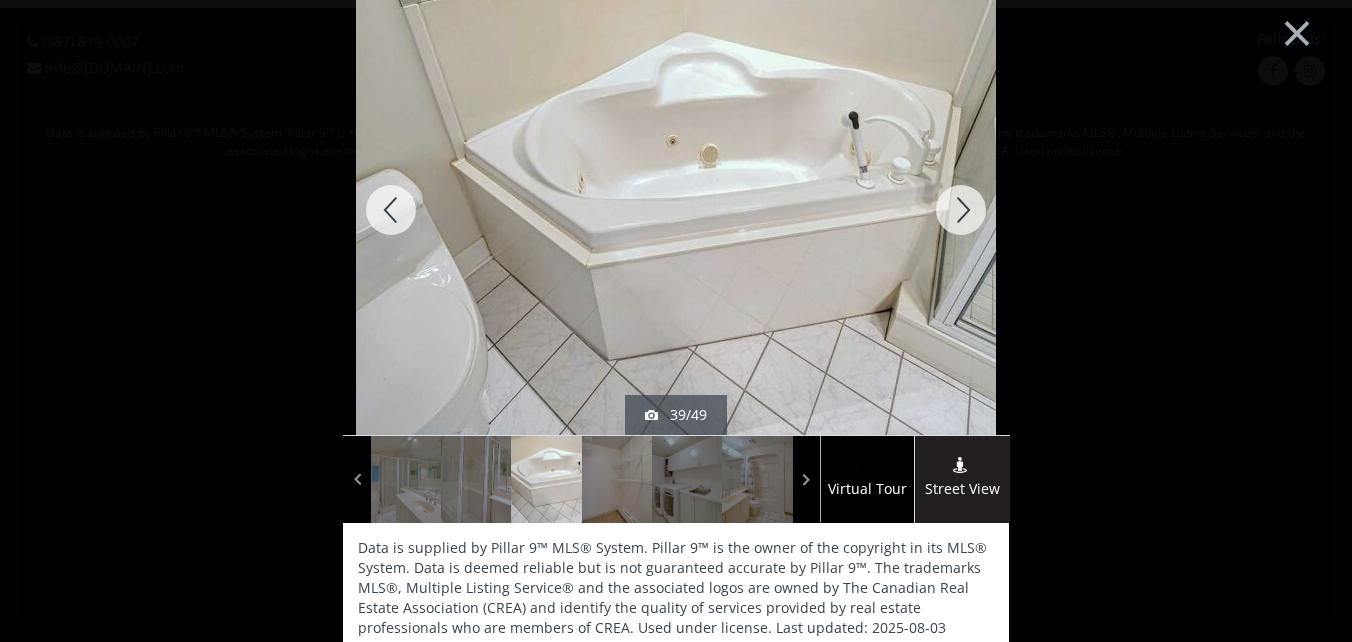 click at bounding box center [961, 210] 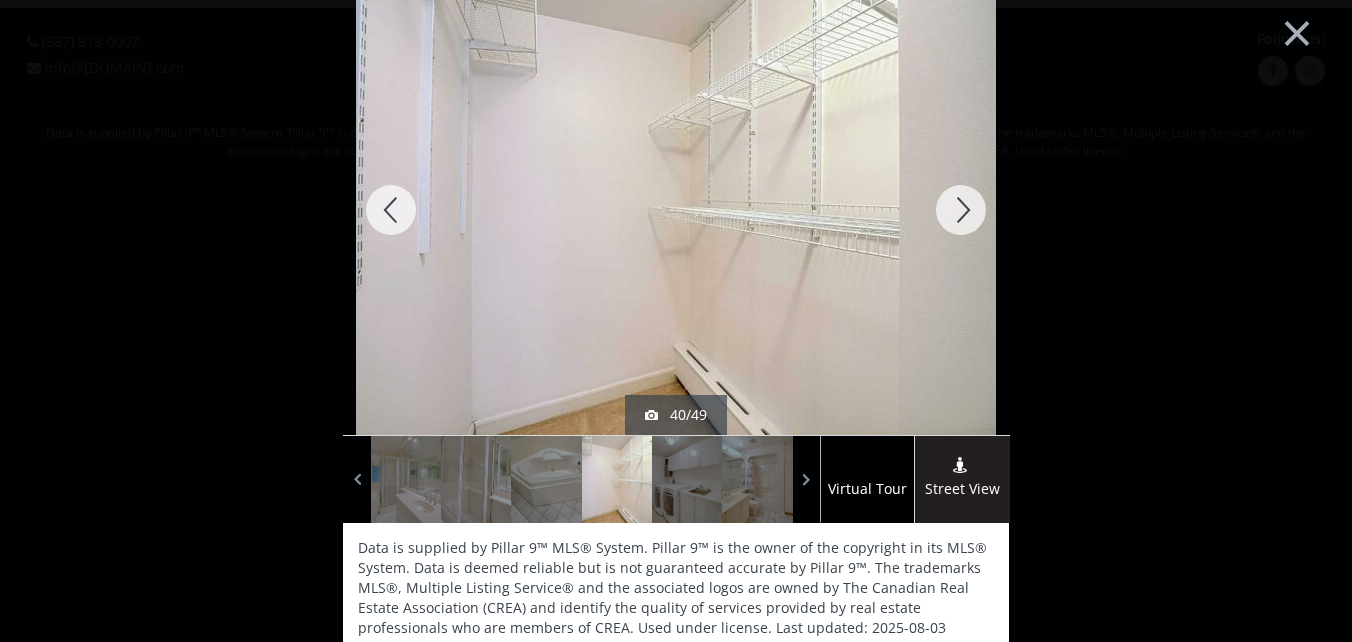 click at bounding box center [961, 210] 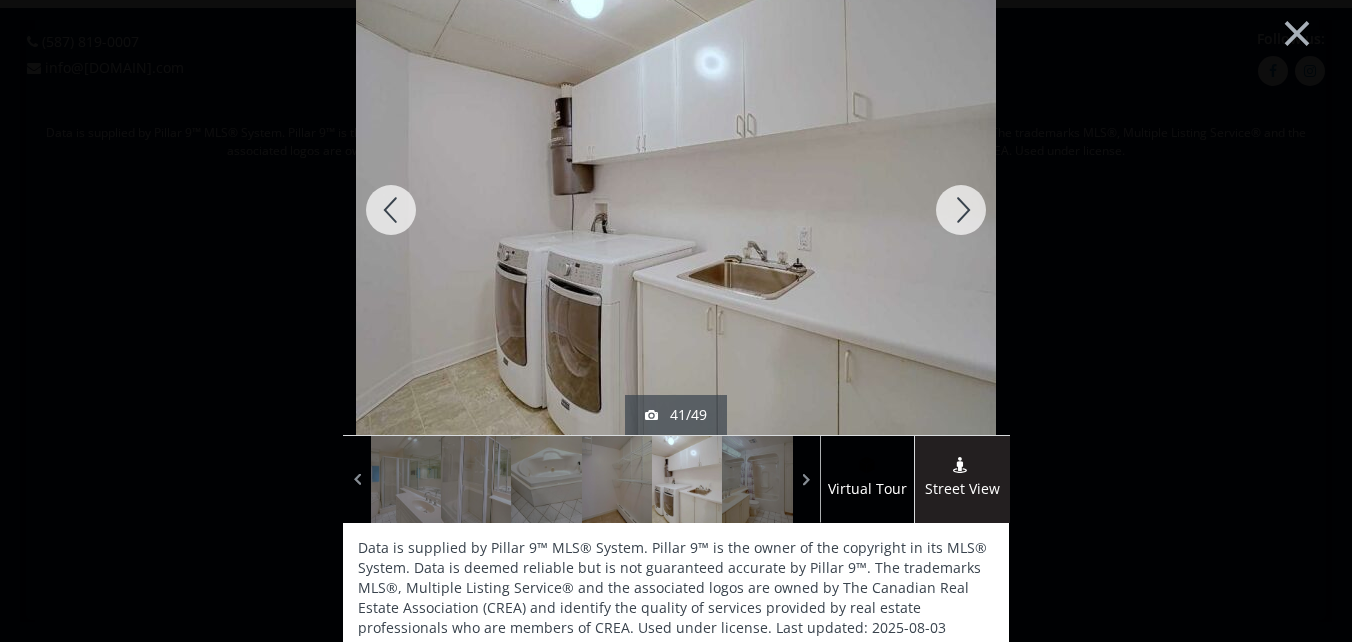 click at bounding box center (961, 210) 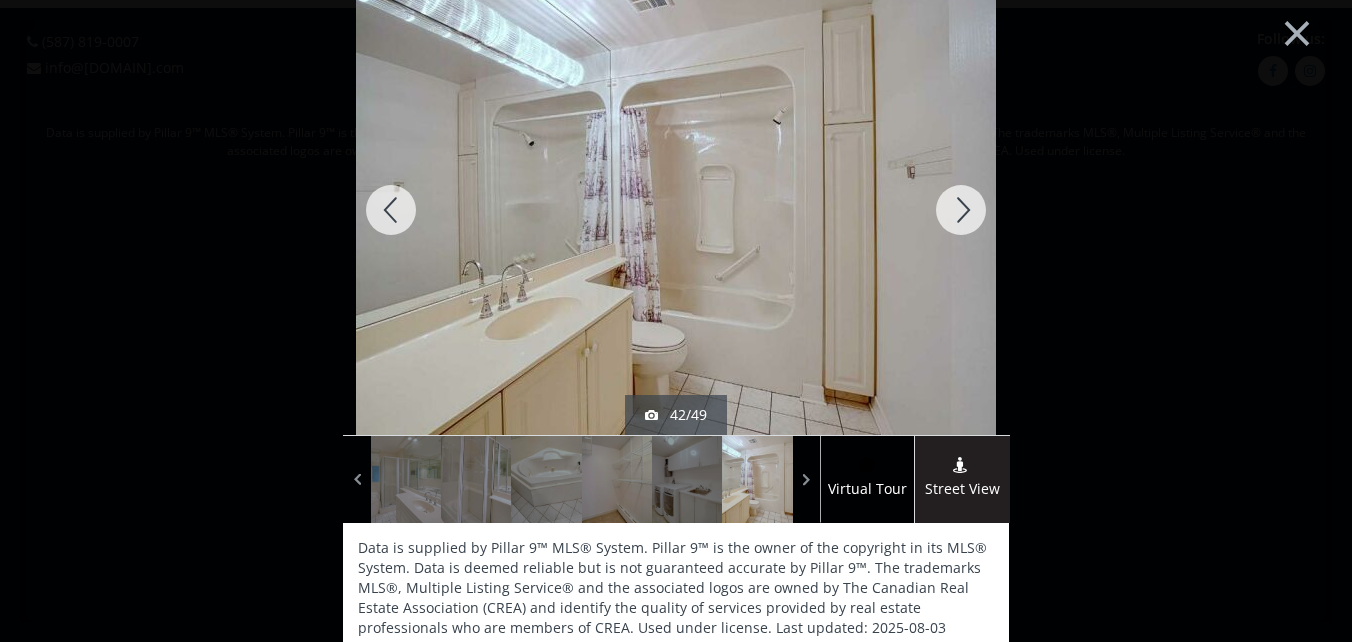 click at bounding box center [961, 210] 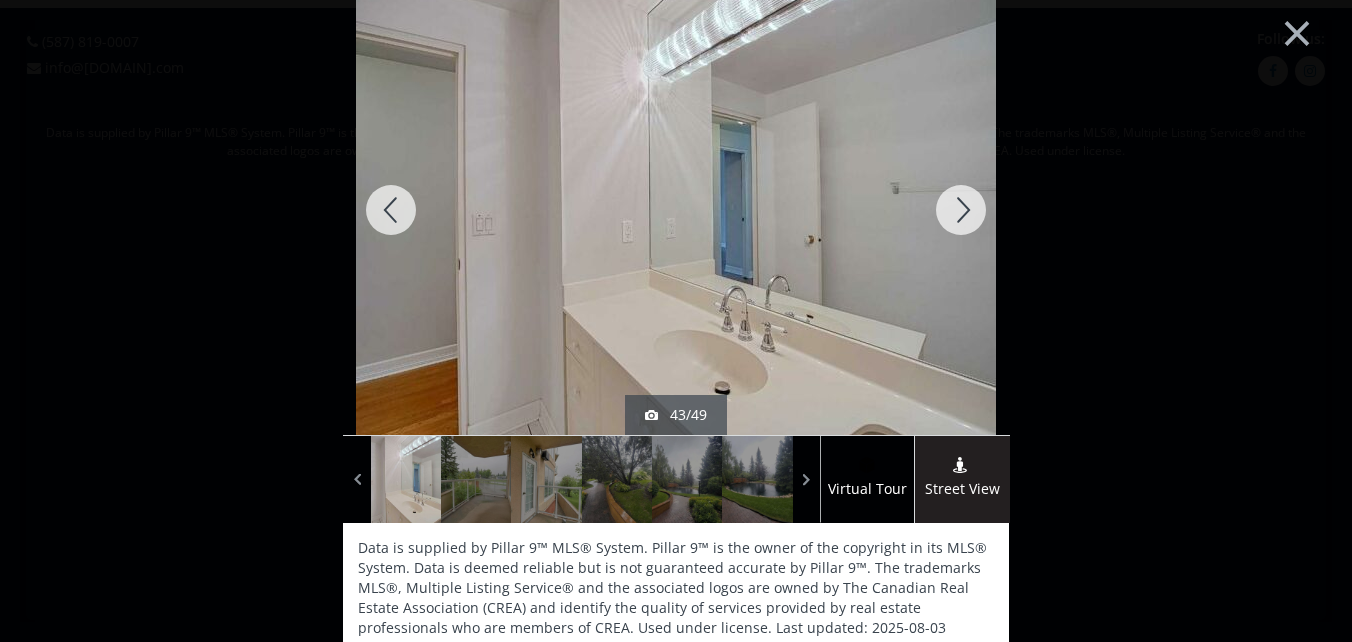 click at bounding box center [961, 210] 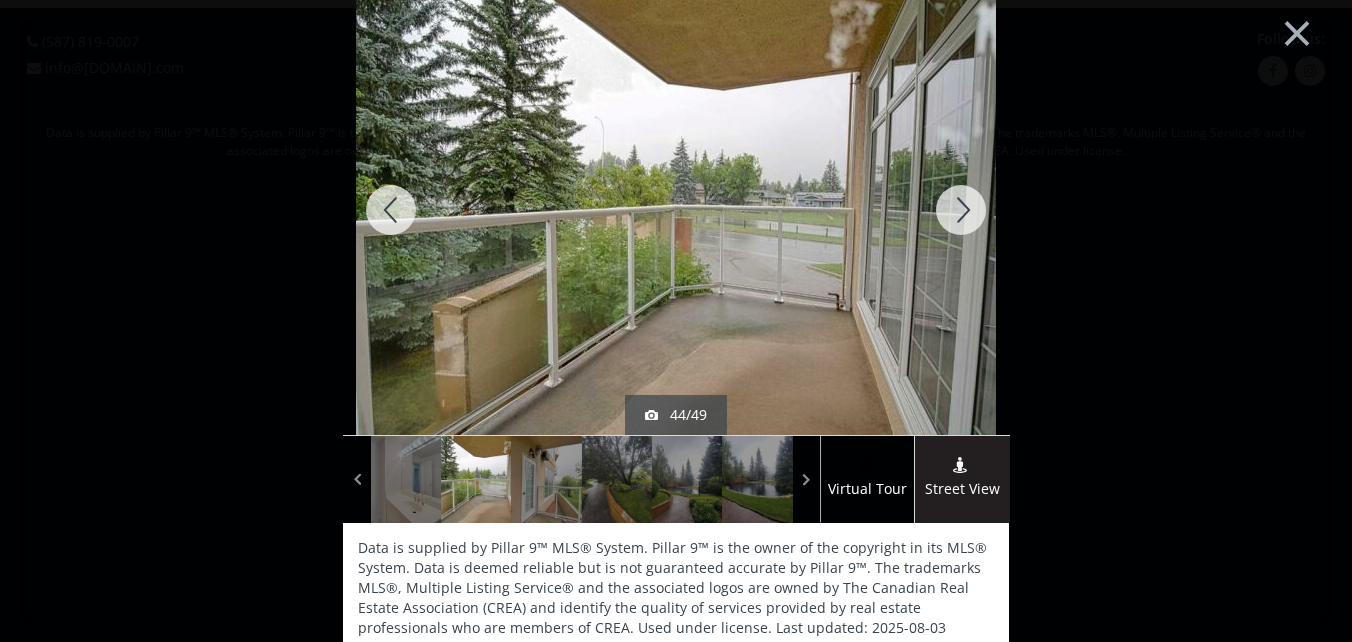 click at bounding box center [961, 210] 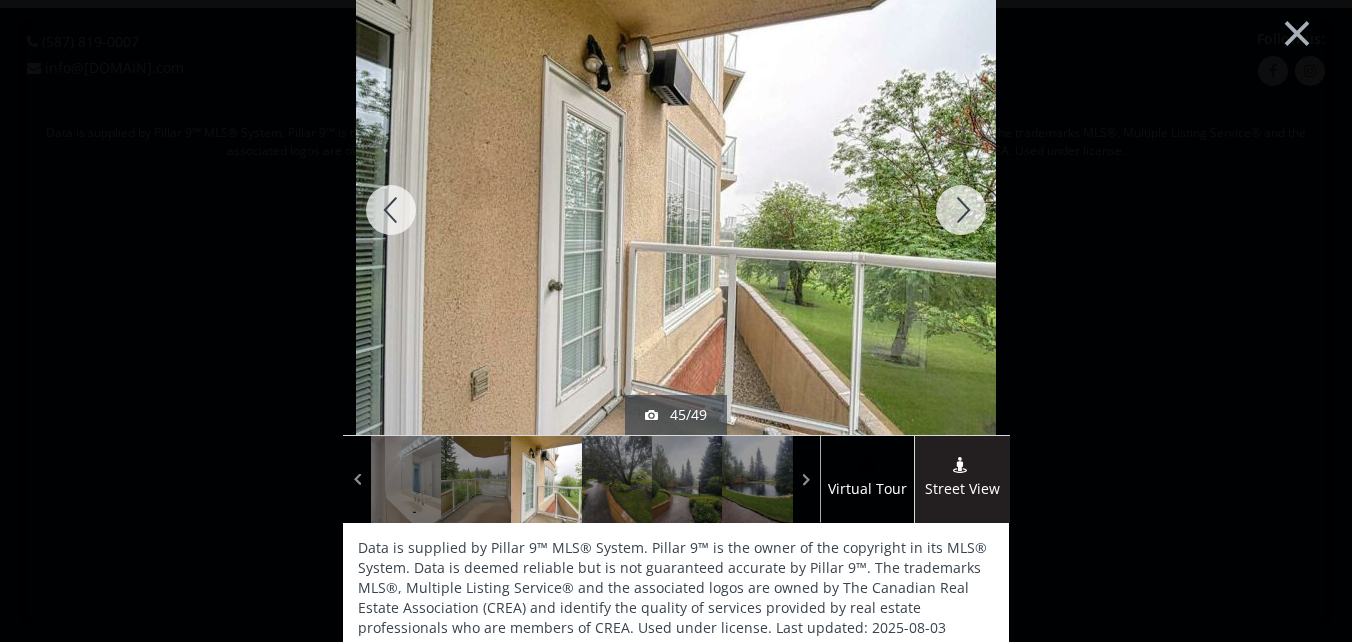 click at bounding box center (961, 210) 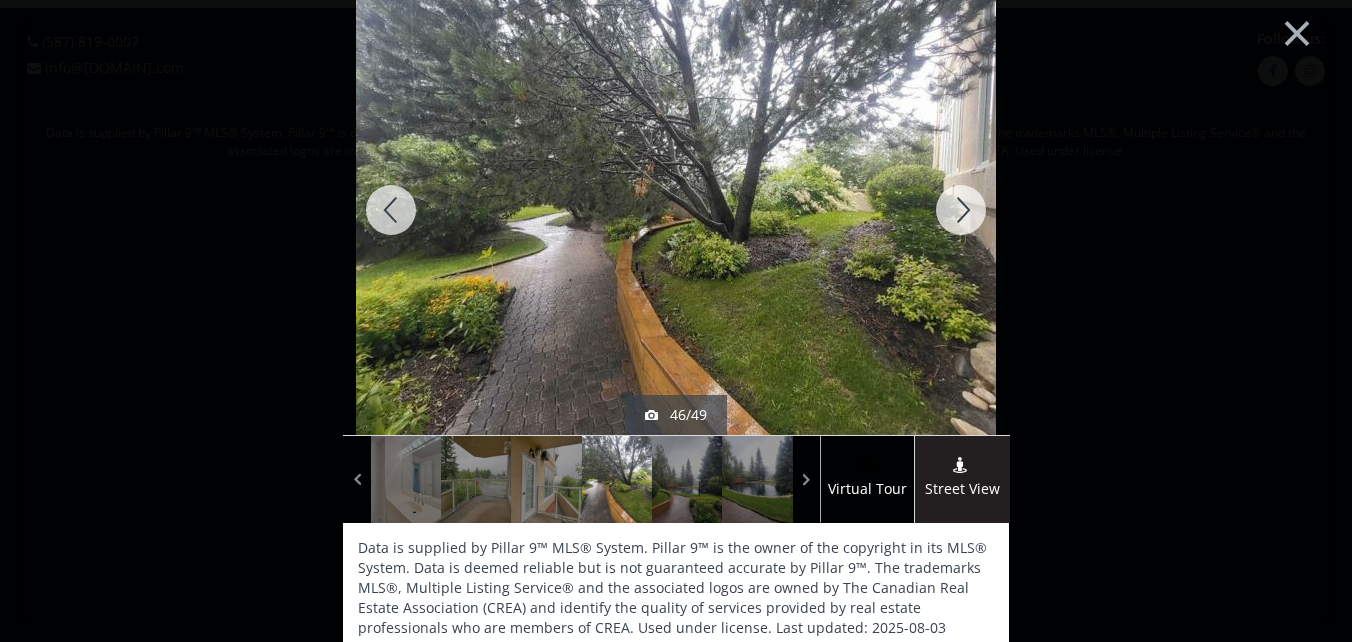 click at bounding box center [961, 210] 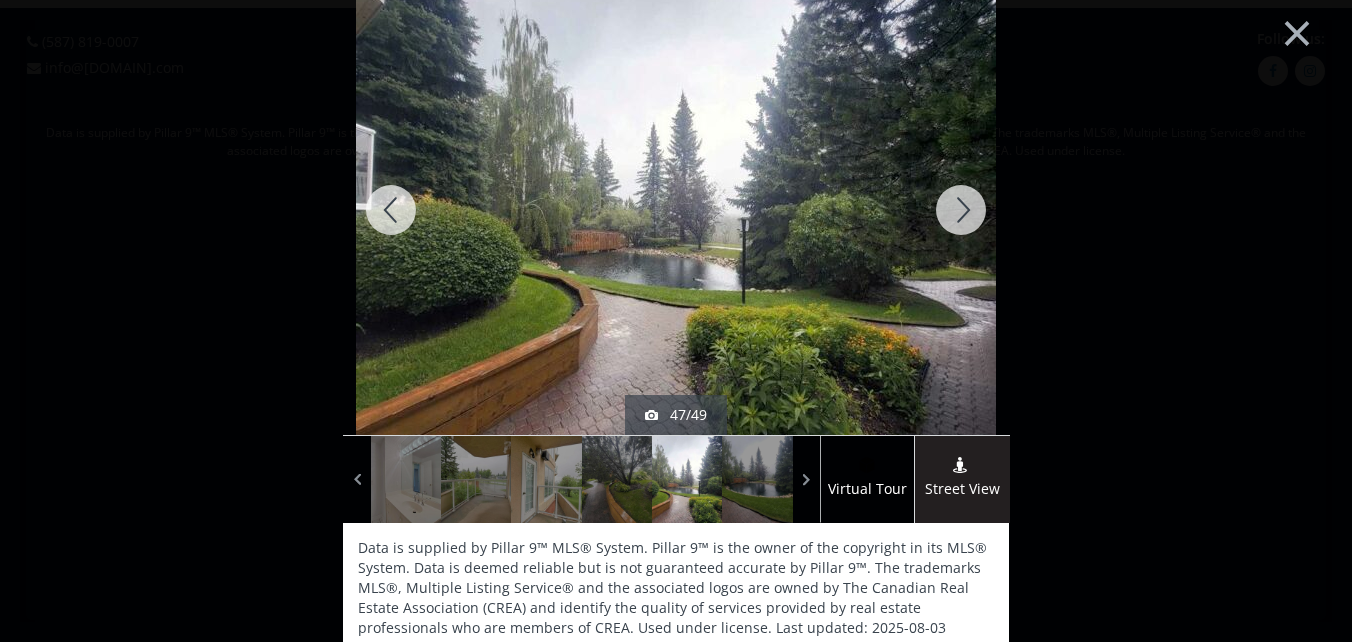 click at bounding box center [961, 210] 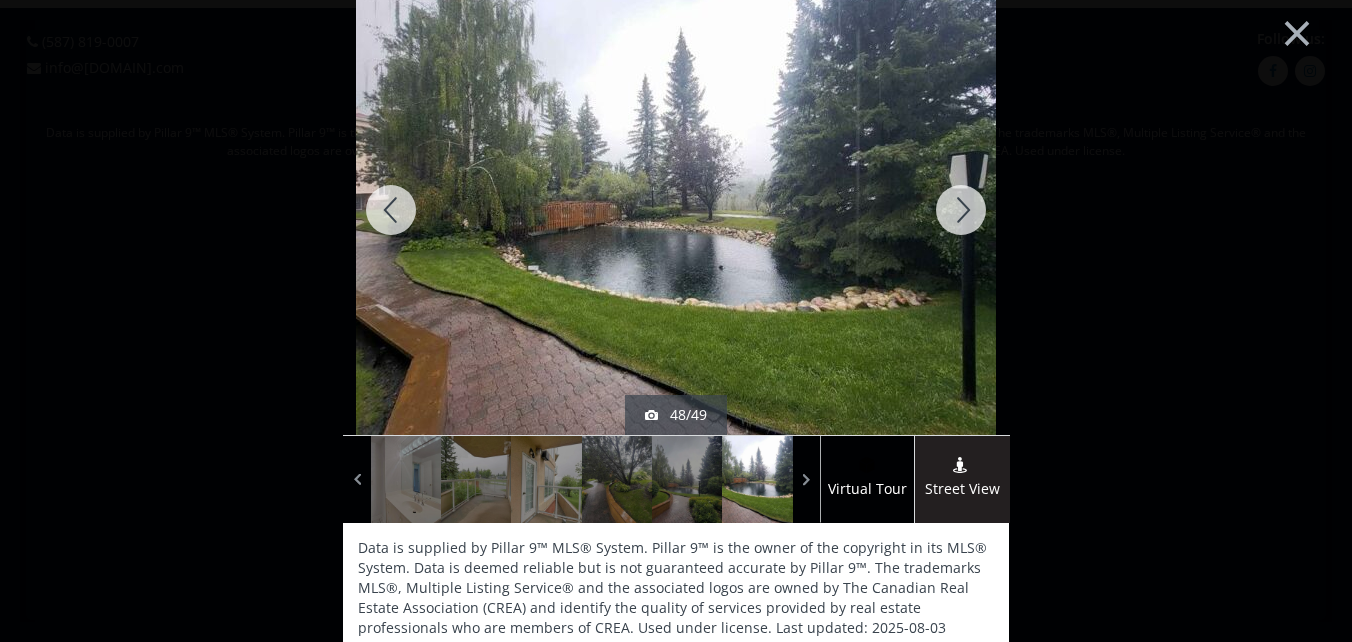 click at bounding box center [961, 210] 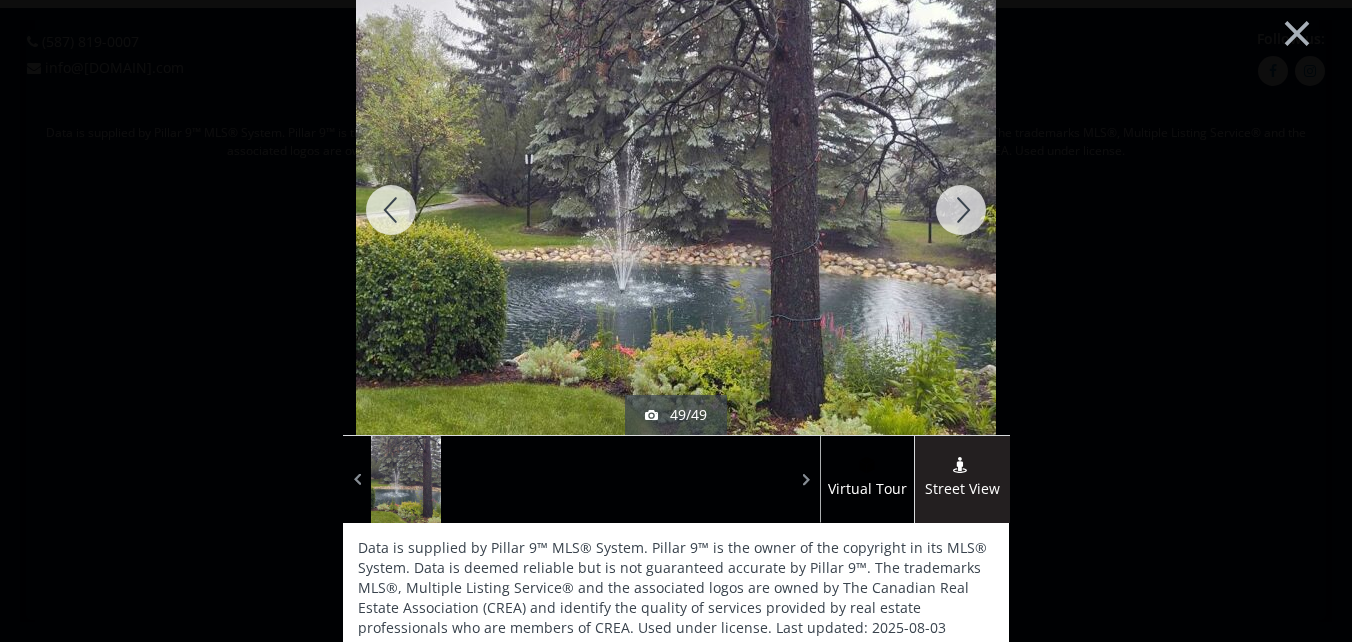 click at bounding box center [961, 210] 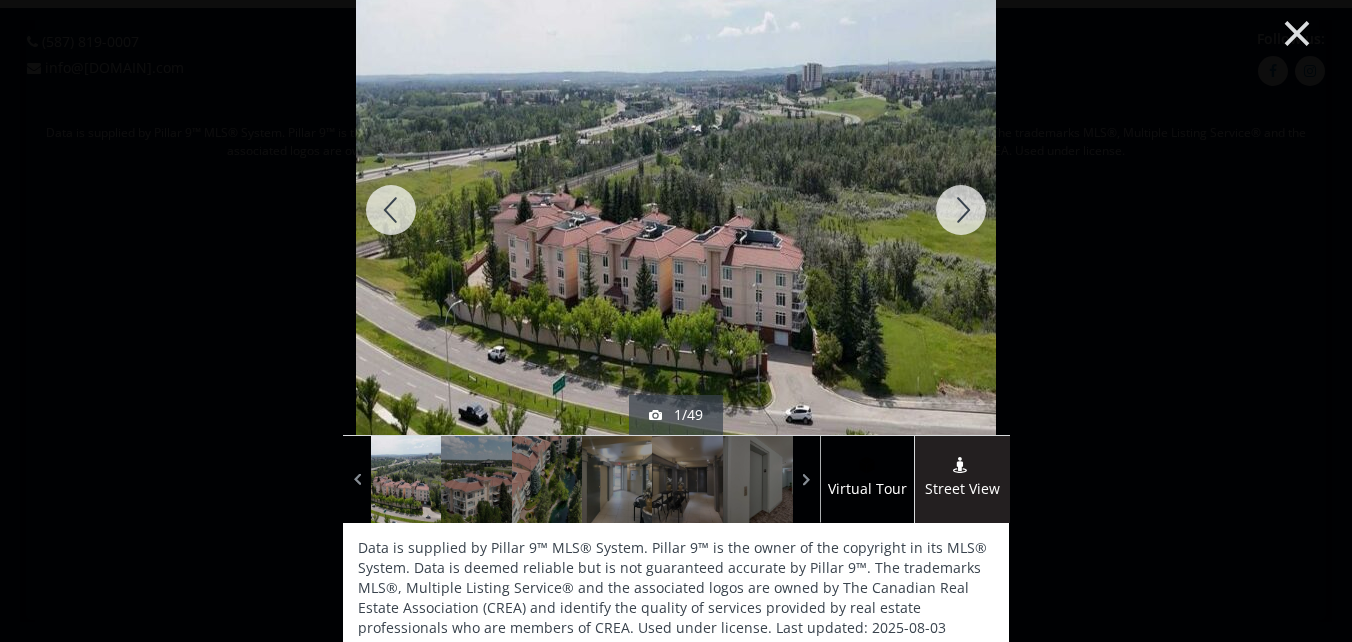 click on "×" at bounding box center [1297, 31] 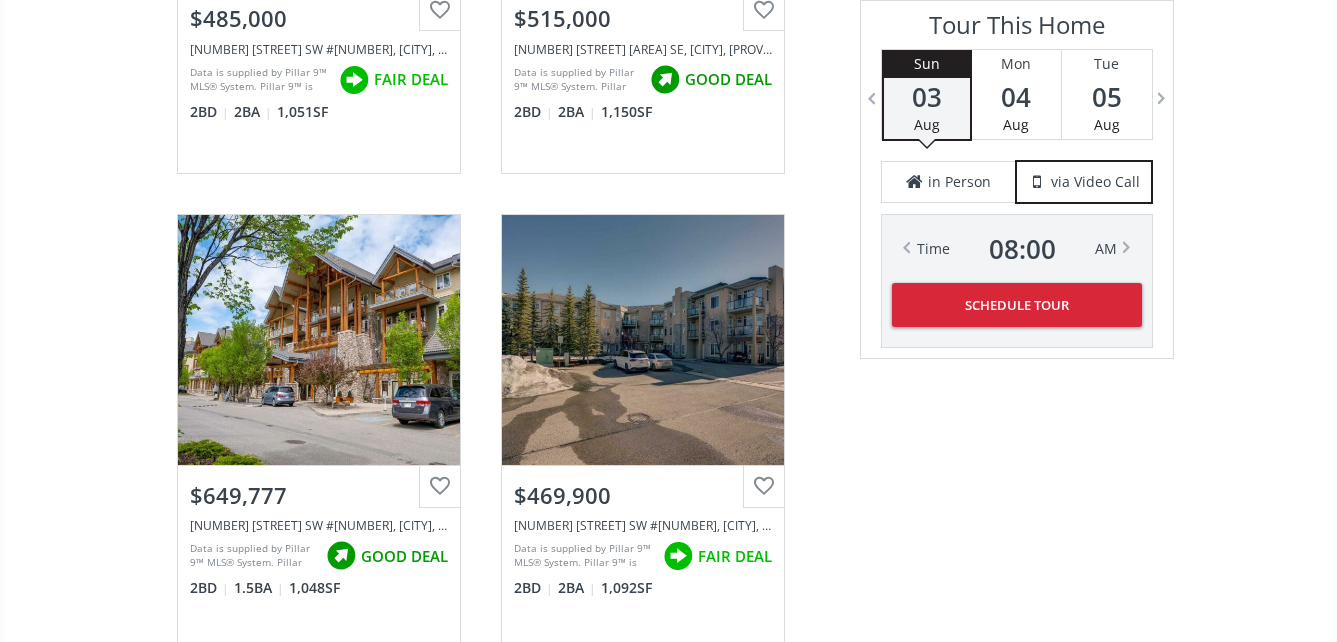 scroll, scrollTop: 3400, scrollLeft: 0, axis: vertical 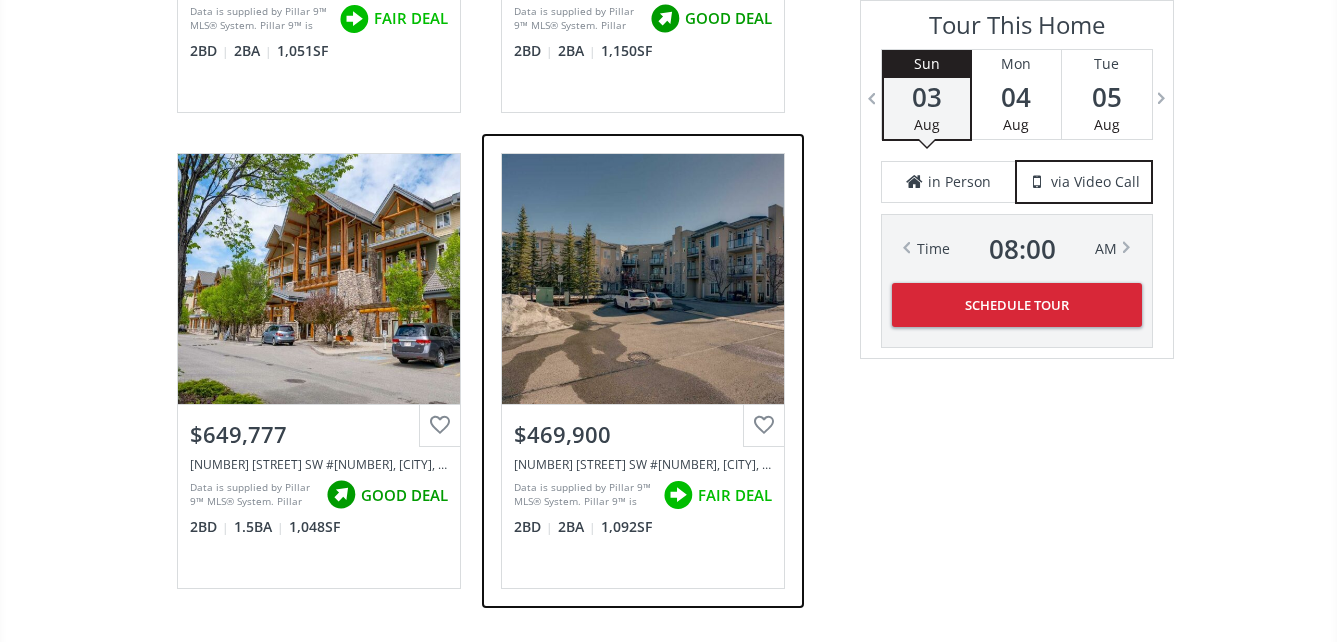click on "View Photos & Details" at bounding box center (643, 279) 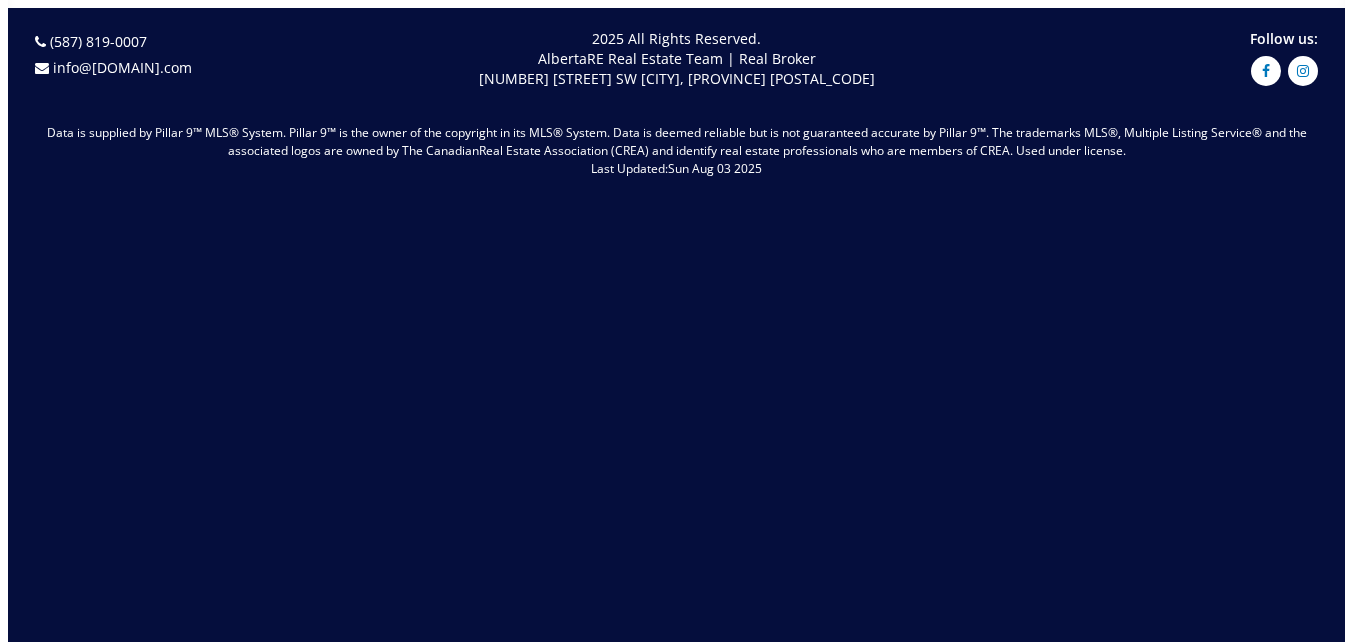 scroll, scrollTop: 0, scrollLeft: 0, axis: both 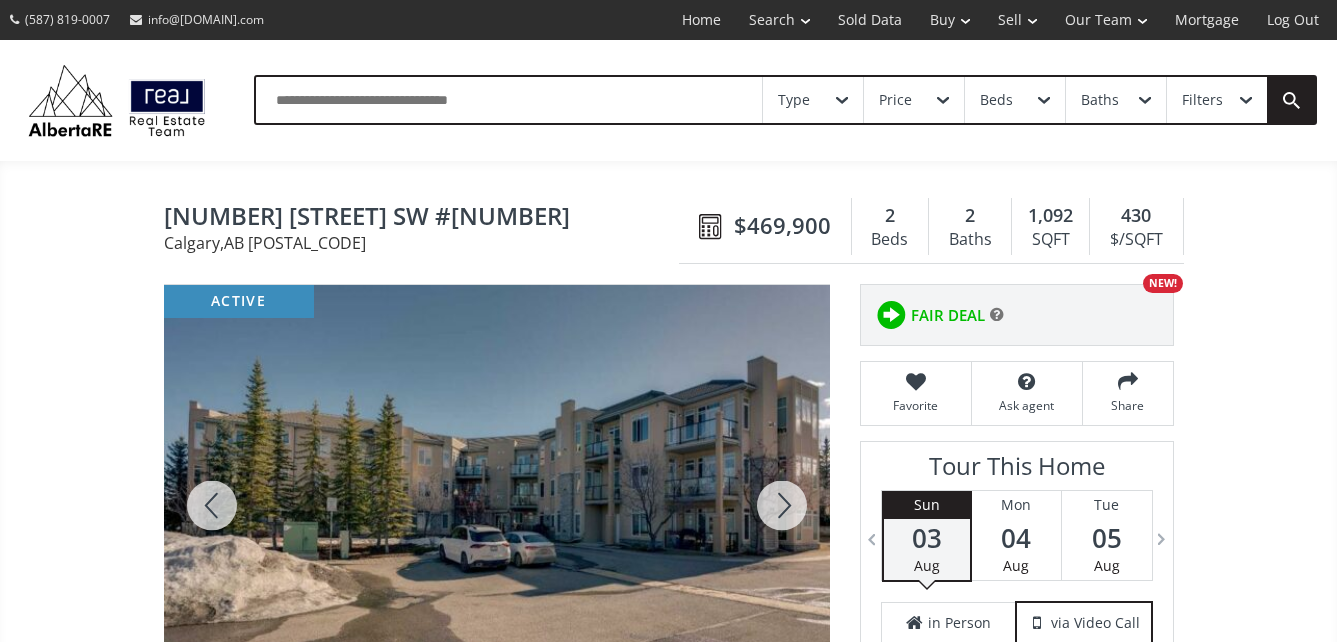 click at bounding box center (497, 505) 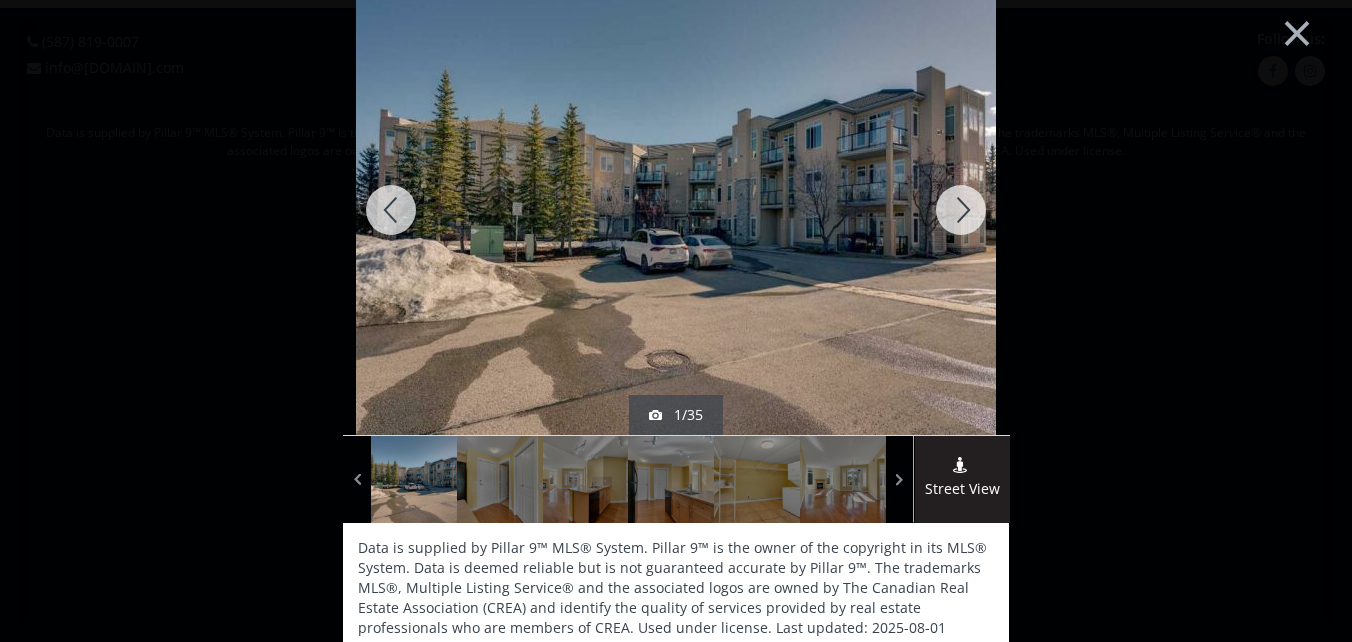 click at bounding box center (961, 210) 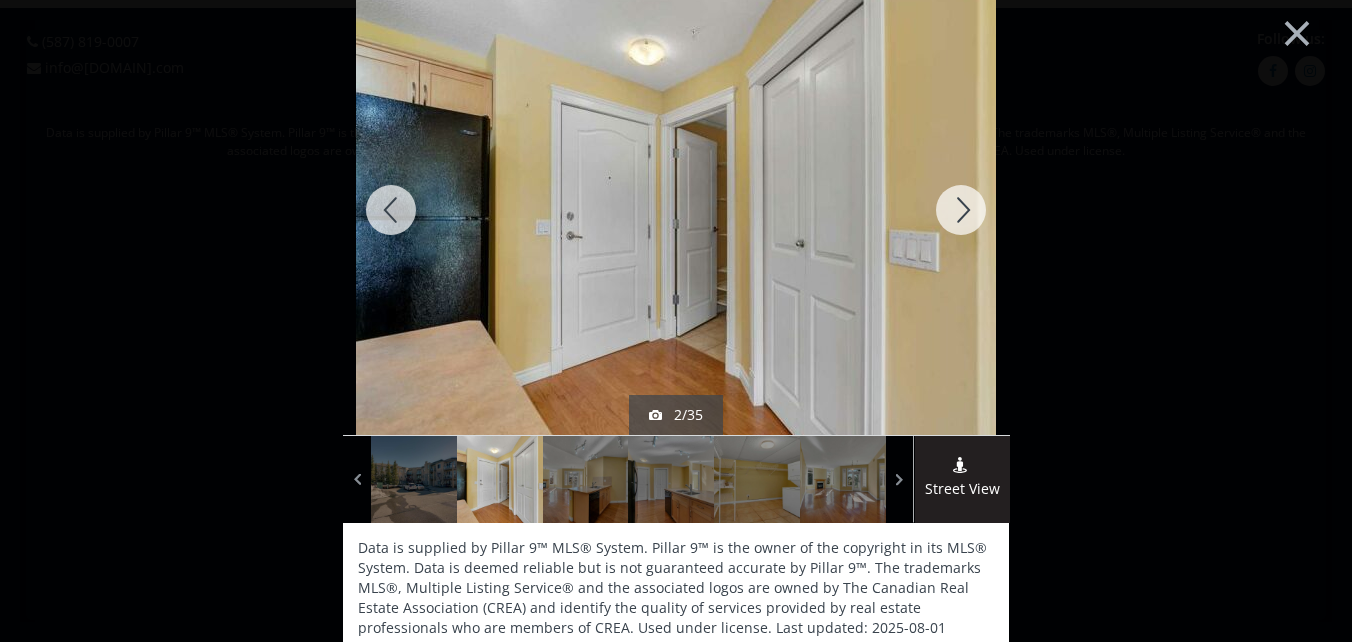 click at bounding box center (961, 210) 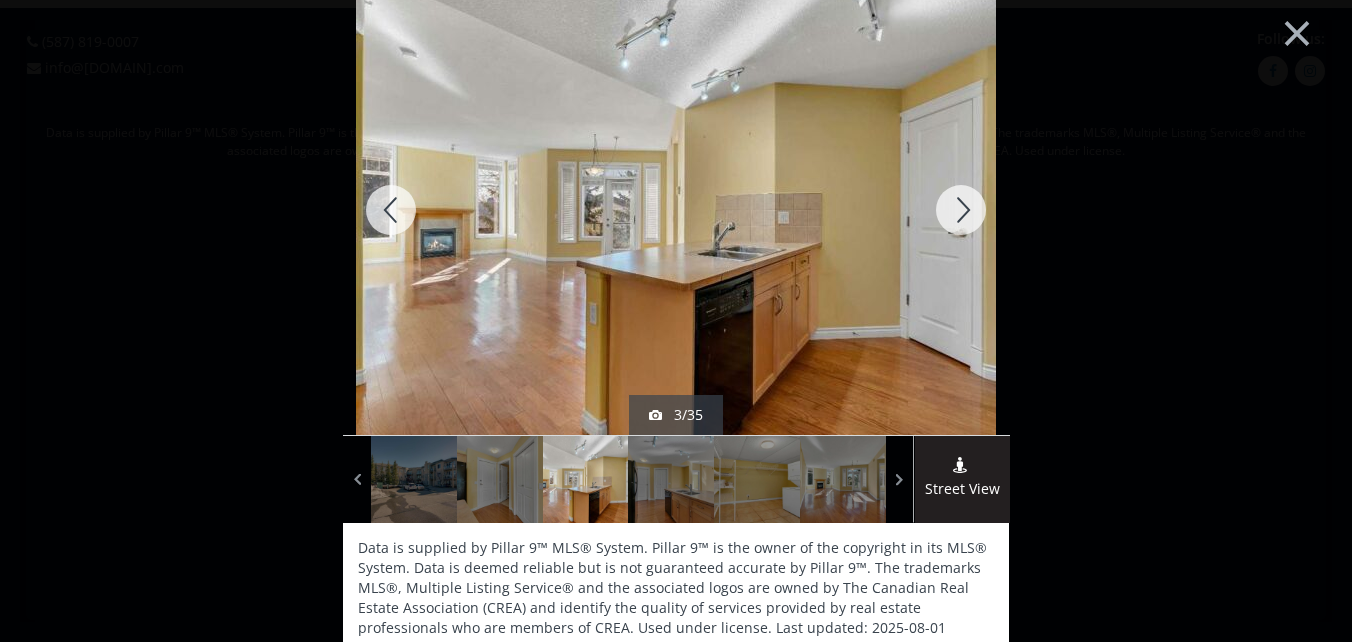 click at bounding box center (961, 210) 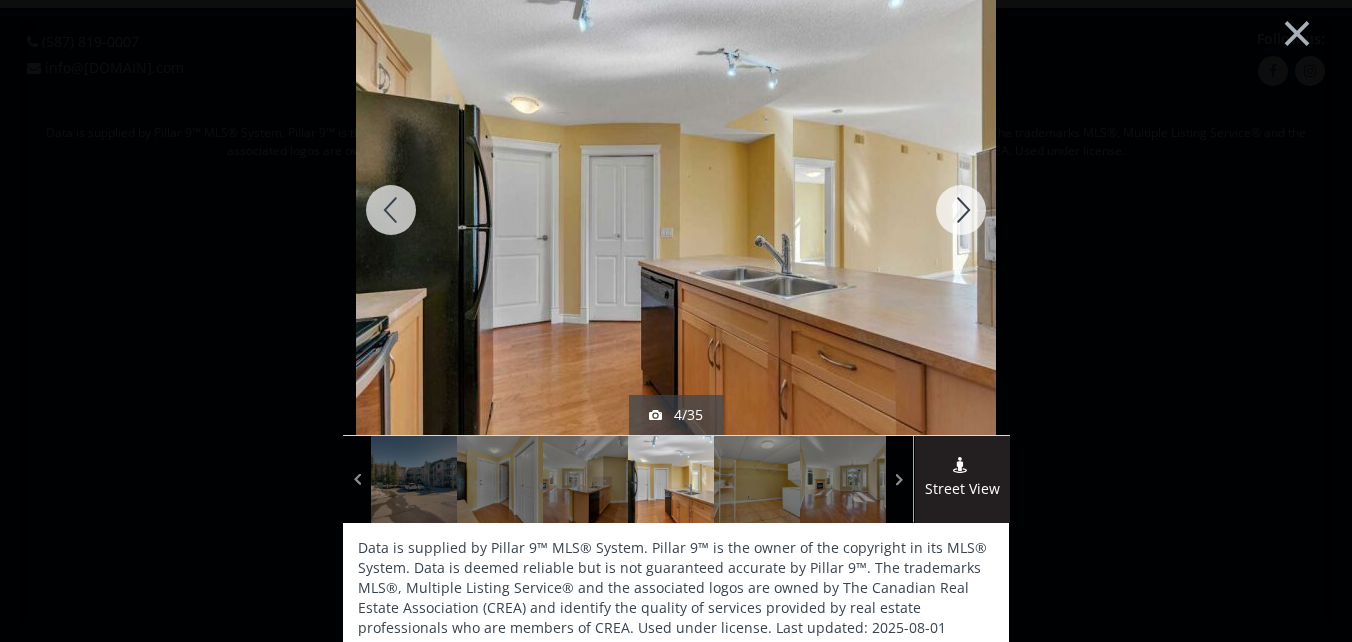 click at bounding box center [961, 210] 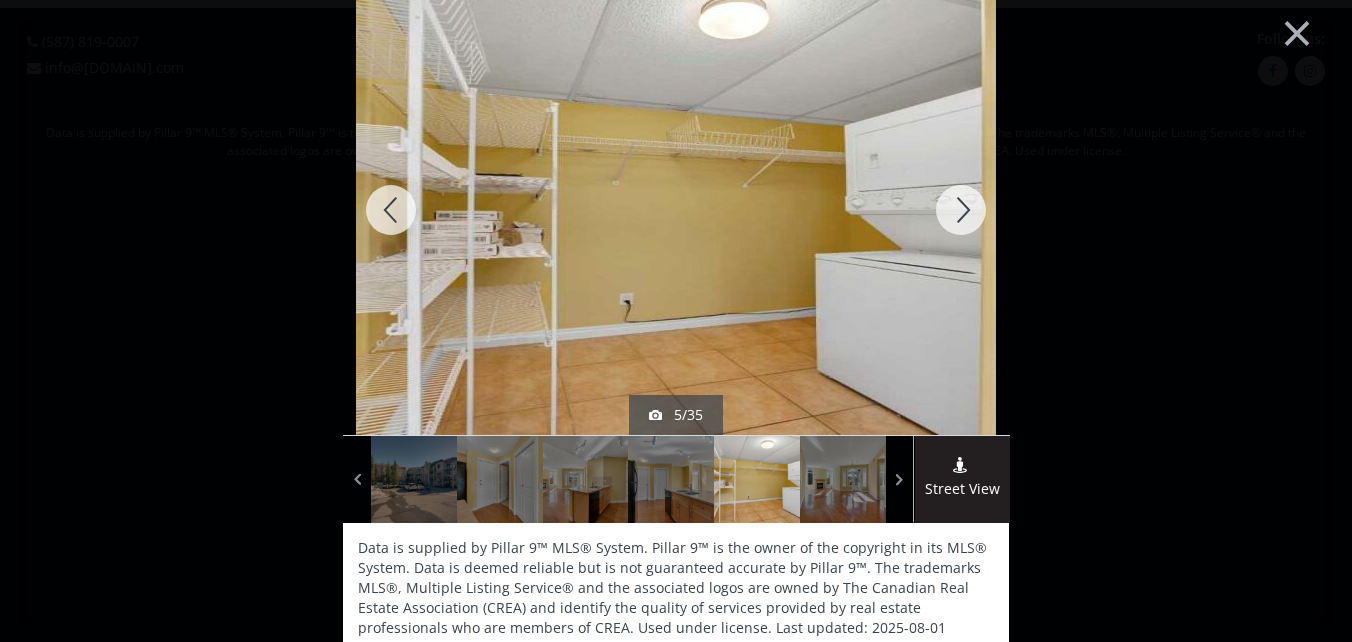click at bounding box center (961, 210) 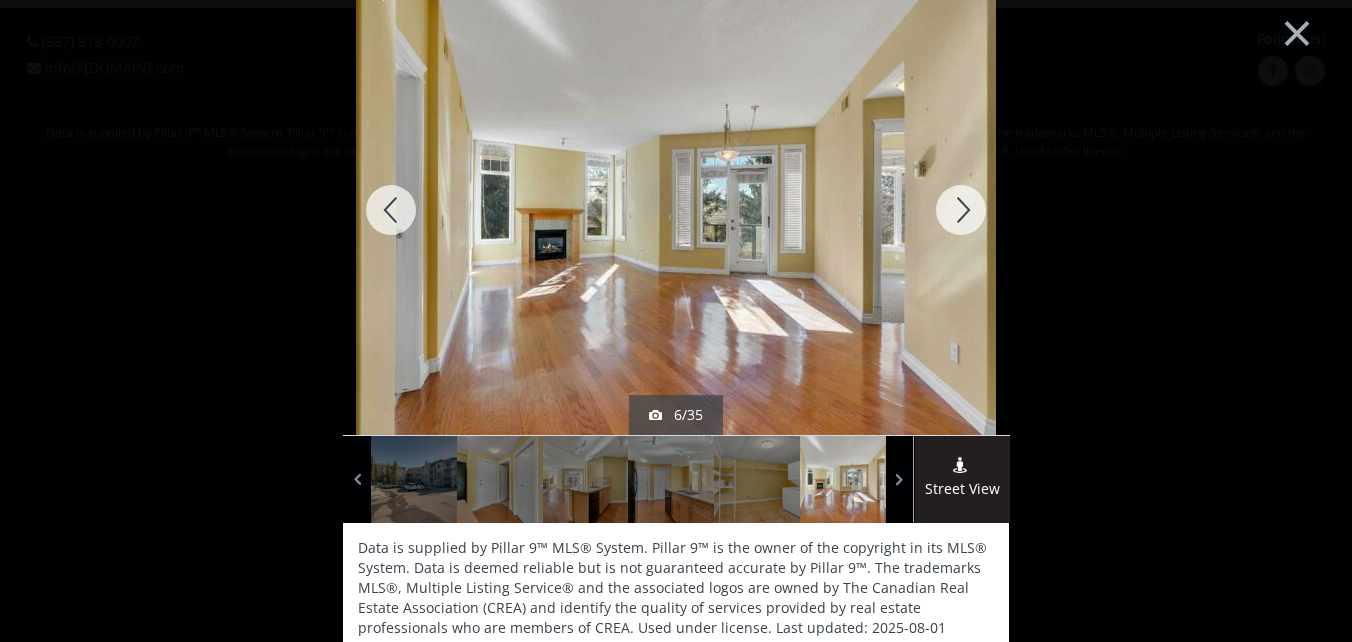 click at bounding box center (961, 210) 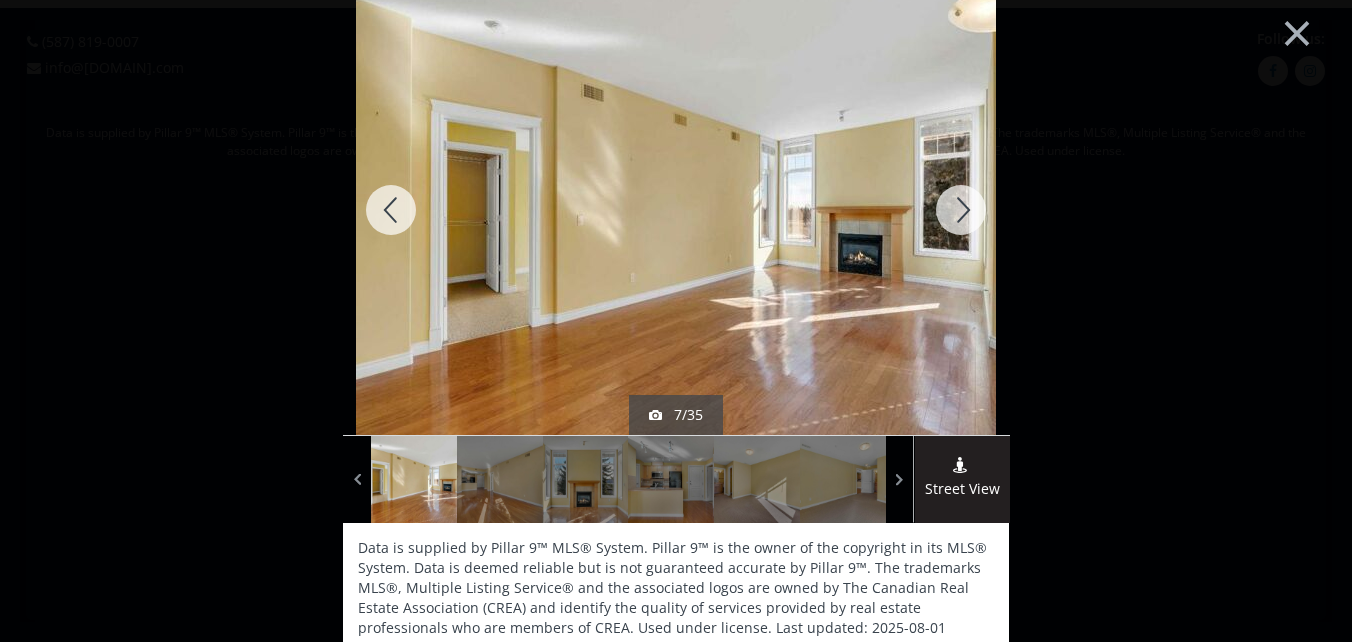 click at bounding box center [961, 210] 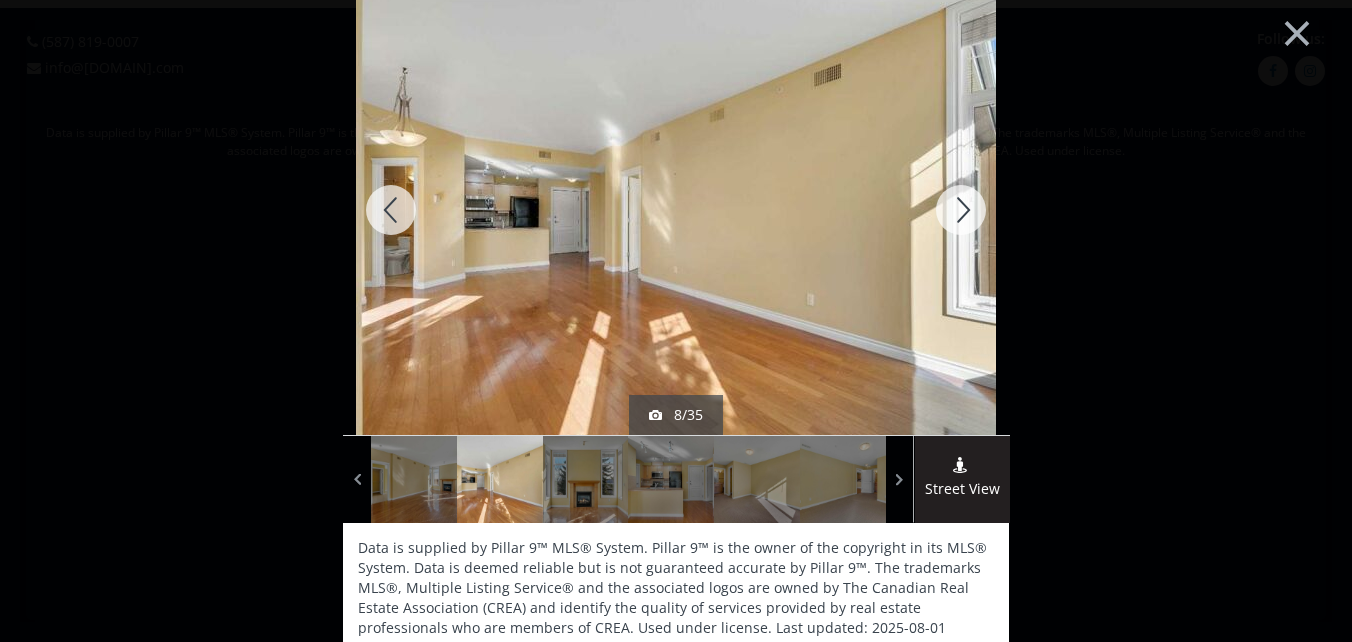 click at bounding box center (961, 210) 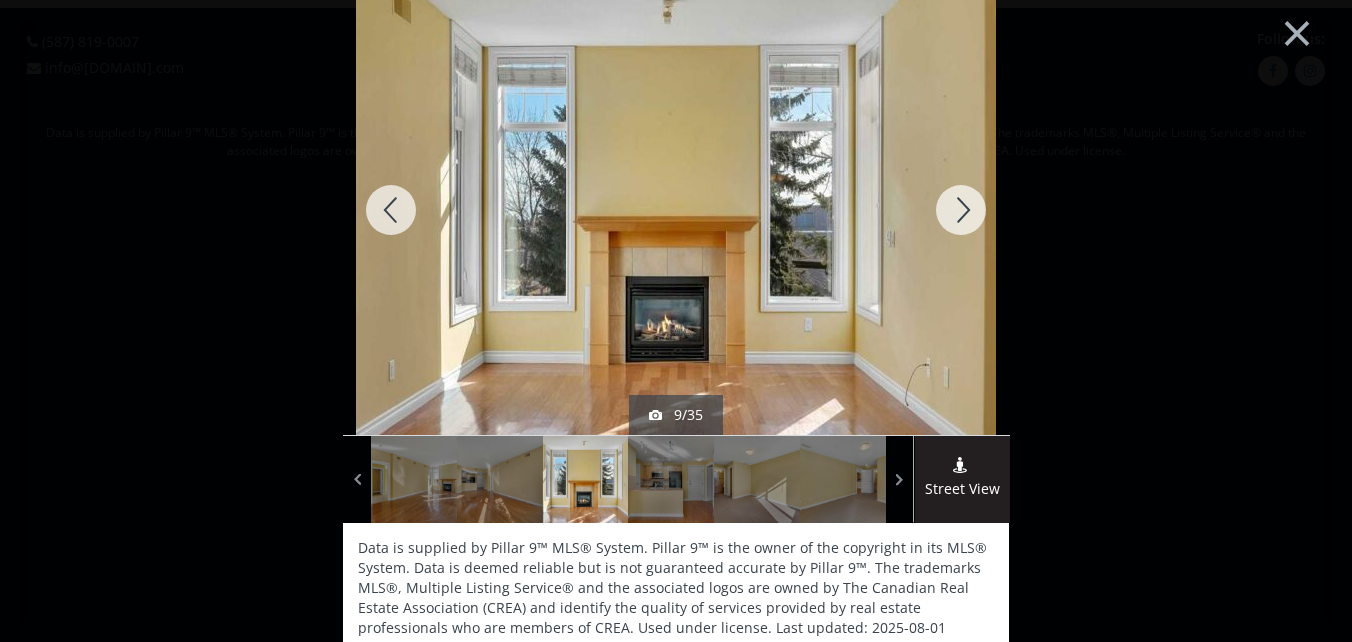 click at bounding box center (961, 210) 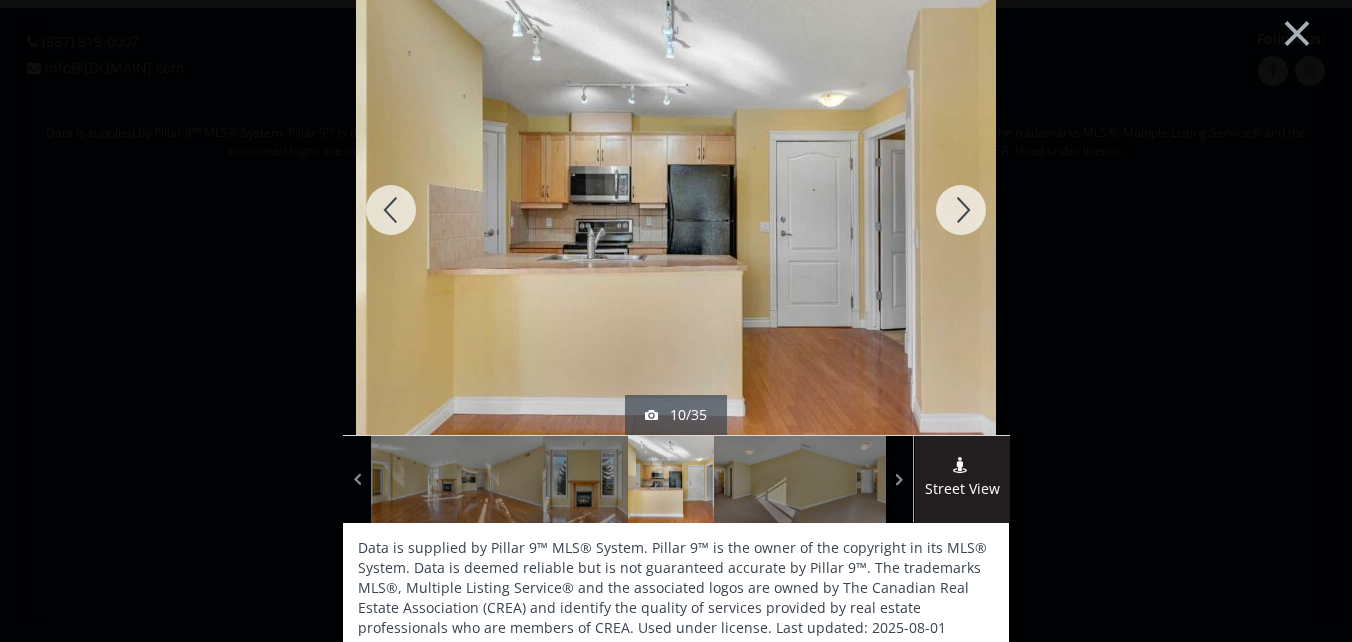 click at bounding box center [961, 210] 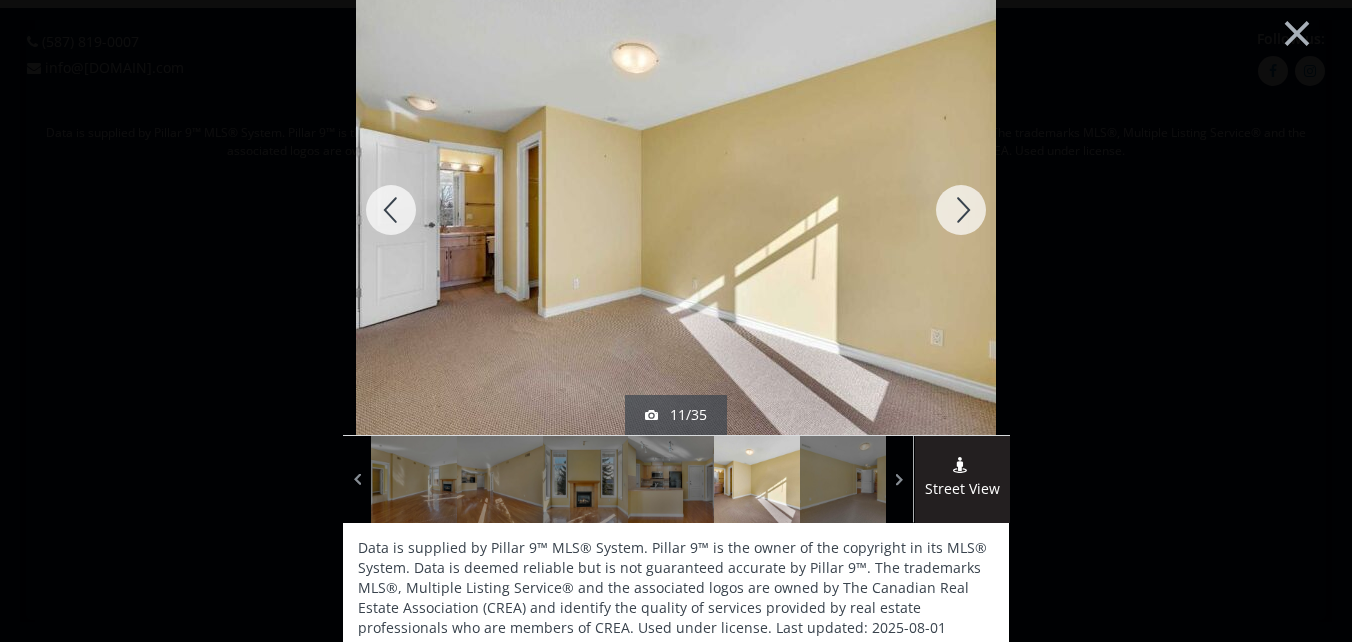 click at bounding box center [961, 210] 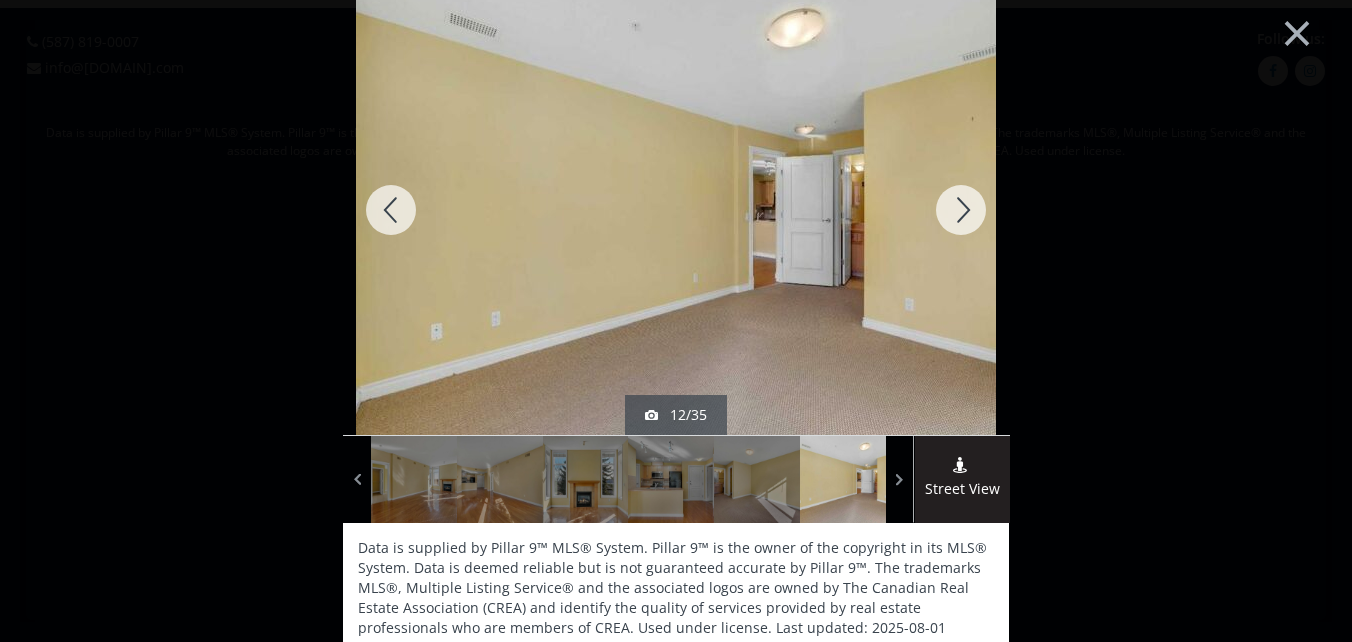 click at bounding box center [961, 210] 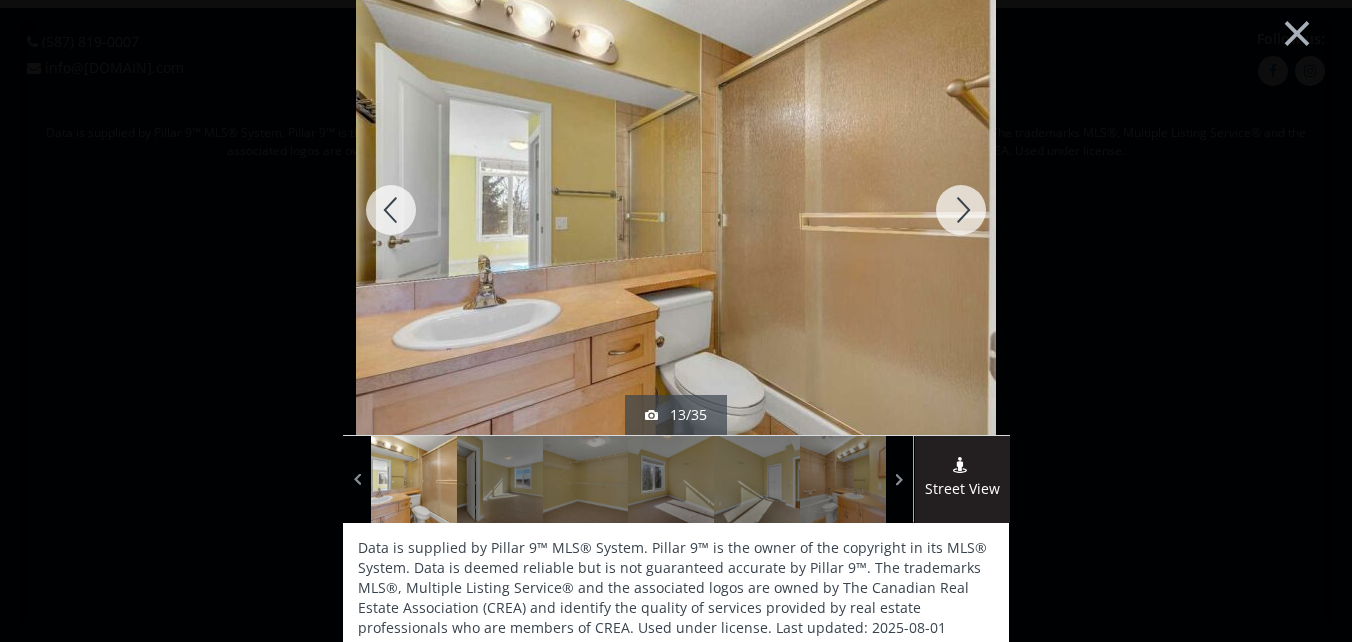 click at bounding box center (961, 210) 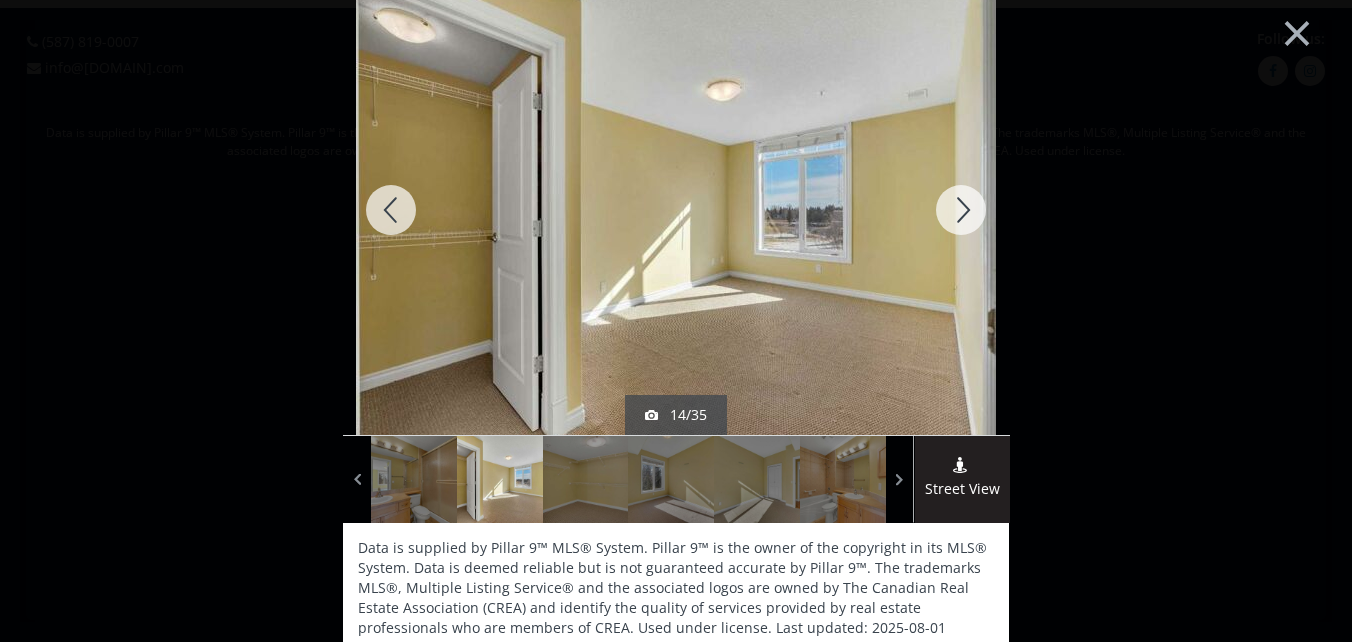 click at bounding box center [961, 210] 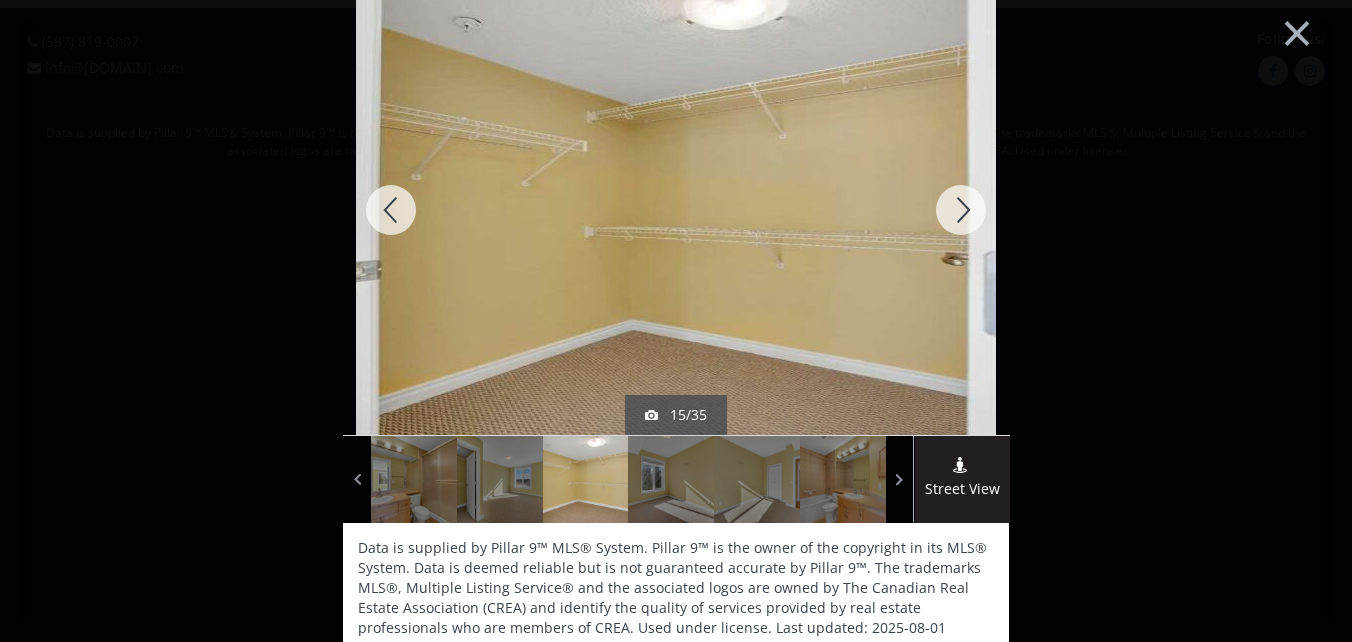 click at bounding box center (961, 210) 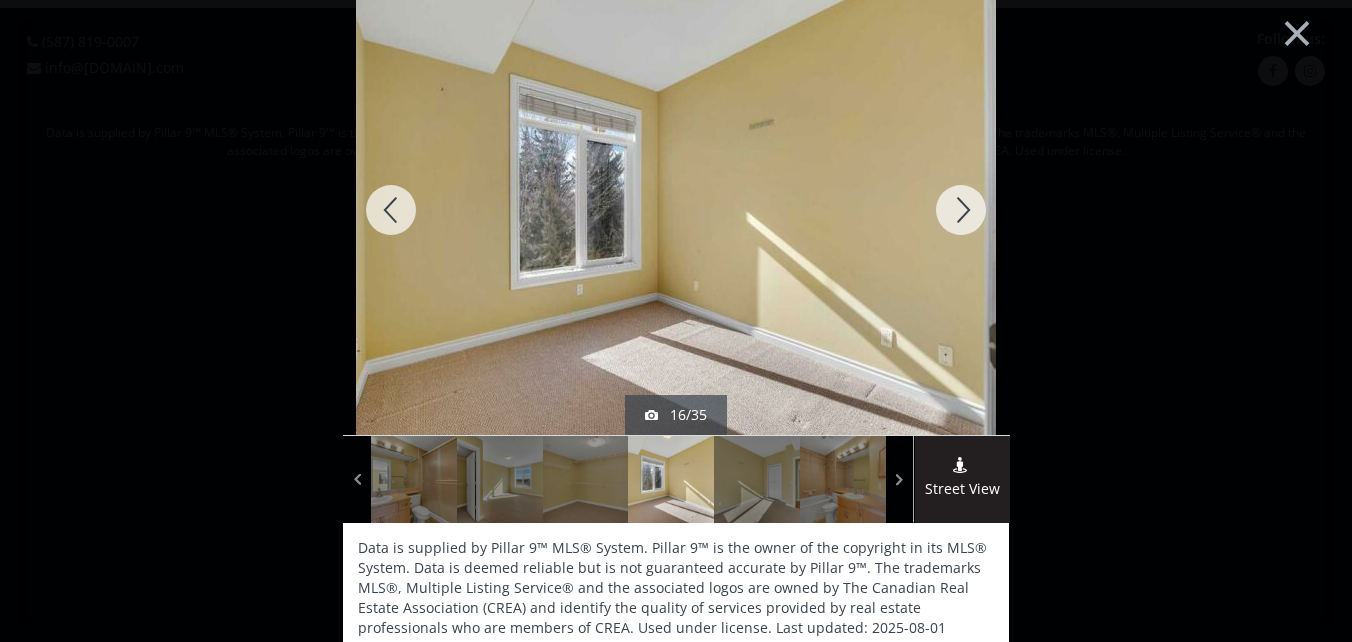 click at bounding box center (961, 210) 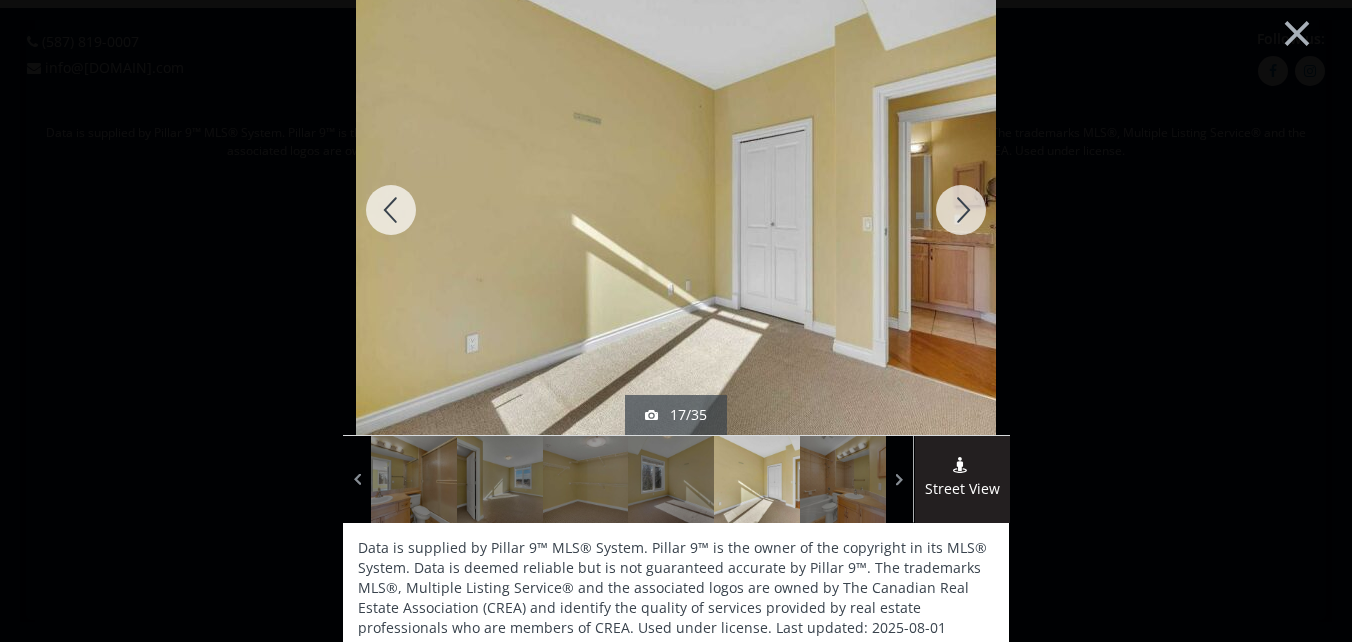 click at bounding box center (961, 210) 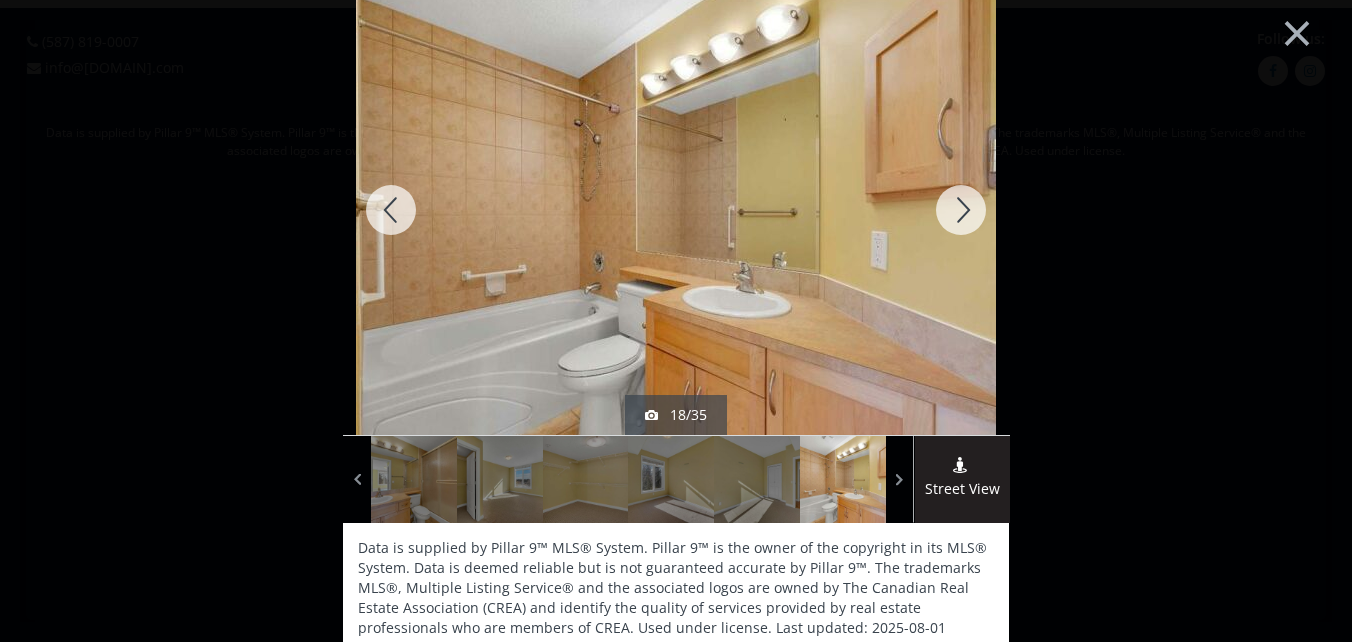 click at bounding box center (961, 210) 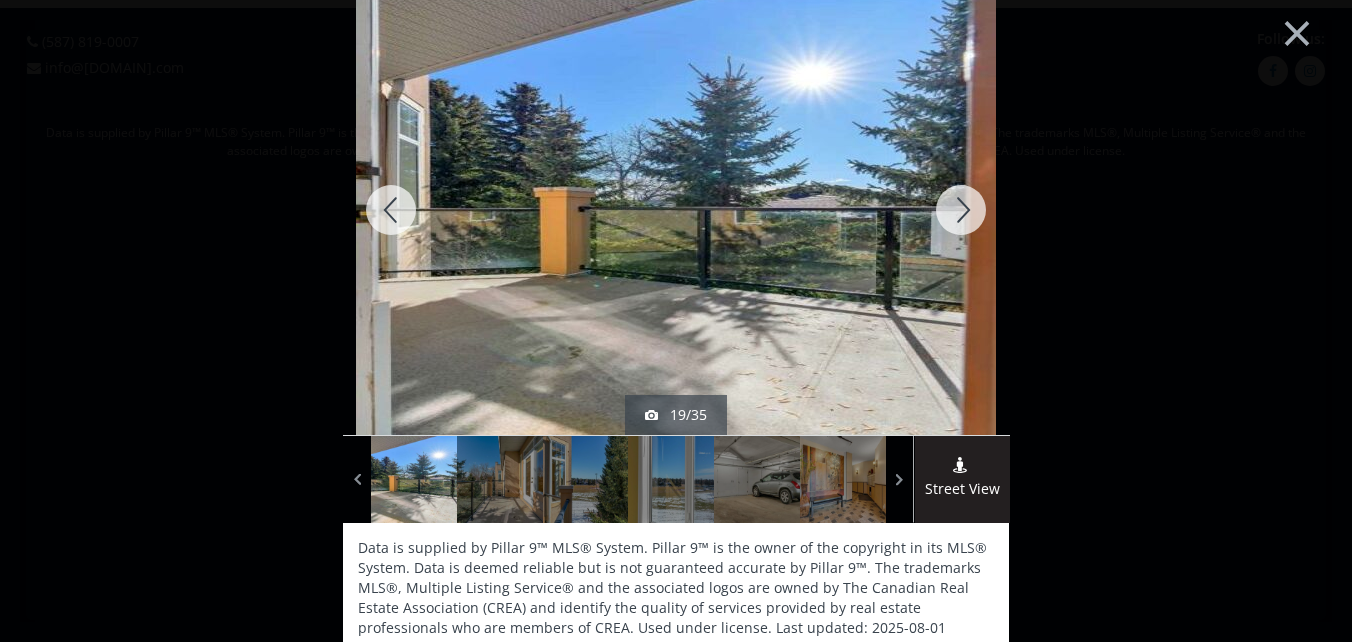 click at bounding box center [961, 210] 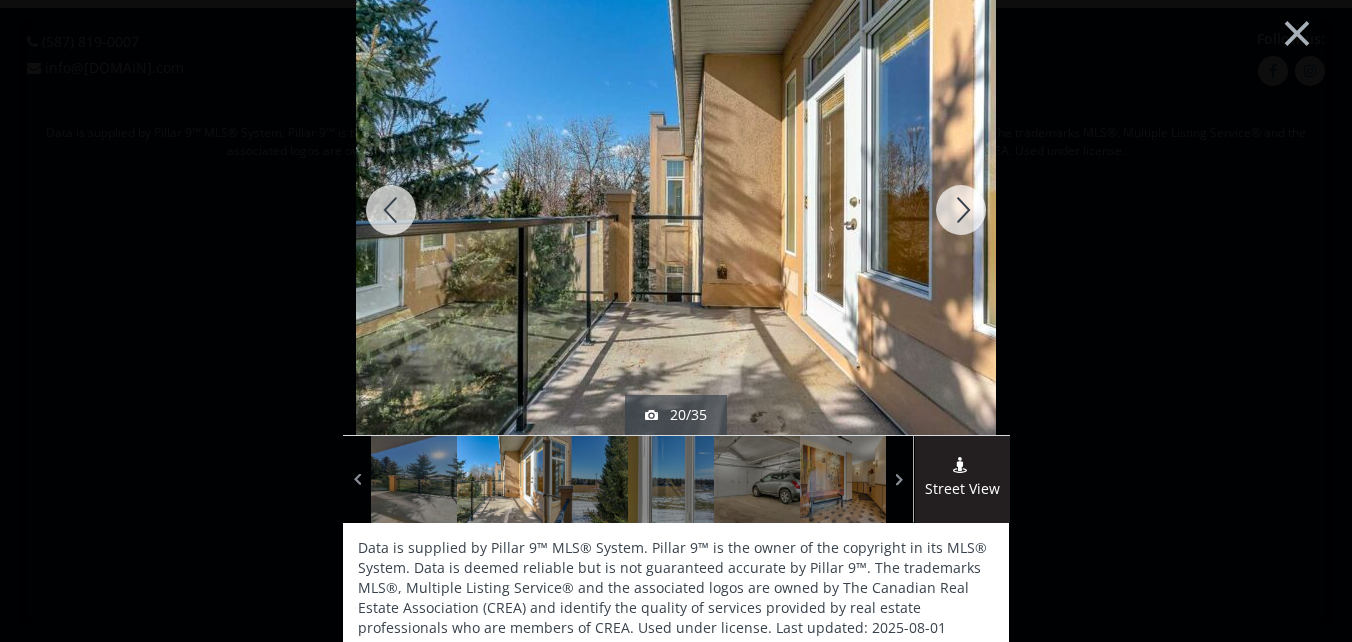 click at bounding box center [961, 210] 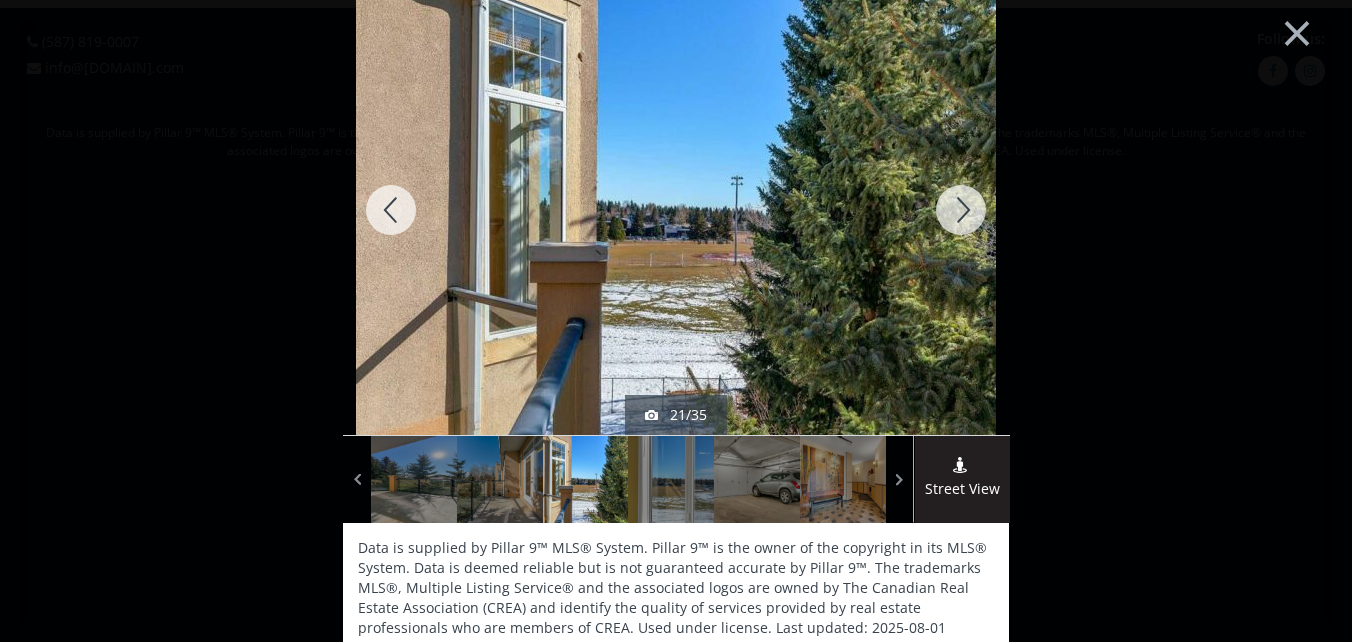 click at bounding box center (961, 210) 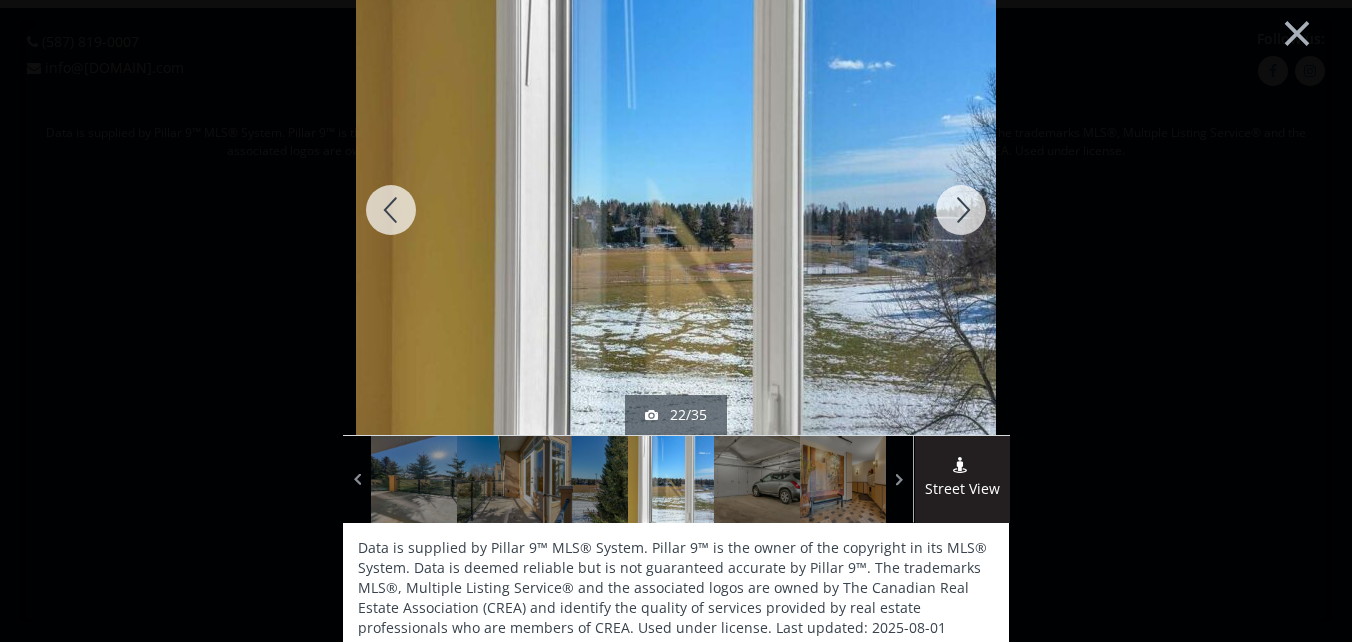 click at bounding box center [961, 210] 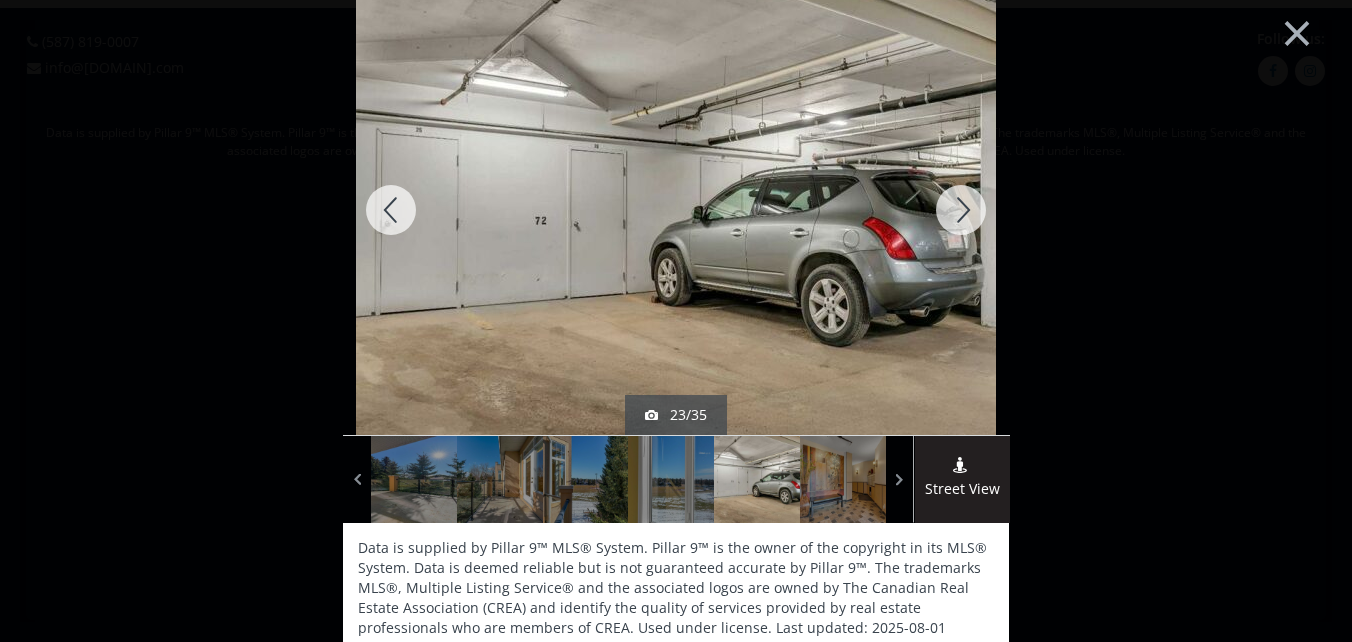 click at bounding box center [961, 210] 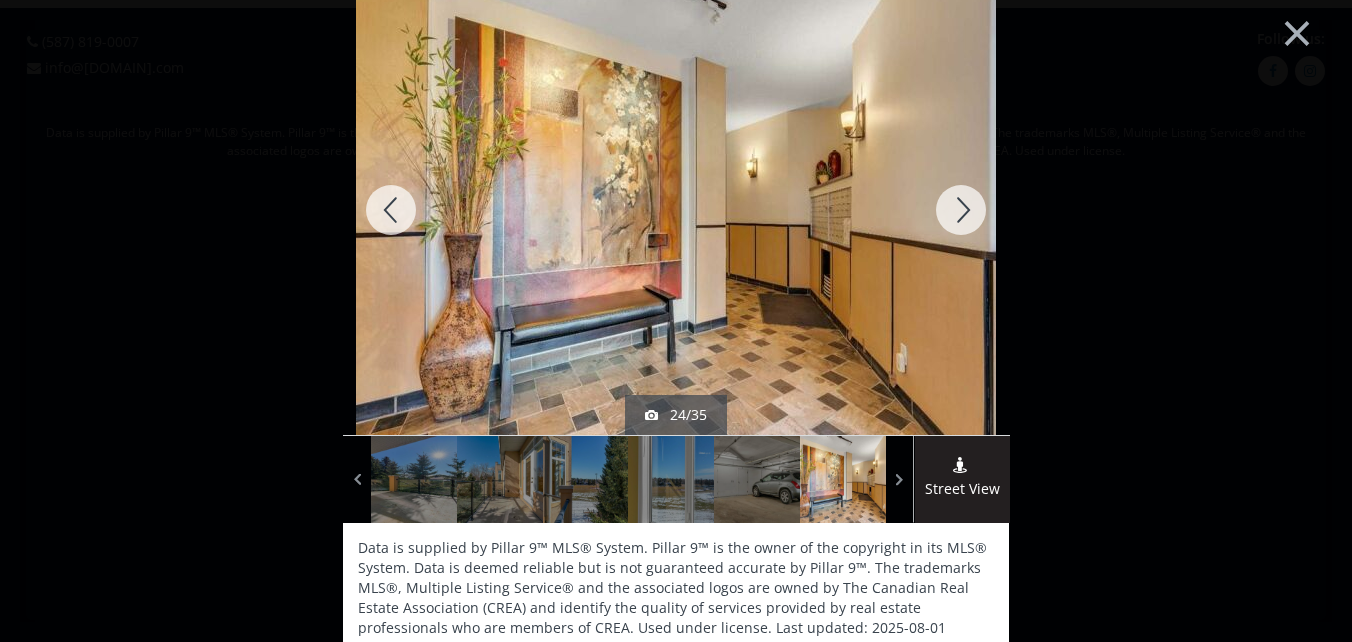 click at bounding box center [961, 210] 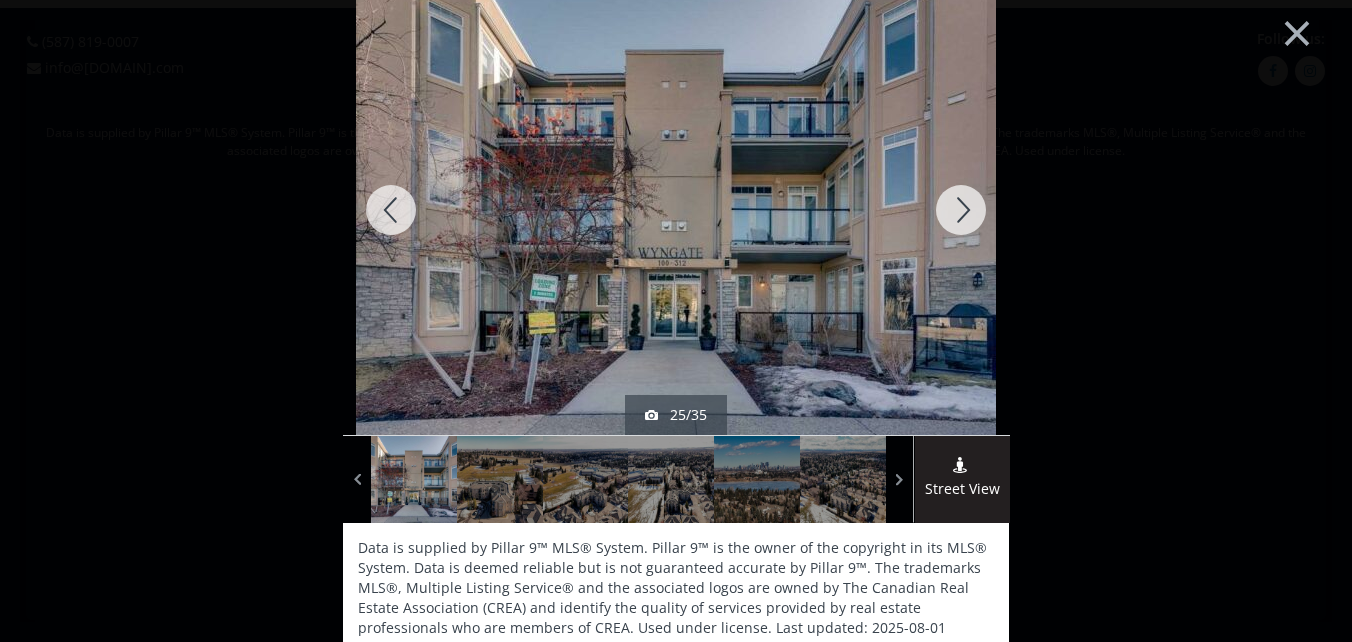 click at bounding box center (961, 210) 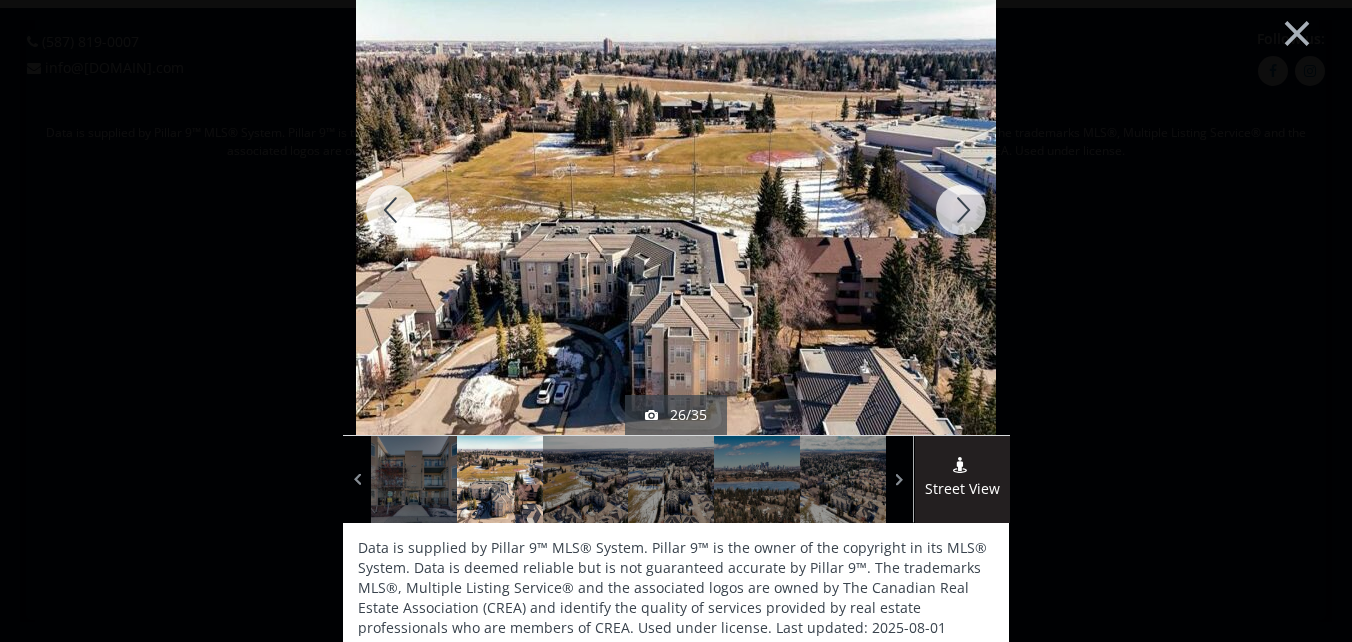 click at bounding box center [961, 210] 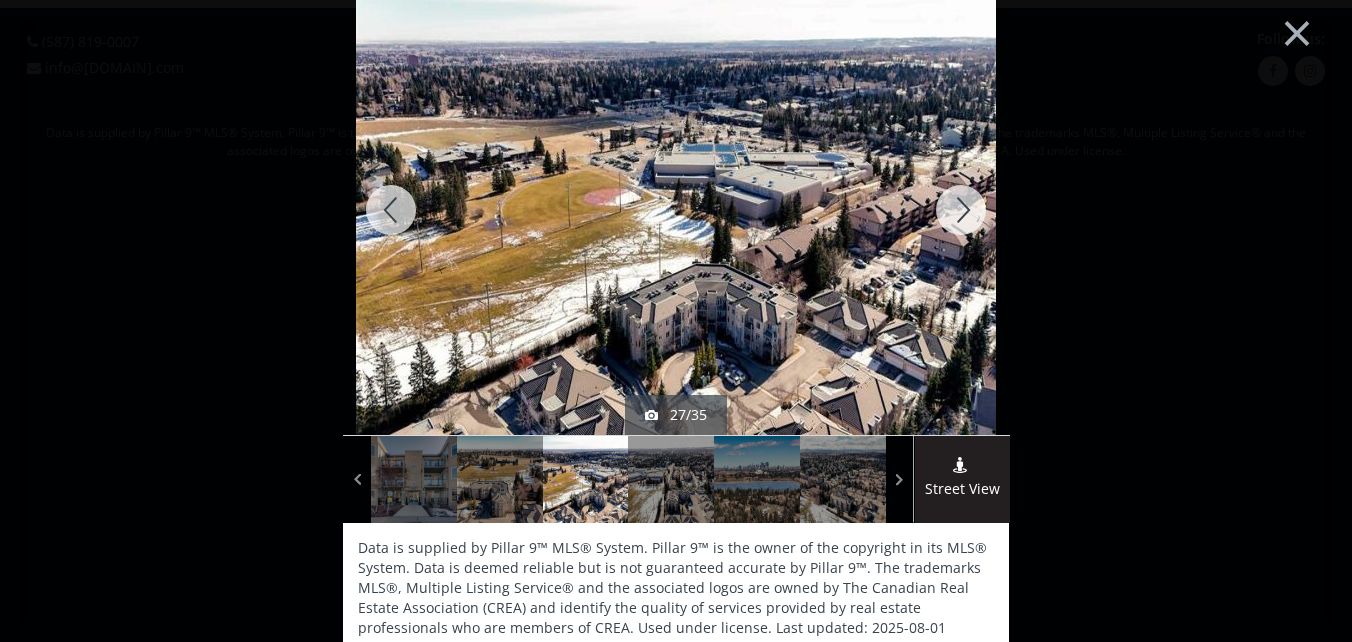 click at bounding box center (961, 210) 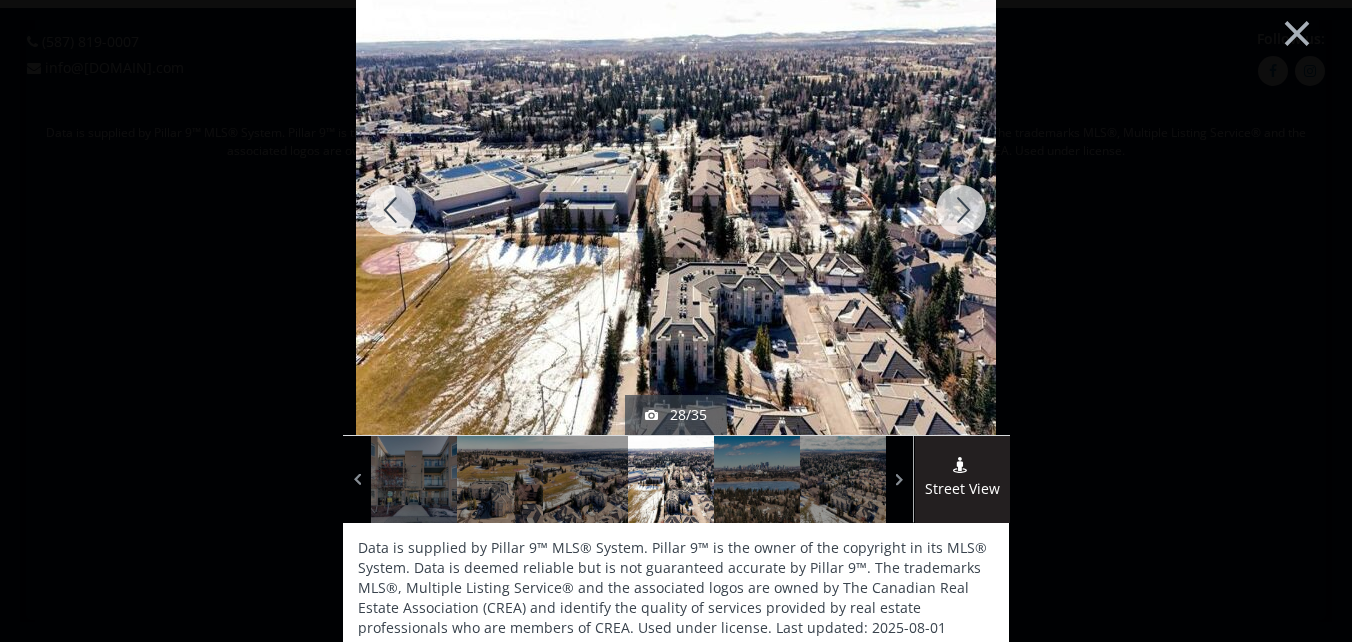 click at bounding box center [961, 210] 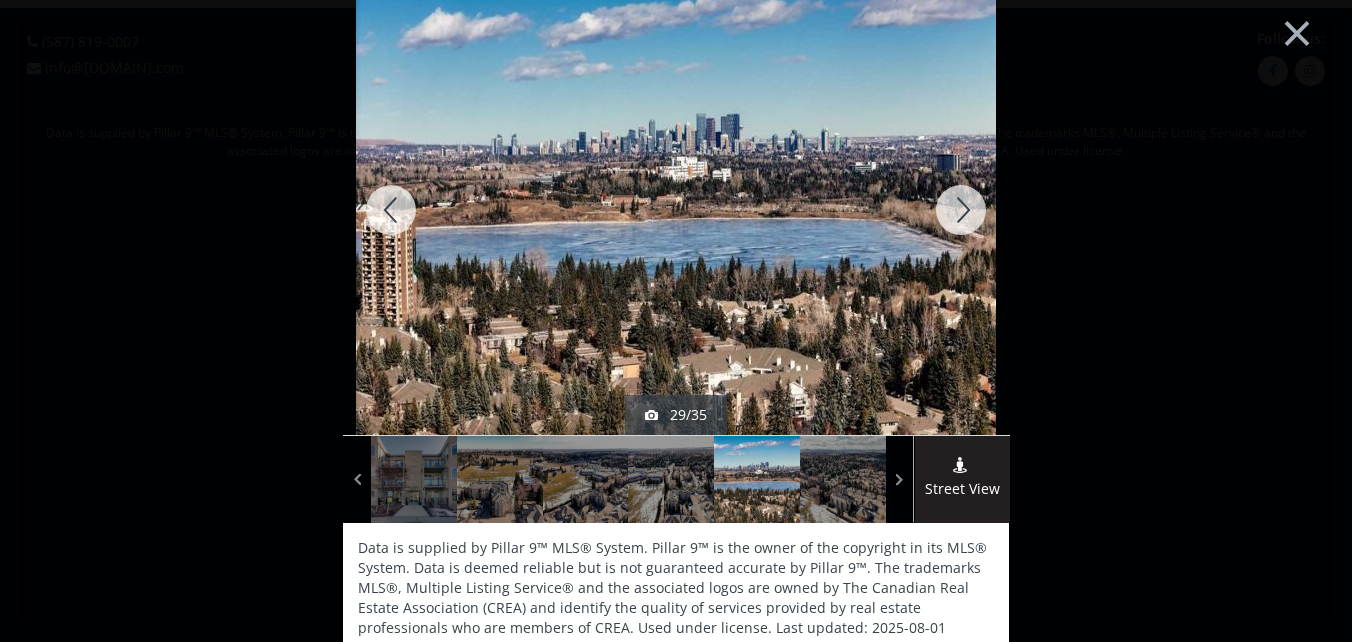 click at bounding box center (961, 210) 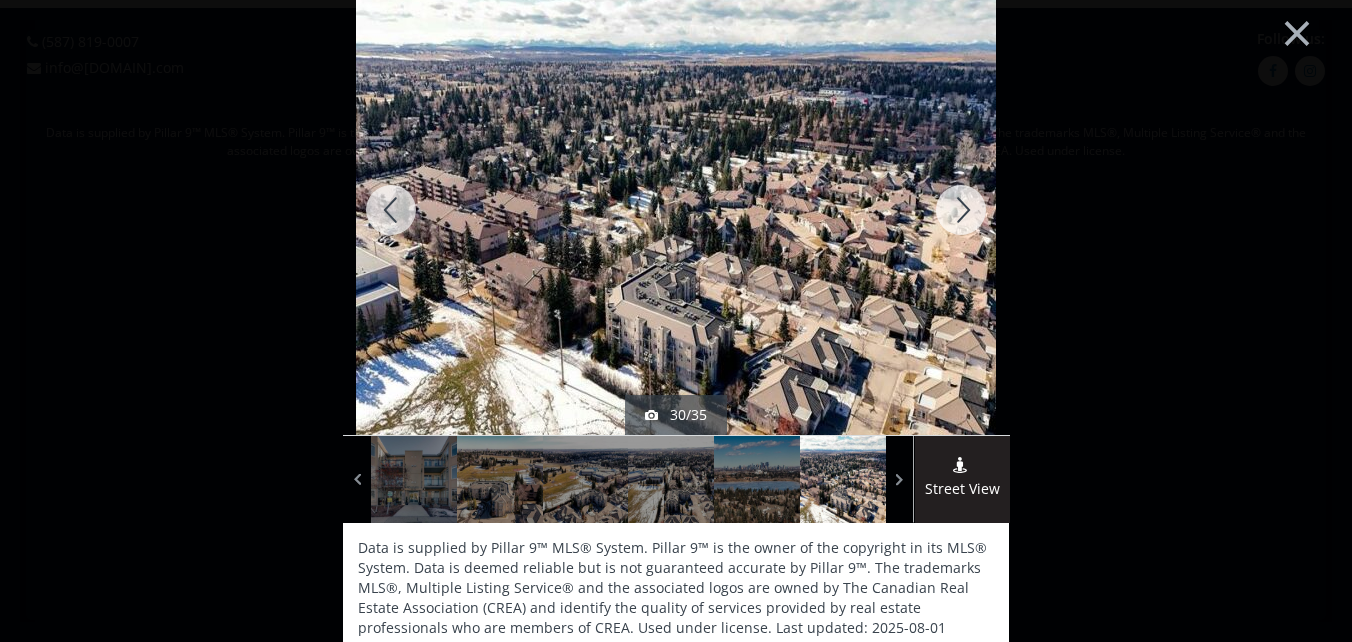 click at bounding box center (961, 210) 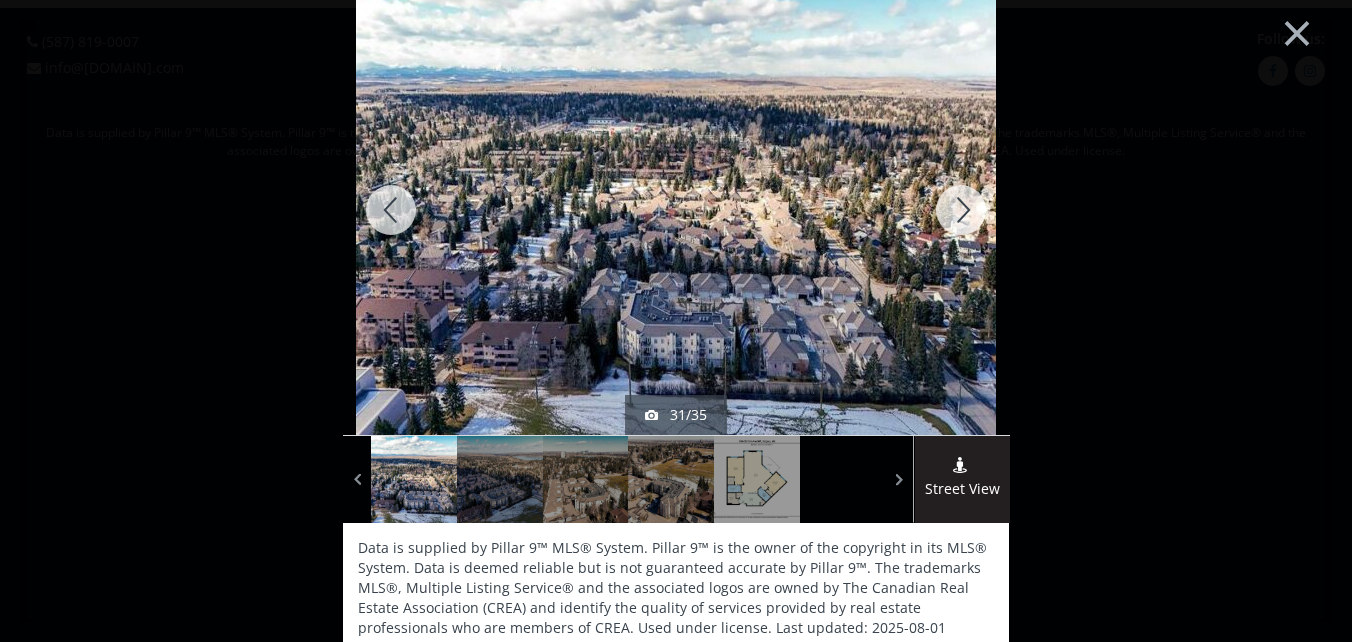 click at bounding box center (961, 210) 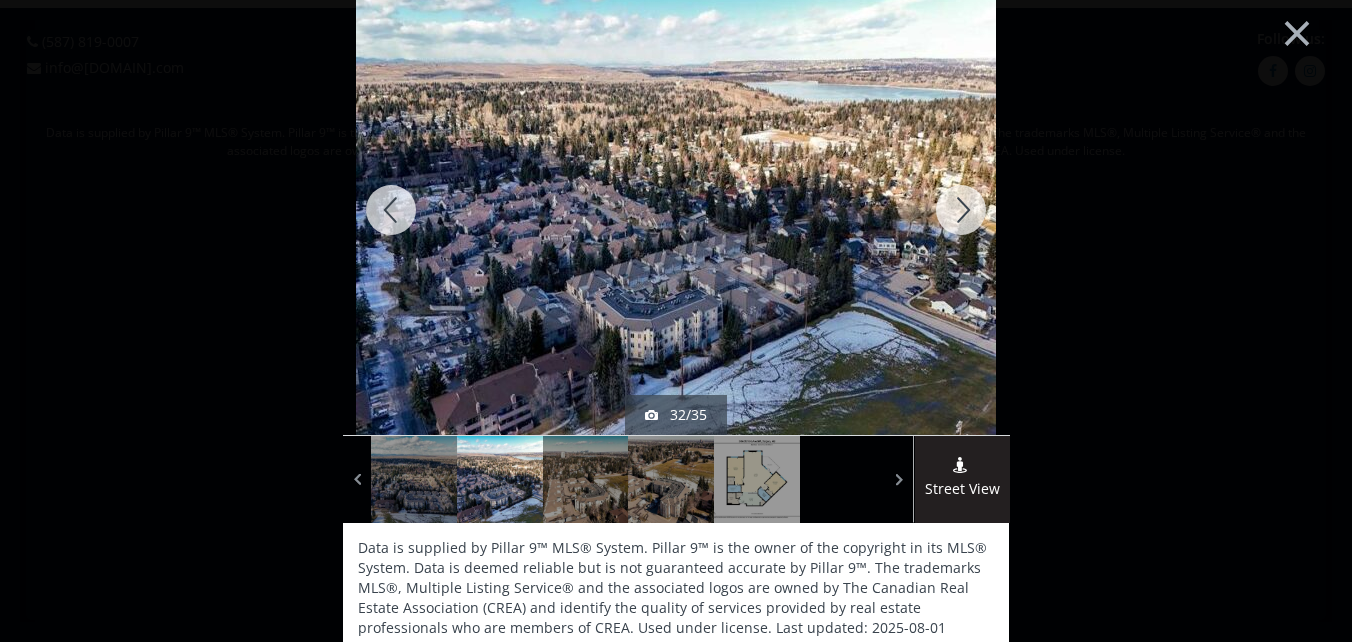 click at bounding box center (961, 210) 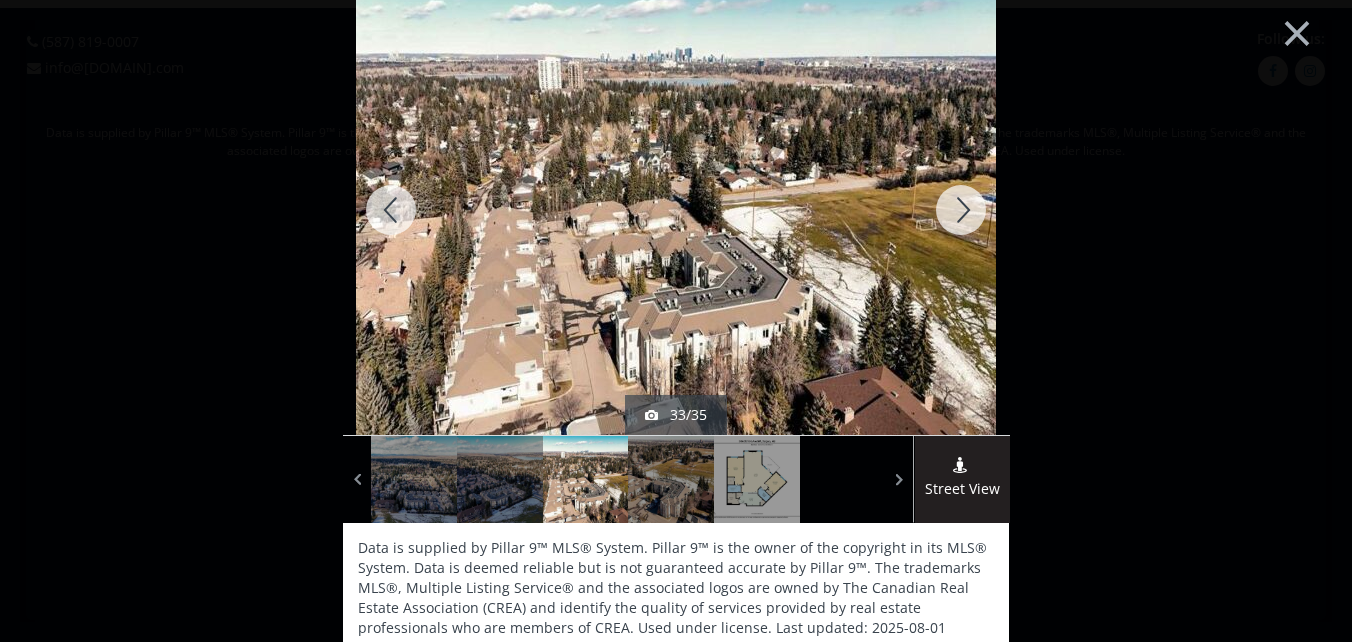 click at bounding box center (961, 210) 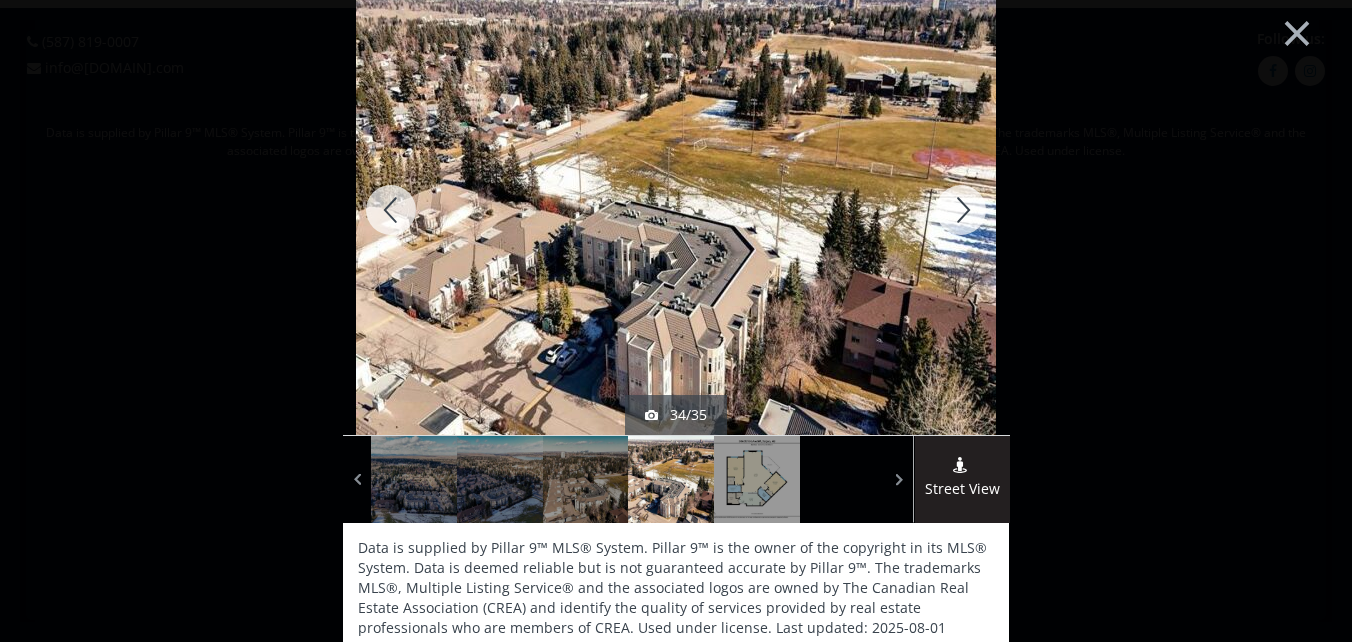 click at bounding box center (961, 210) 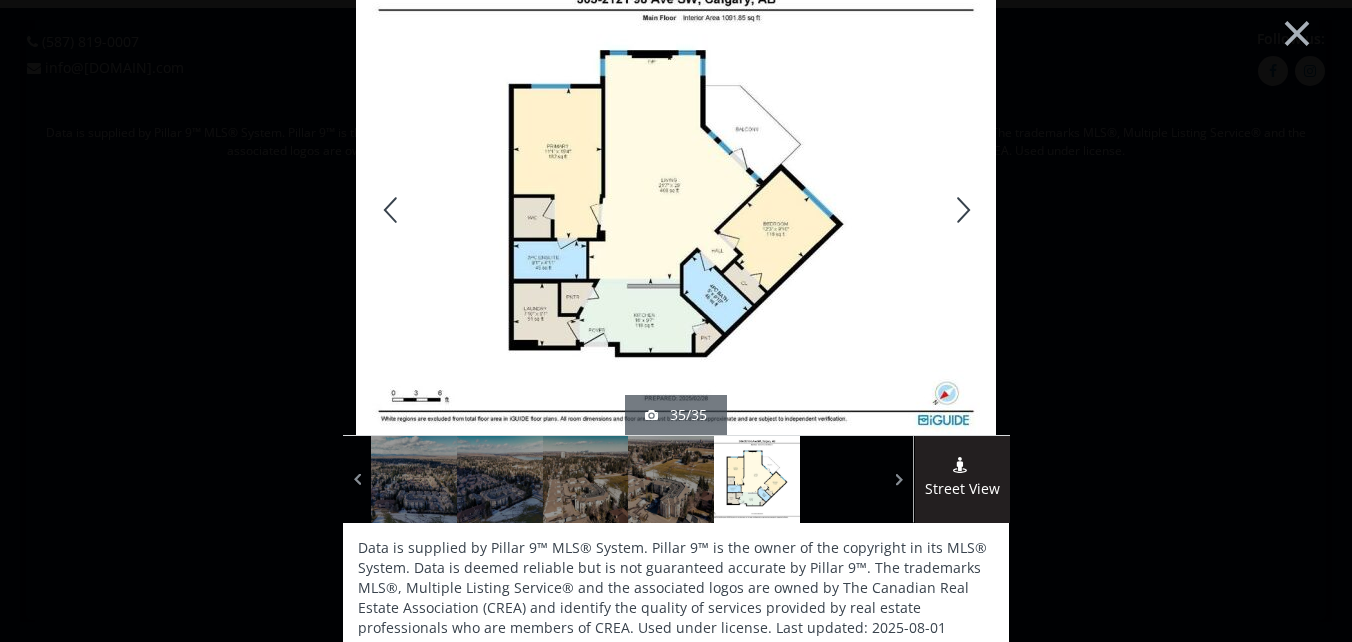 click at bounding box center (961, 210) 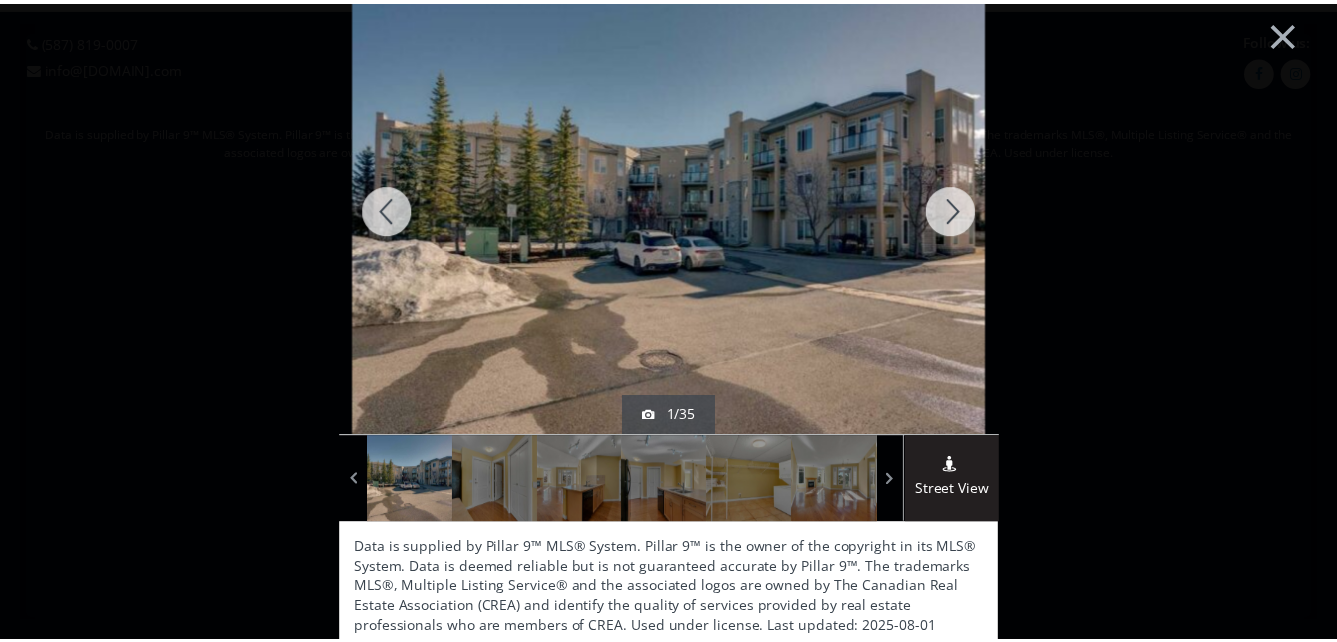 scroll, scrollTop: 22, scrollLeft: 0, axis: vertical 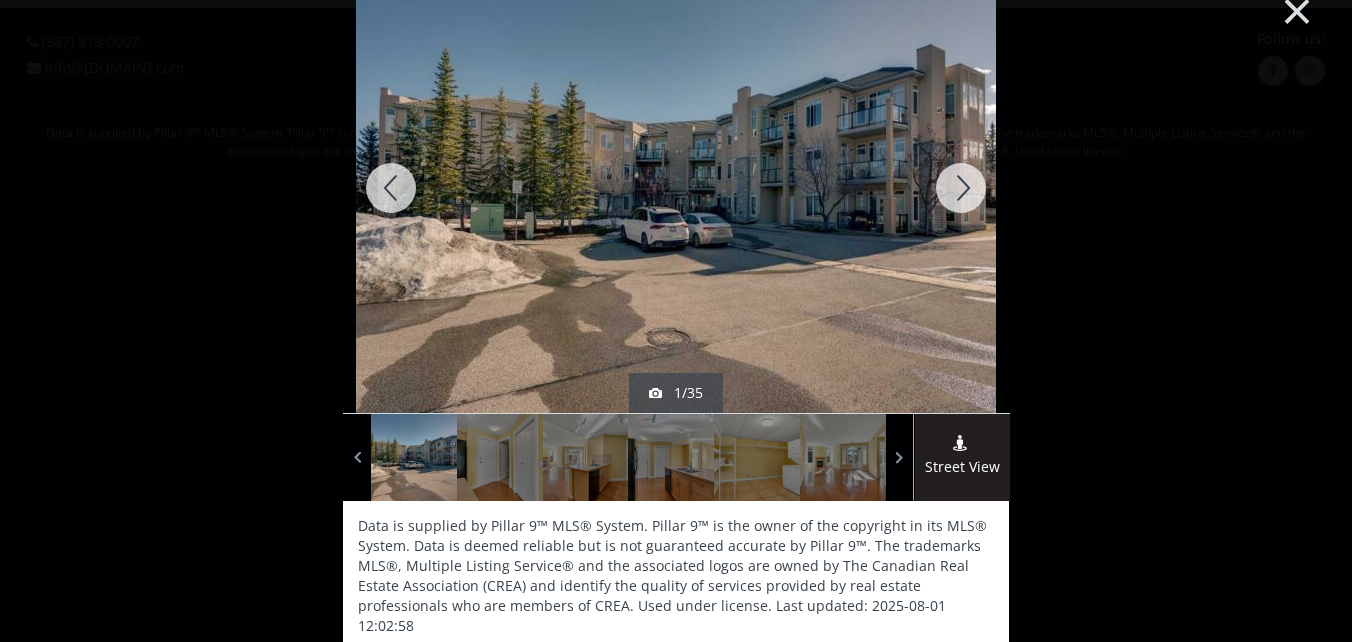 click on "×" at bounding box center [1297, 9] 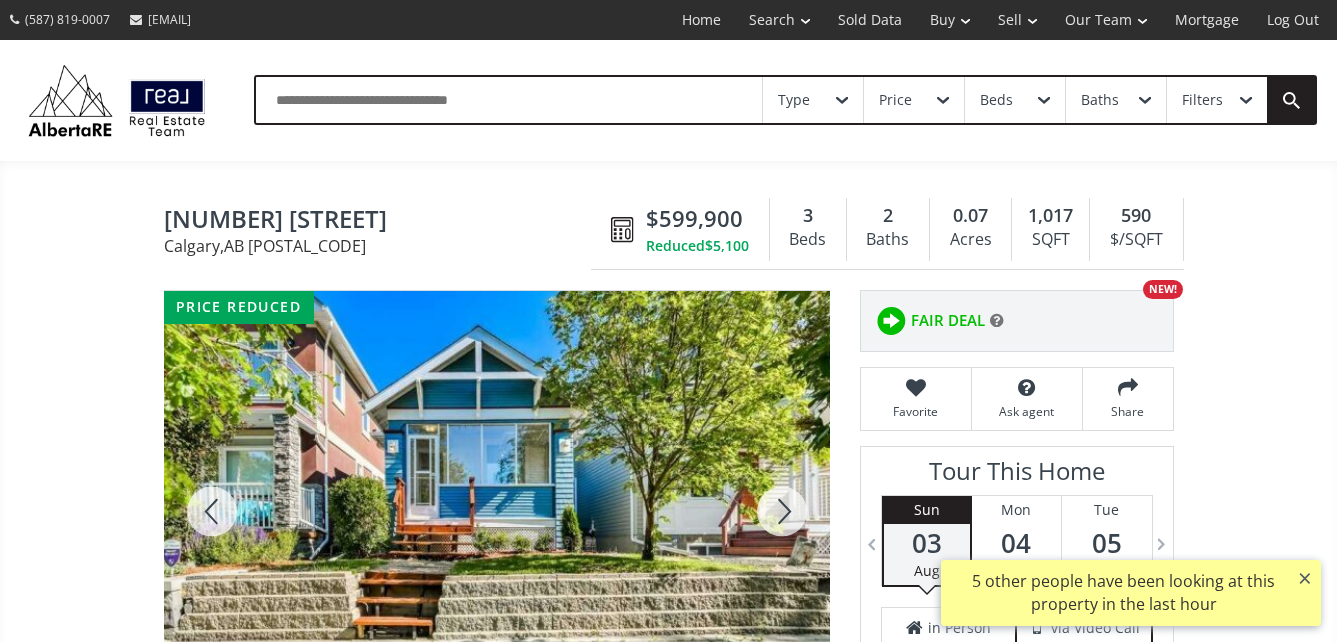 scroll, scrollTop: 0, scrollLeft: 0, axis: both 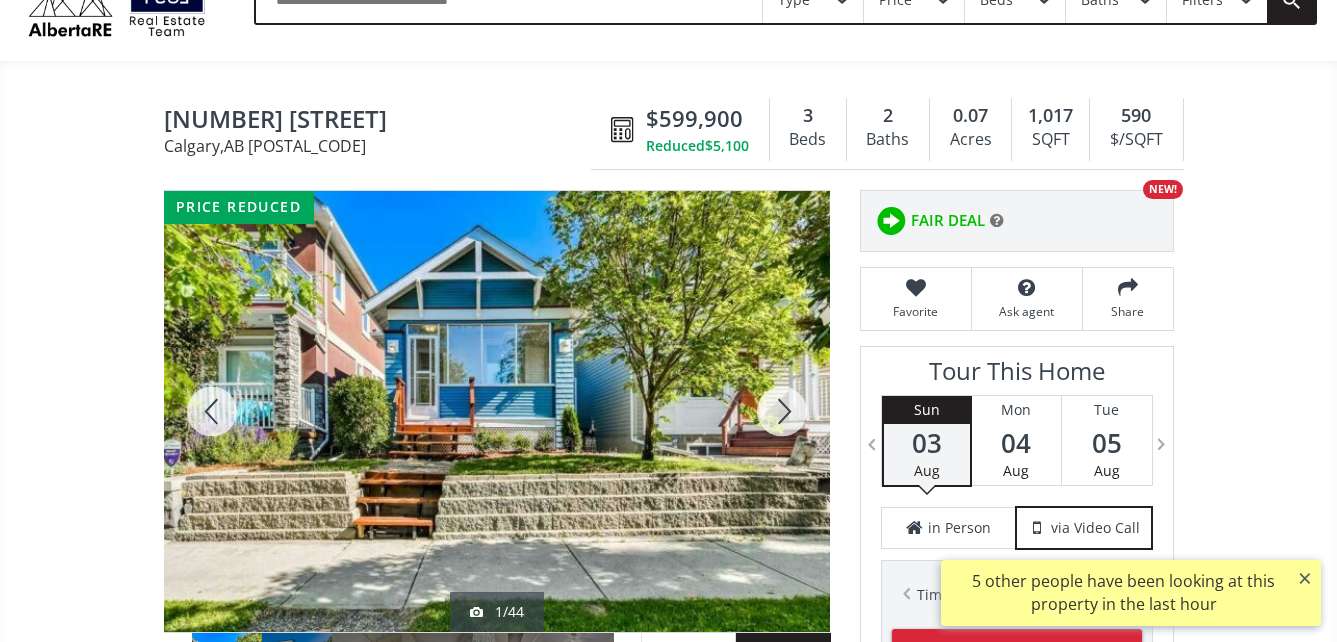 click at bounding box center [497, 411] 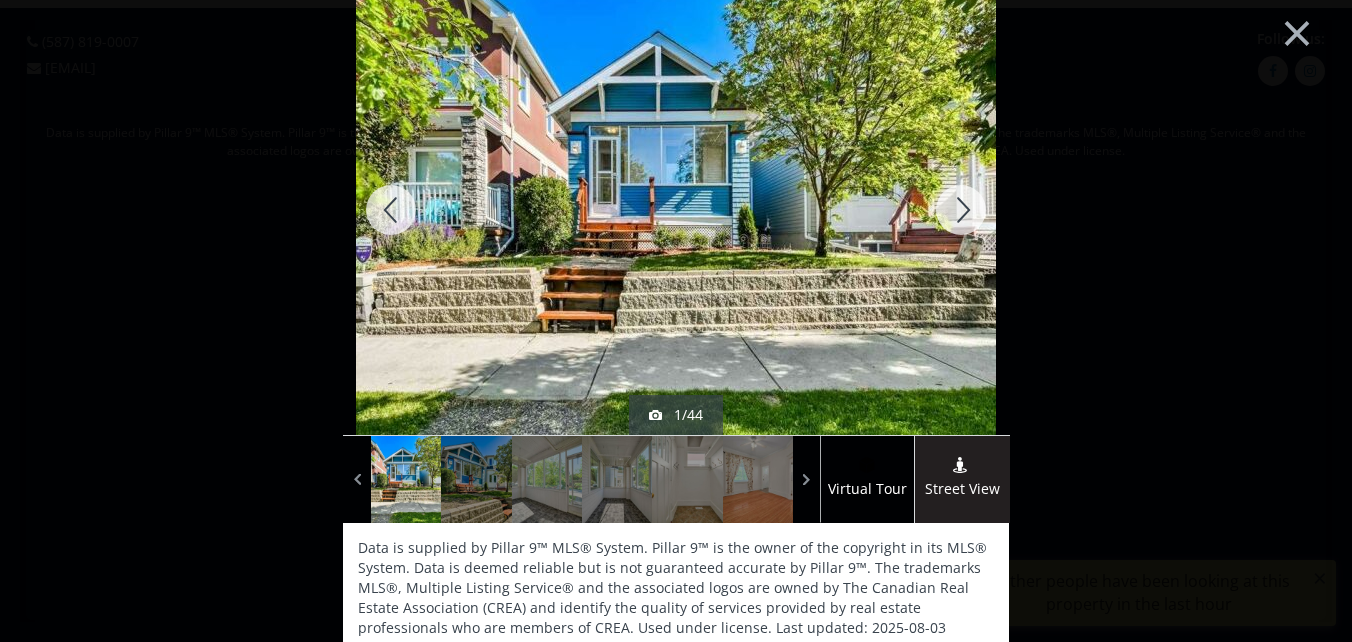 click at bounding box center (961, 210) 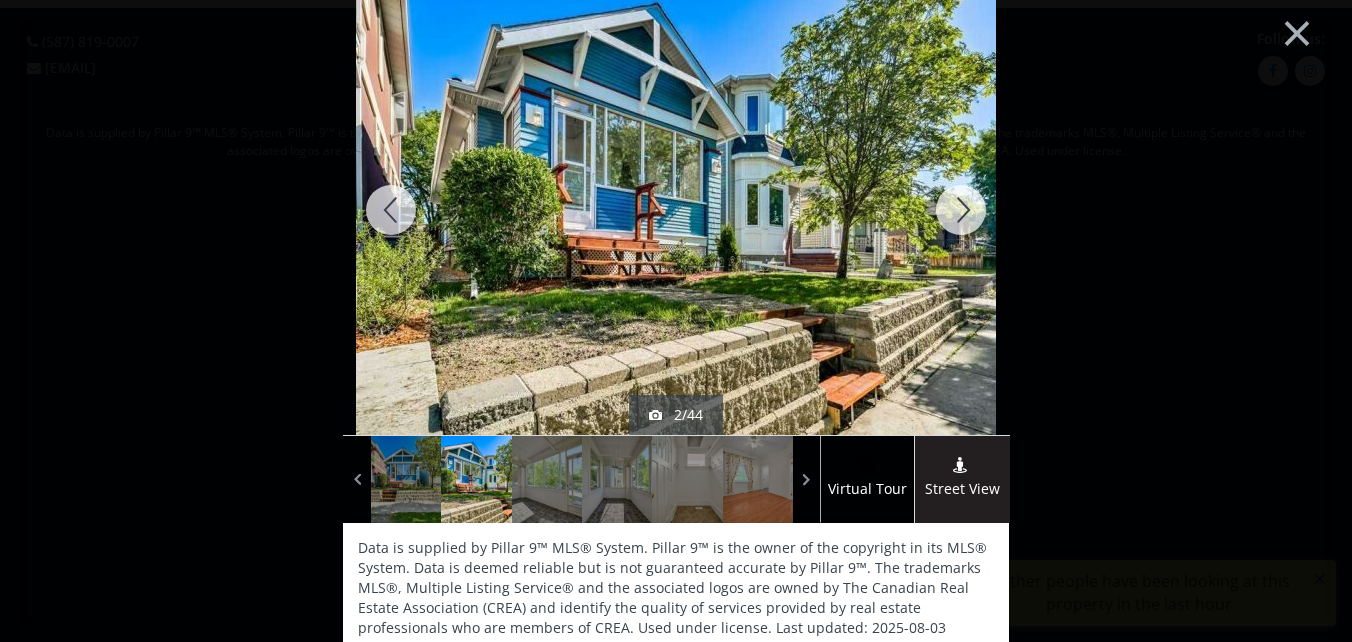click at bounding box center [961, 210] 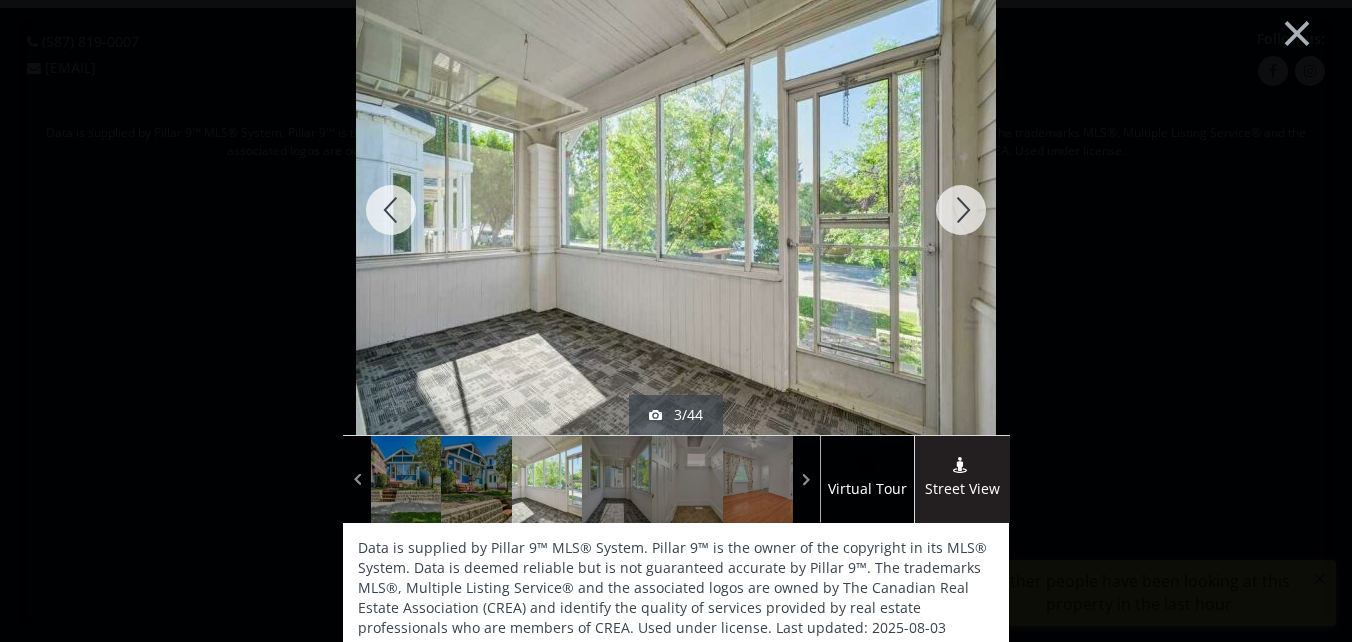 click at bounding box center [961, 210] 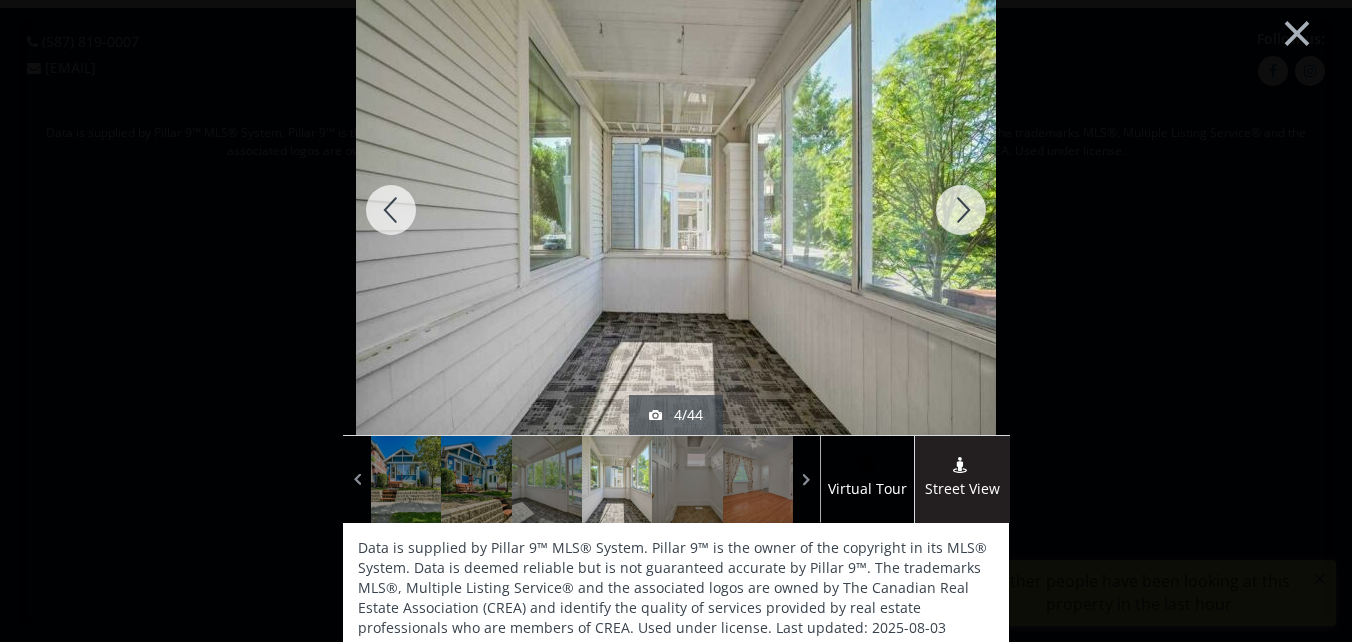 click at bounding box center [961, 210] 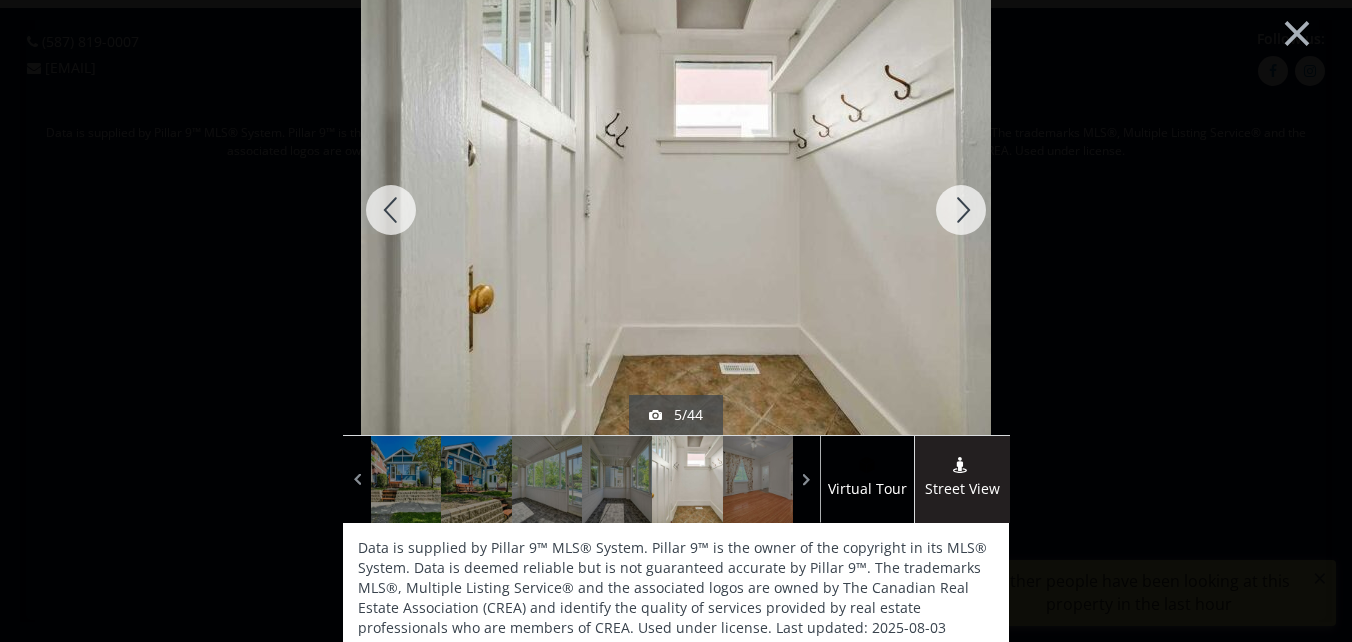 click at bounding box center [961, 210] 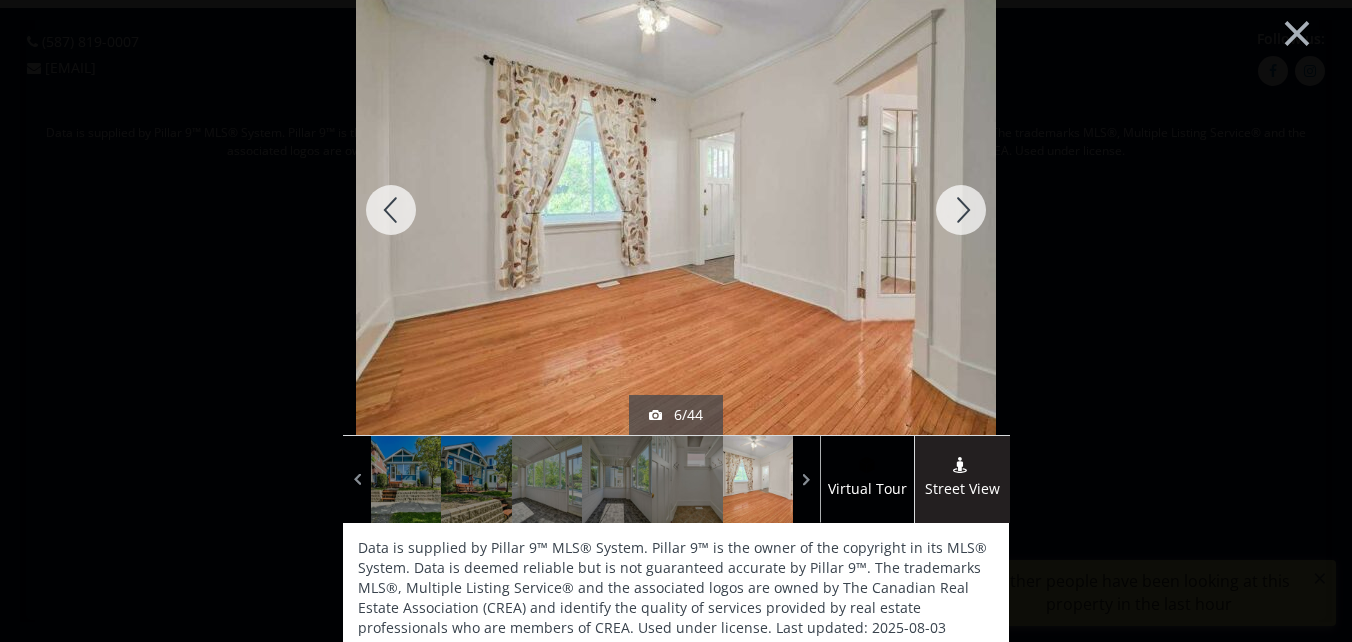 click at bounding box center [961, 210] 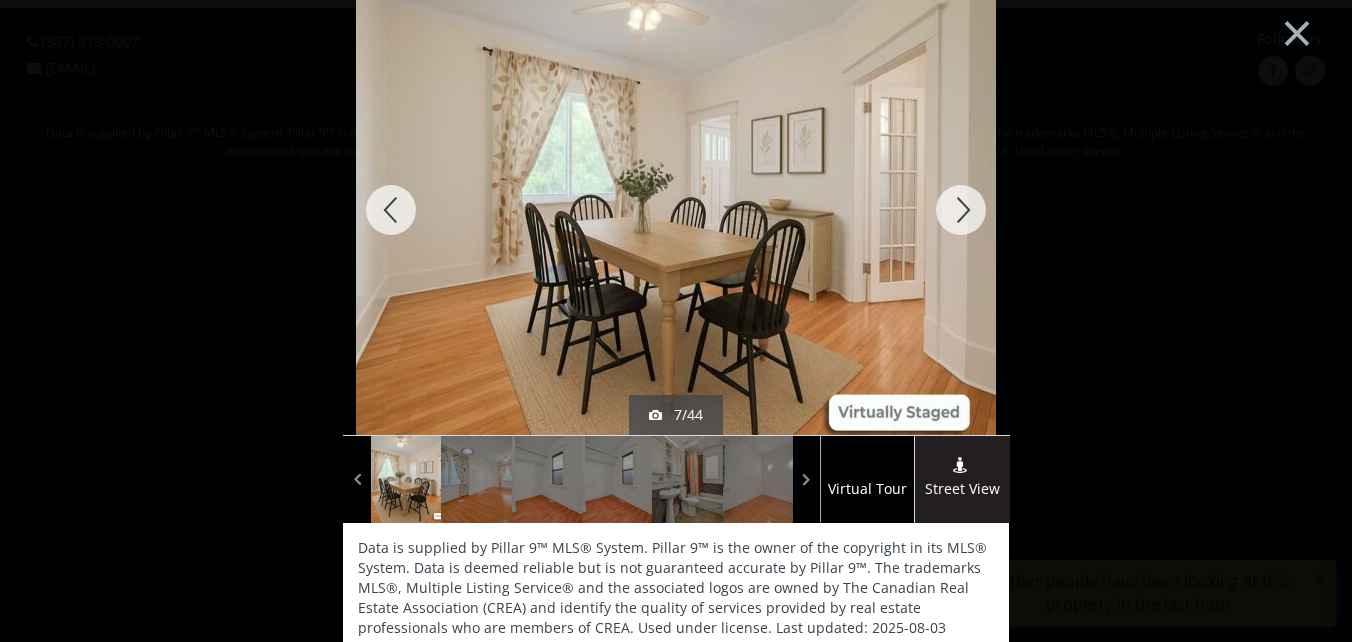 click at bounding box center (961, 210) 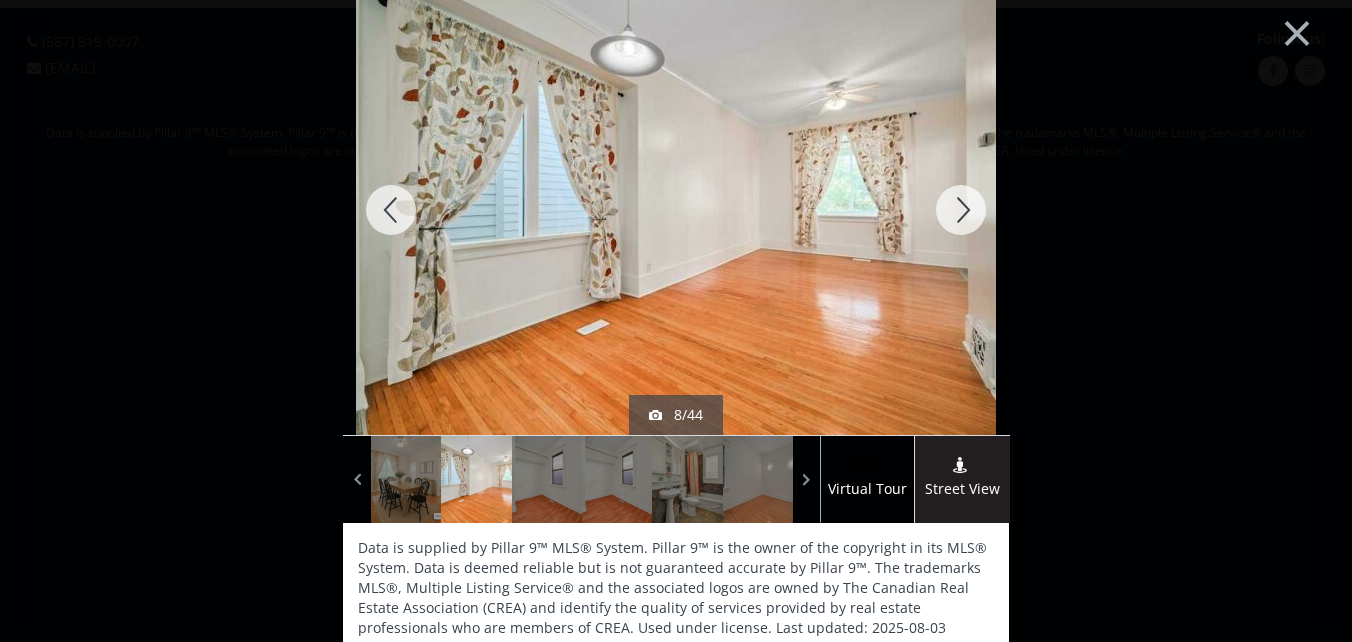click at bounding box center (961, 210) 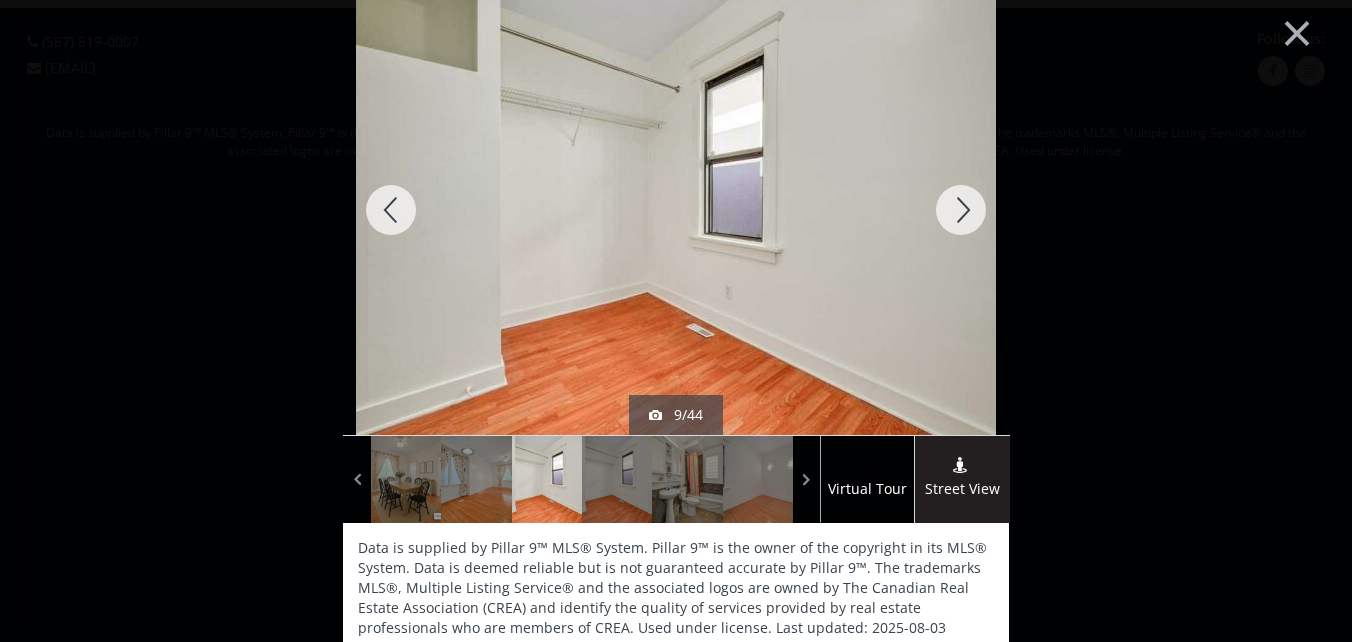 click at bounding box center (961, 210) 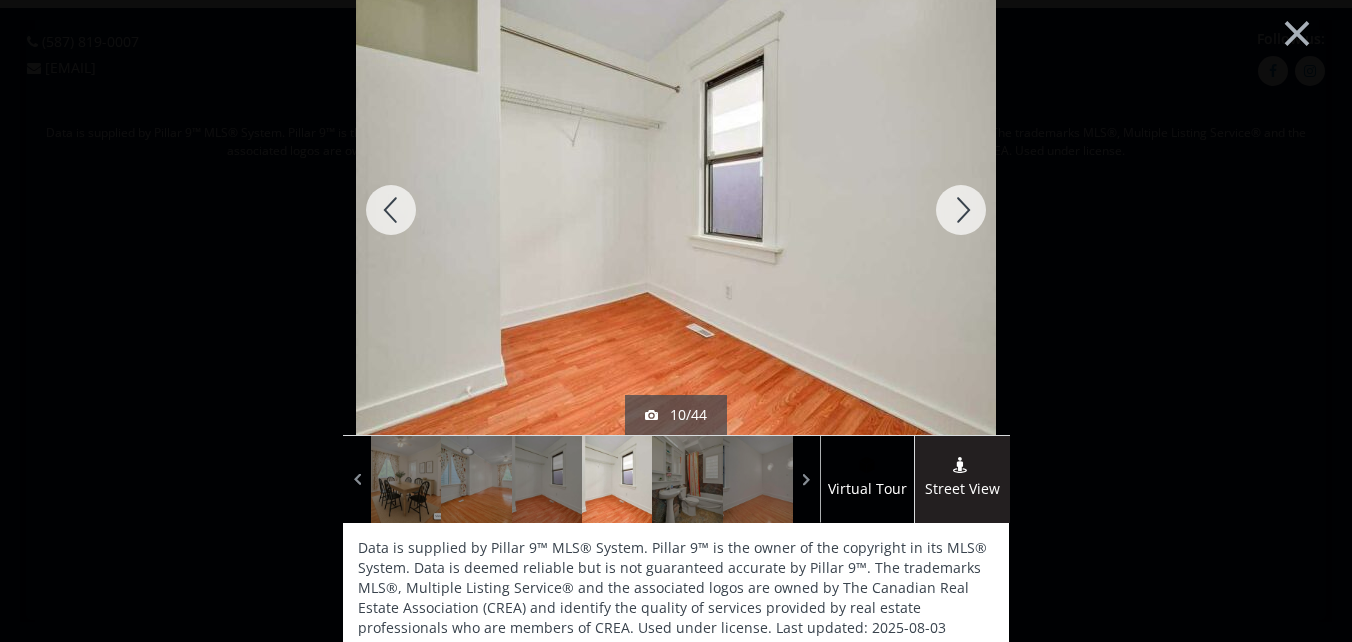 click at bounding box center (961, 210) 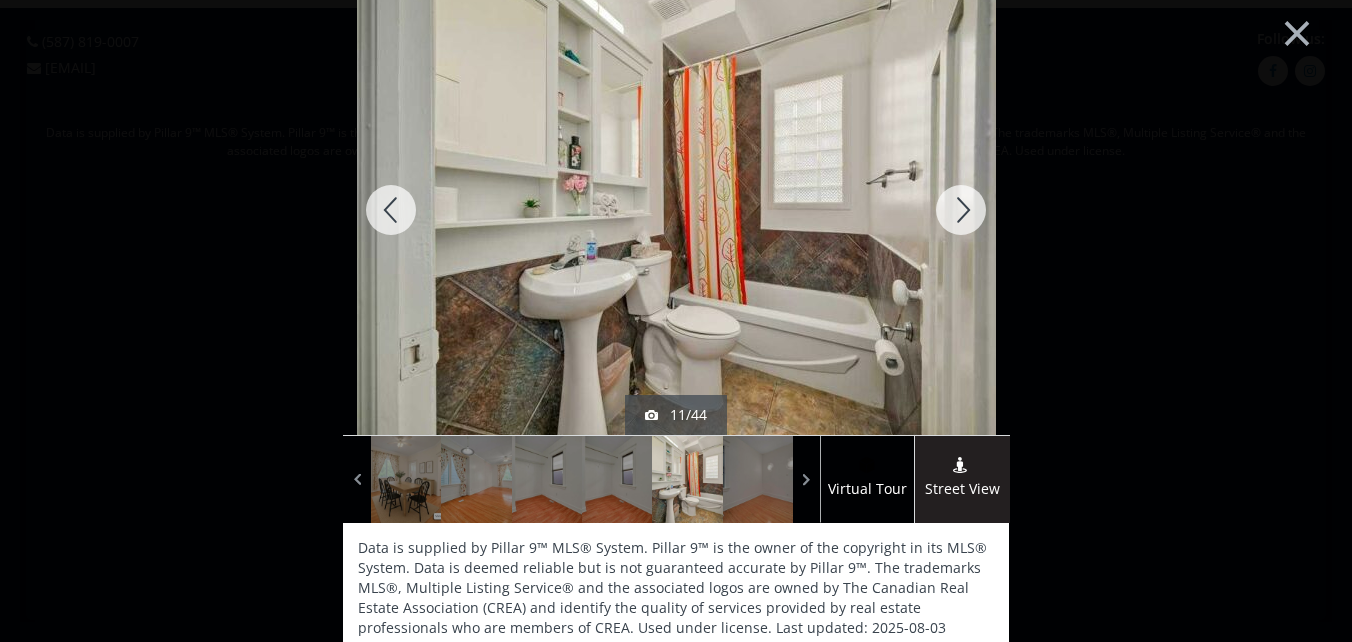 click at bounding box center [961, 210] 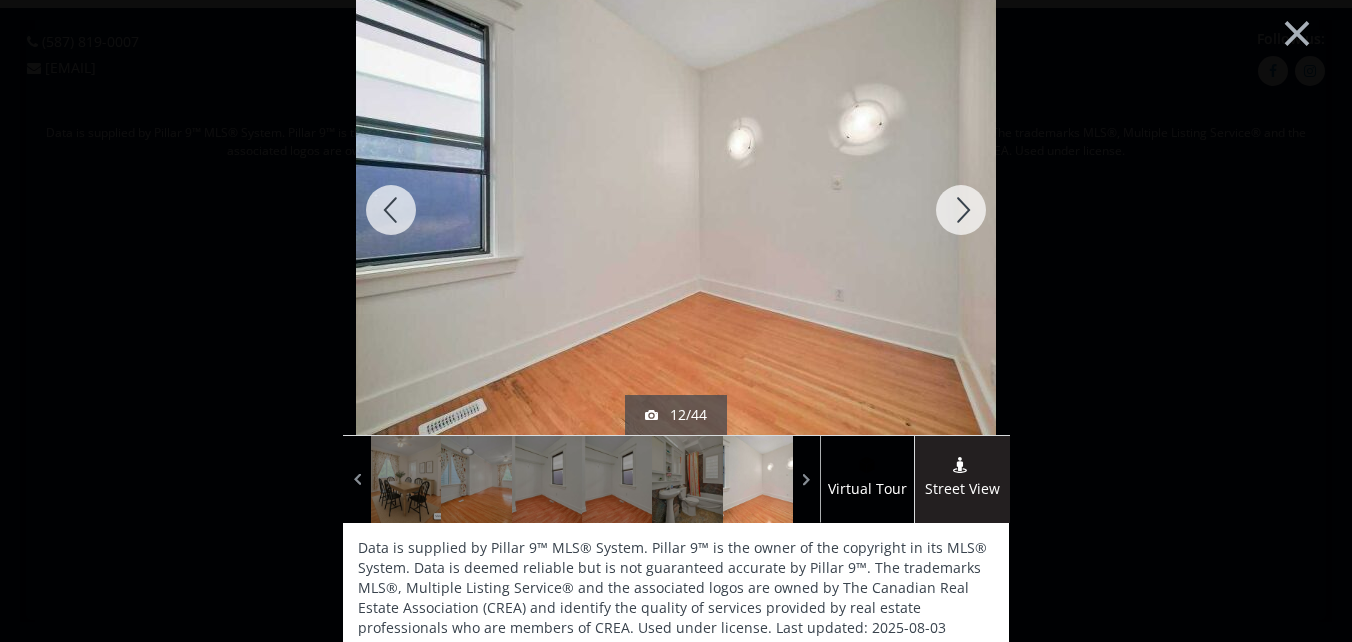 click at bounding box center [961, 210] 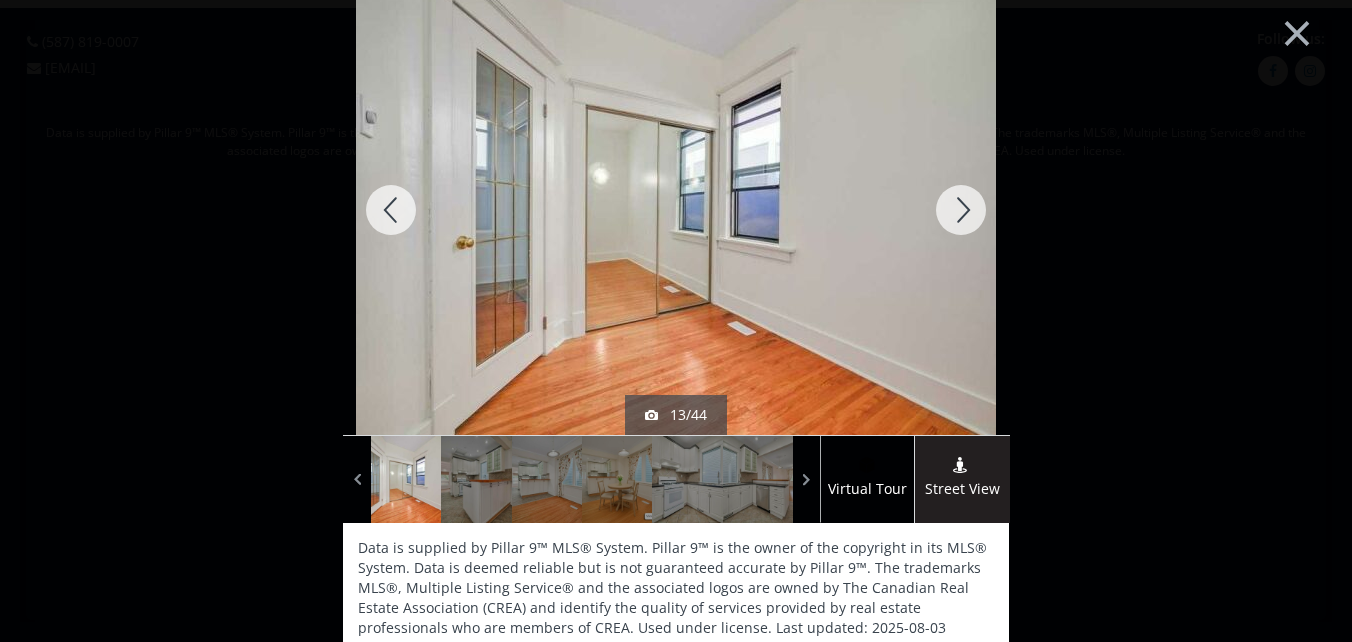 click at bounding box center [961, 210] 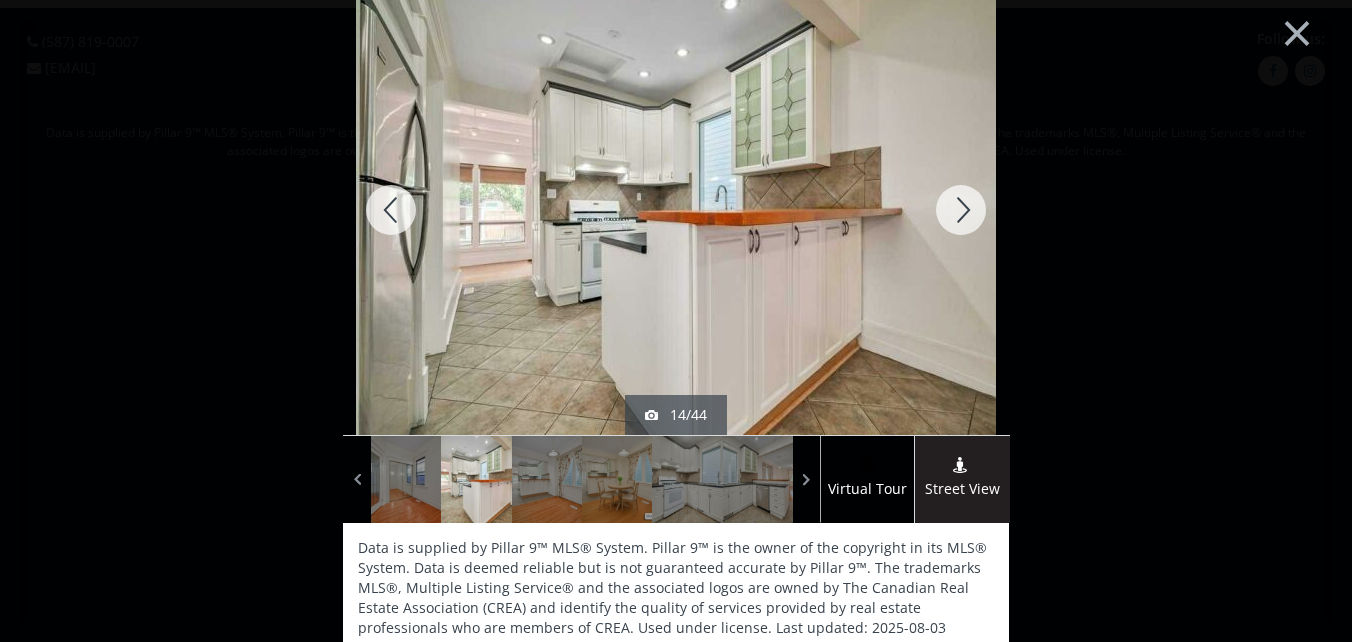 click at bounding box center (961, 210) 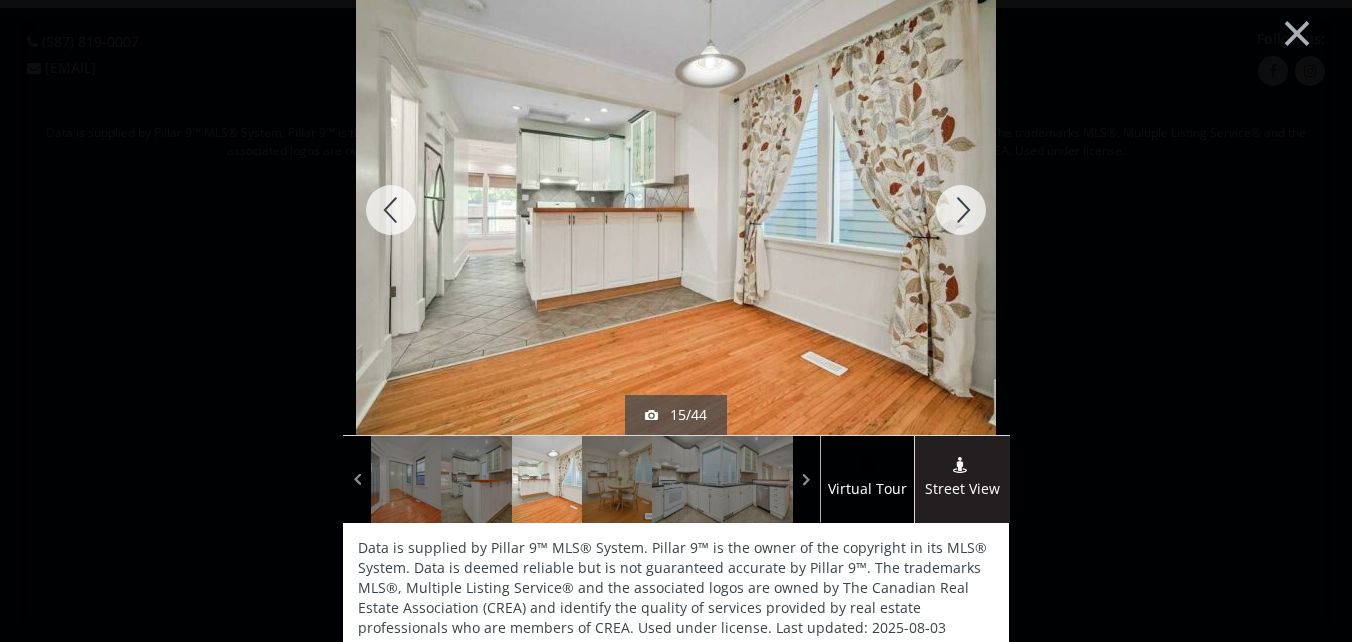 click at bounding box center [961, 210] 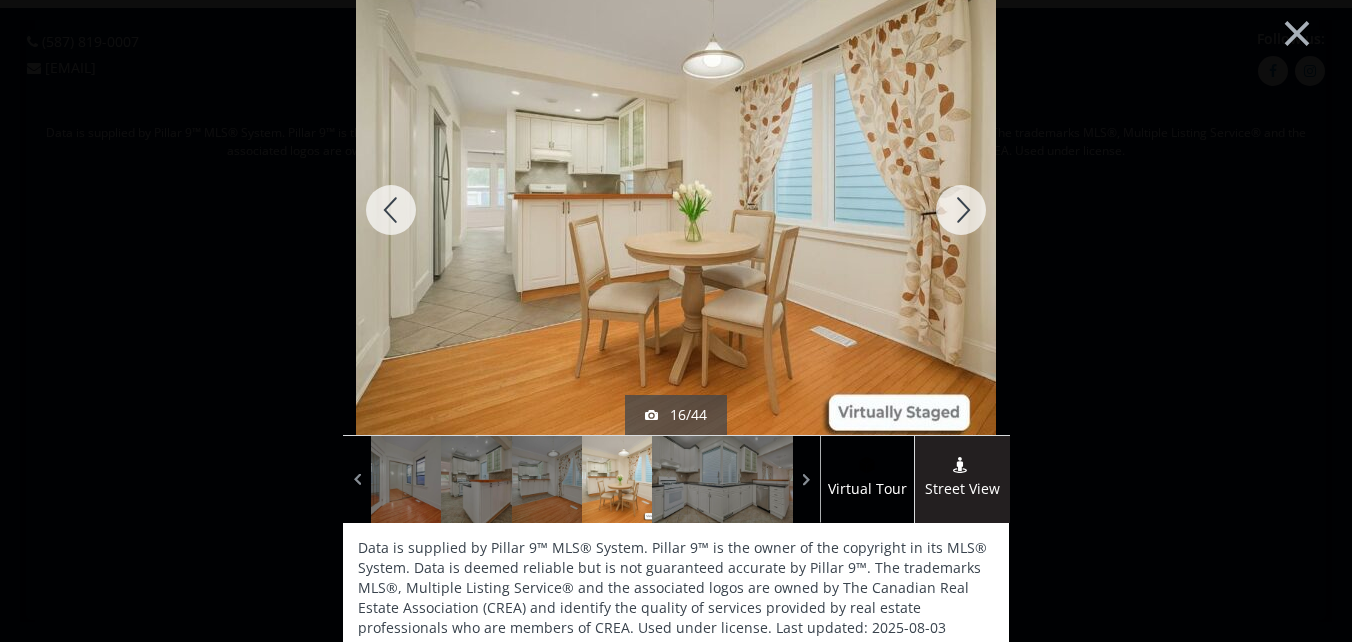 click at bounding box center (961, 210) 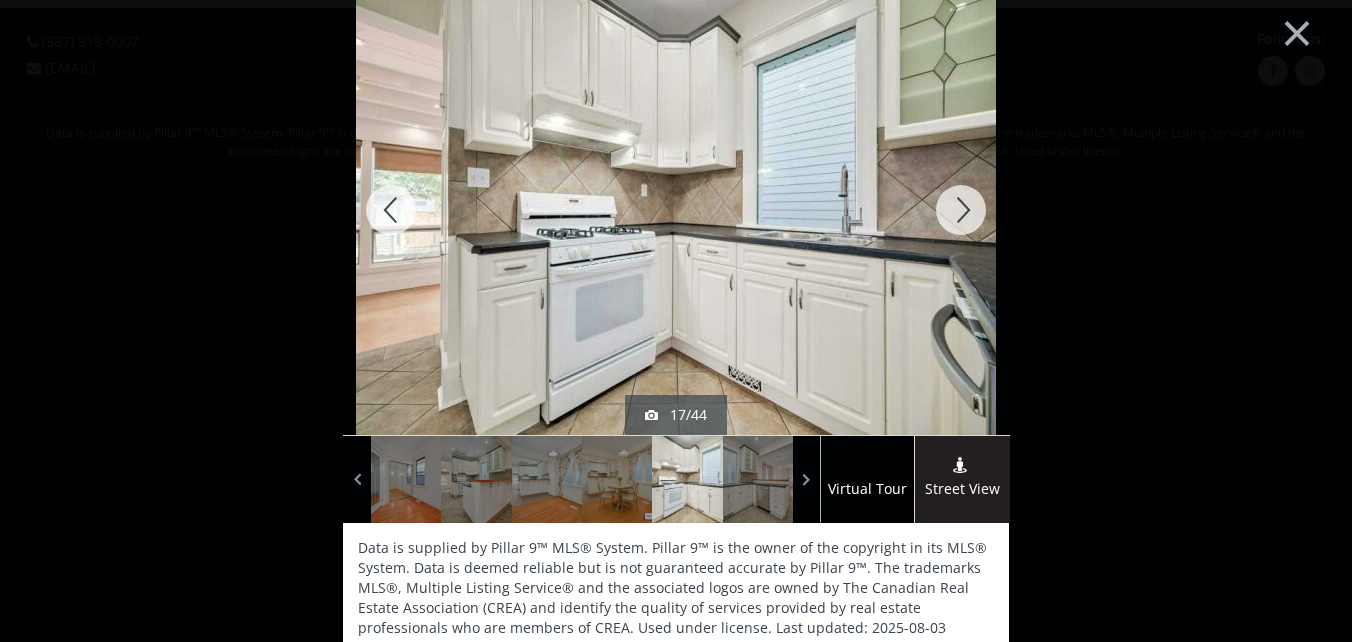 click at bounding box center (961, 210) 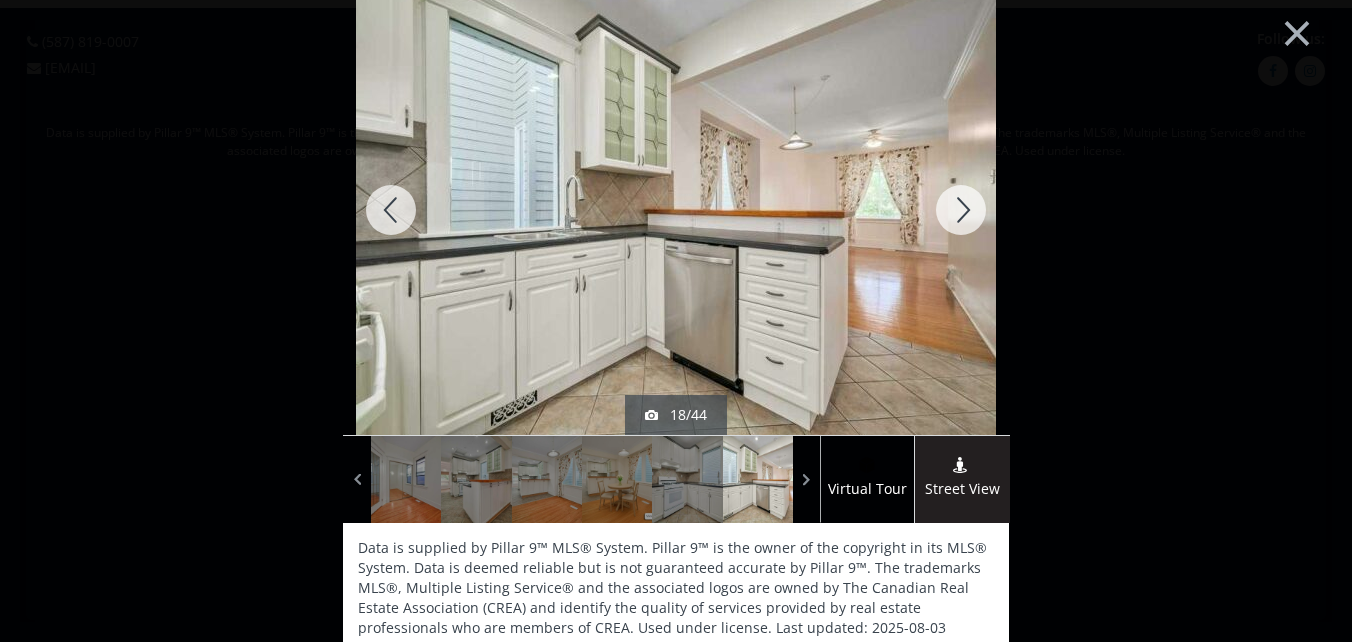 click at bounding box center [961, 210] 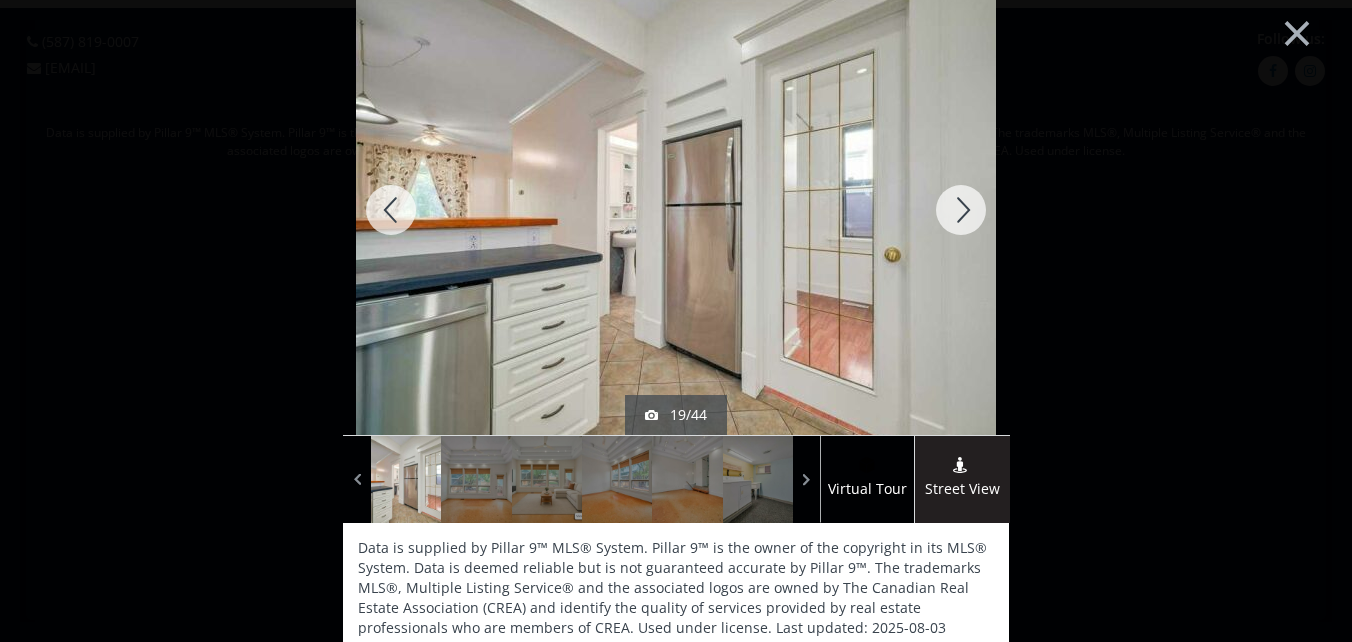 click at bounding box center [961, 210] 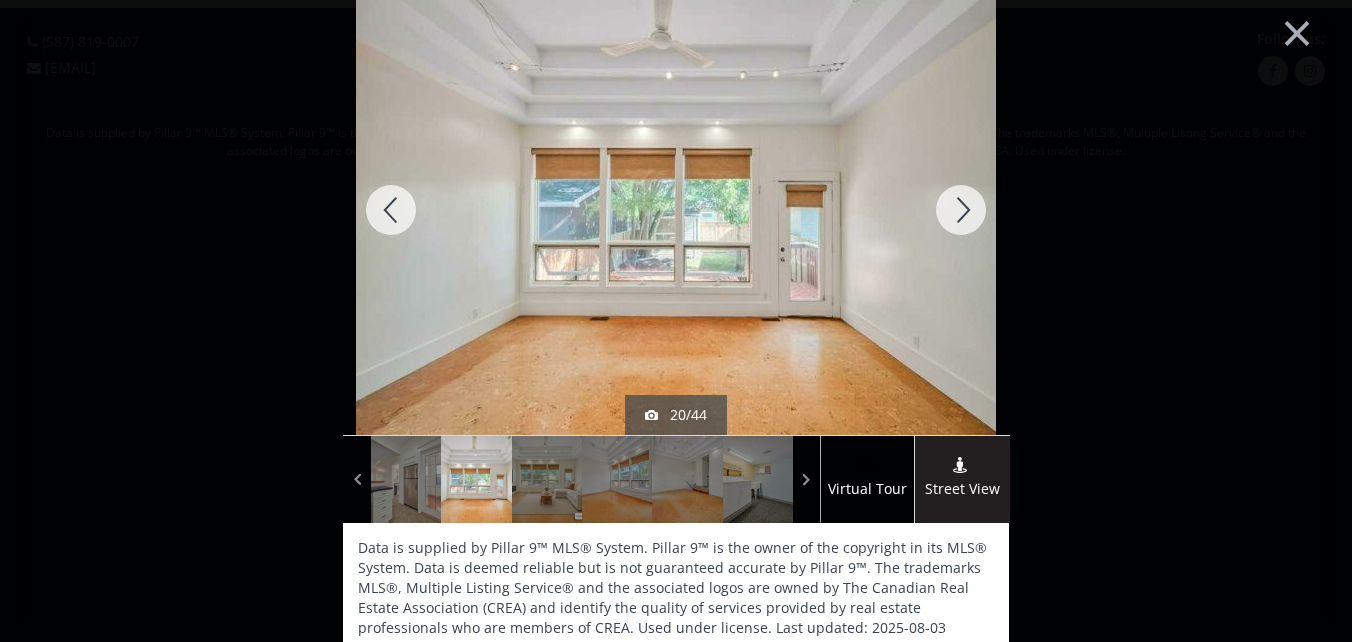 click at bounding box center [961, 210] 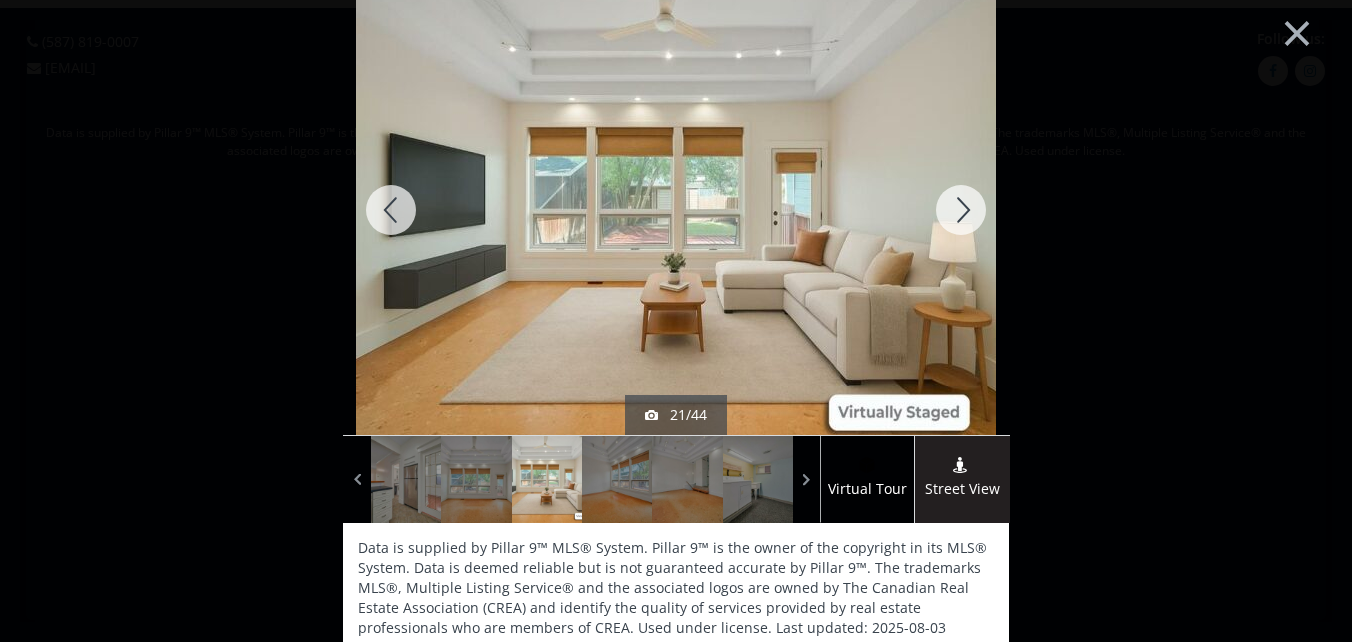 click at bounding box center [961, 210] 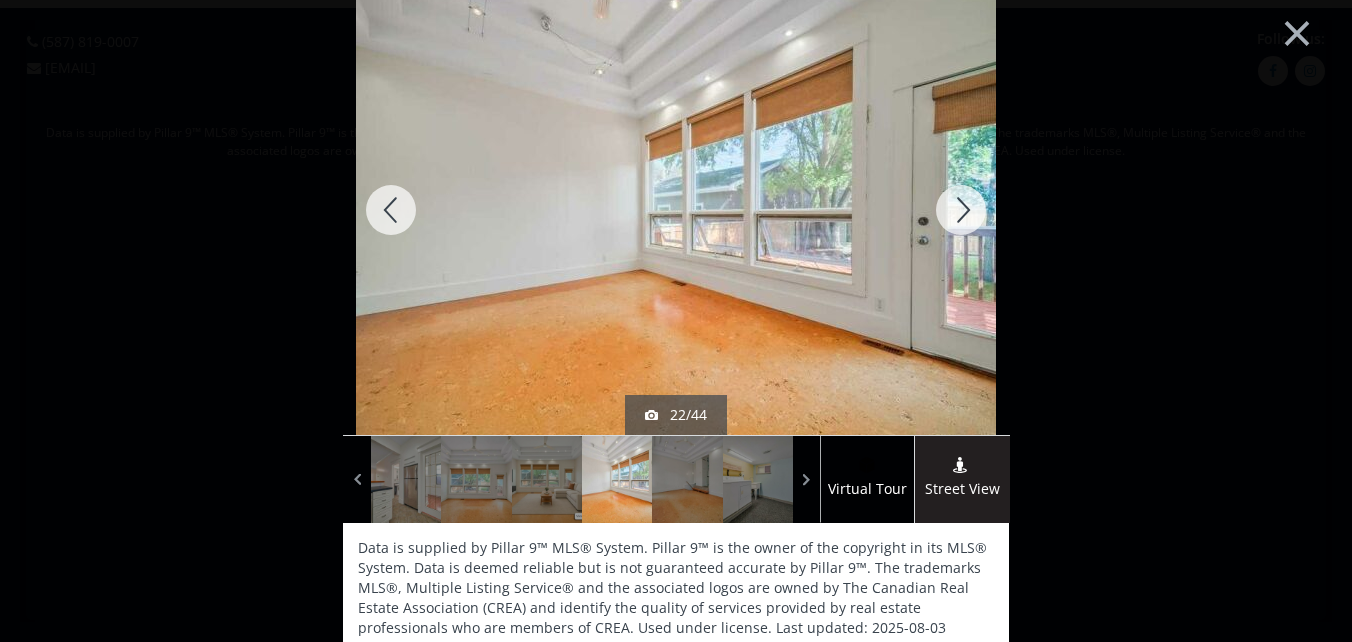 click at bounding box center [961, 210] 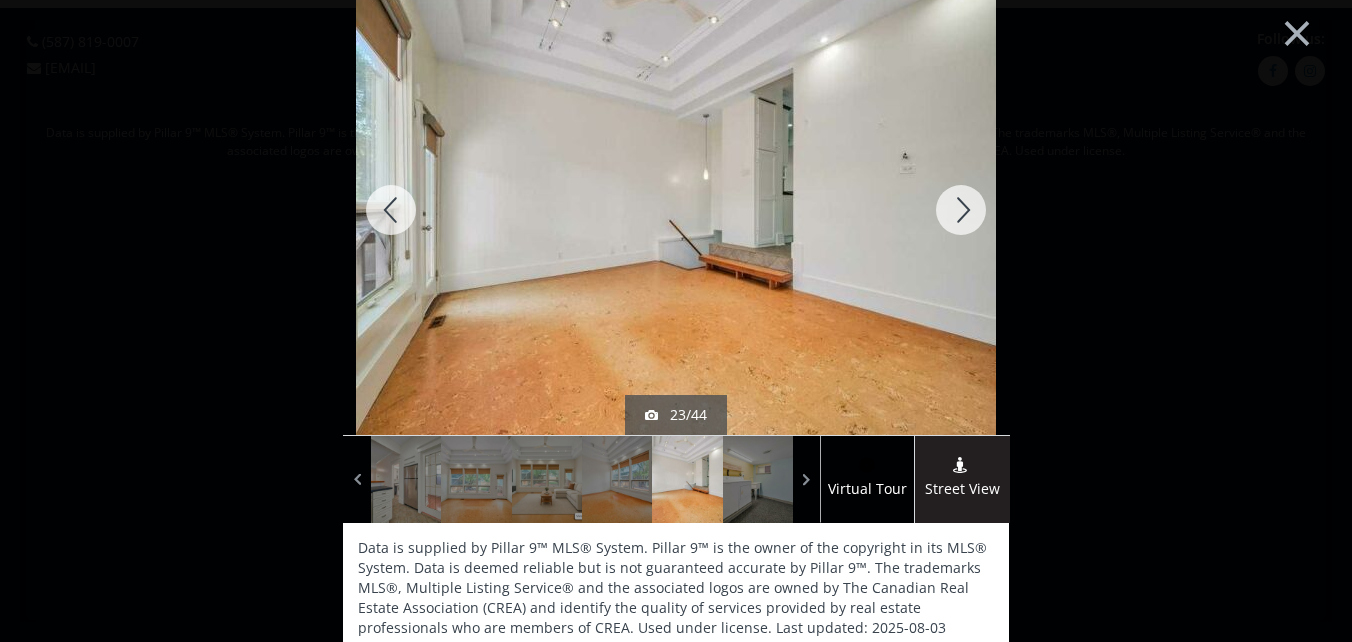 click at bounding box center [961, 210] 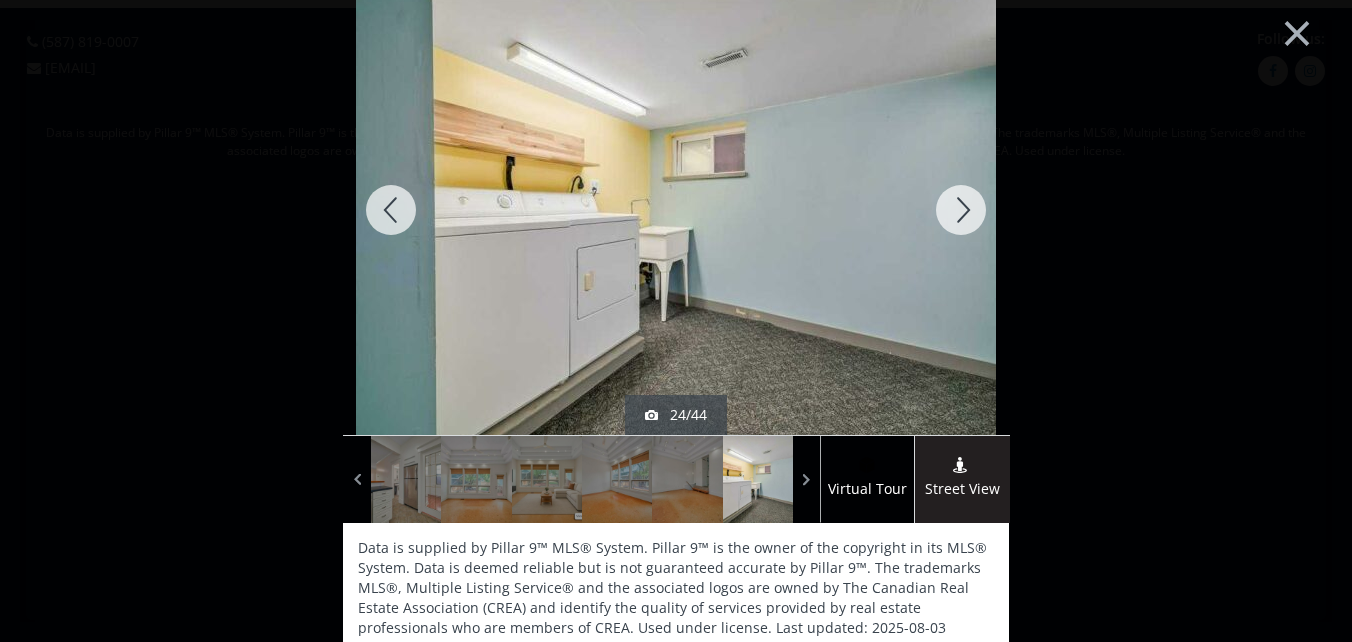click at bounding box center [961, 210] 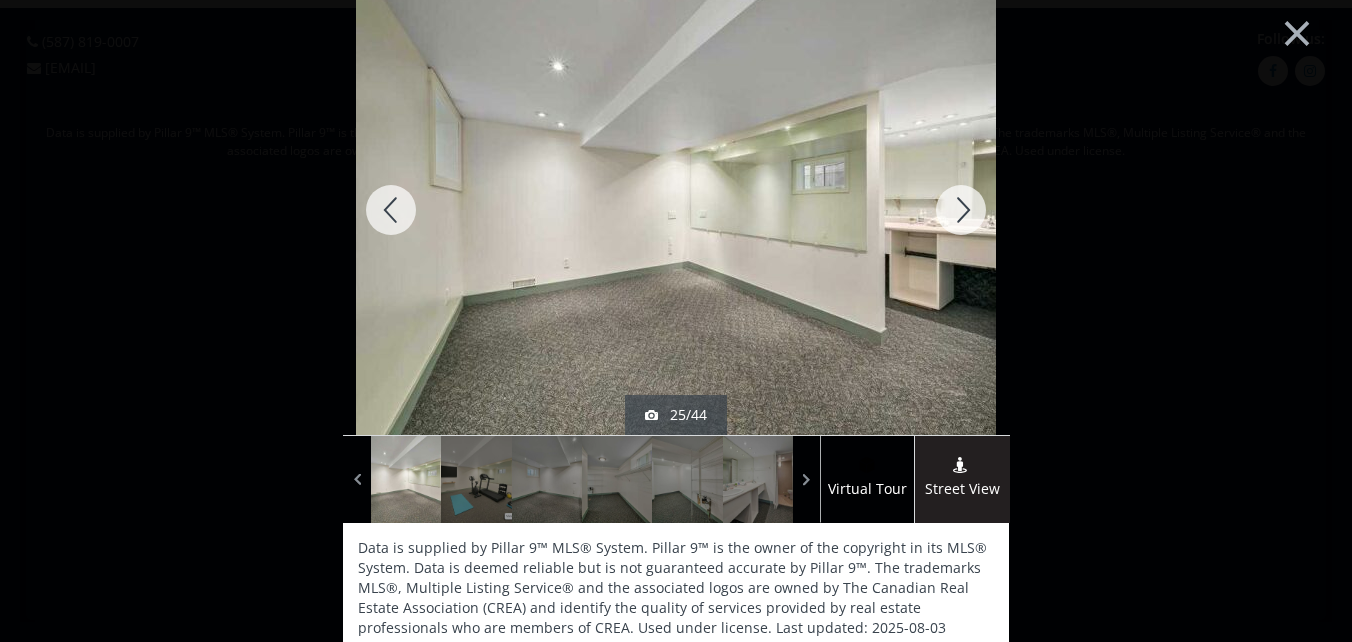 click at bounding box center (961, 210) 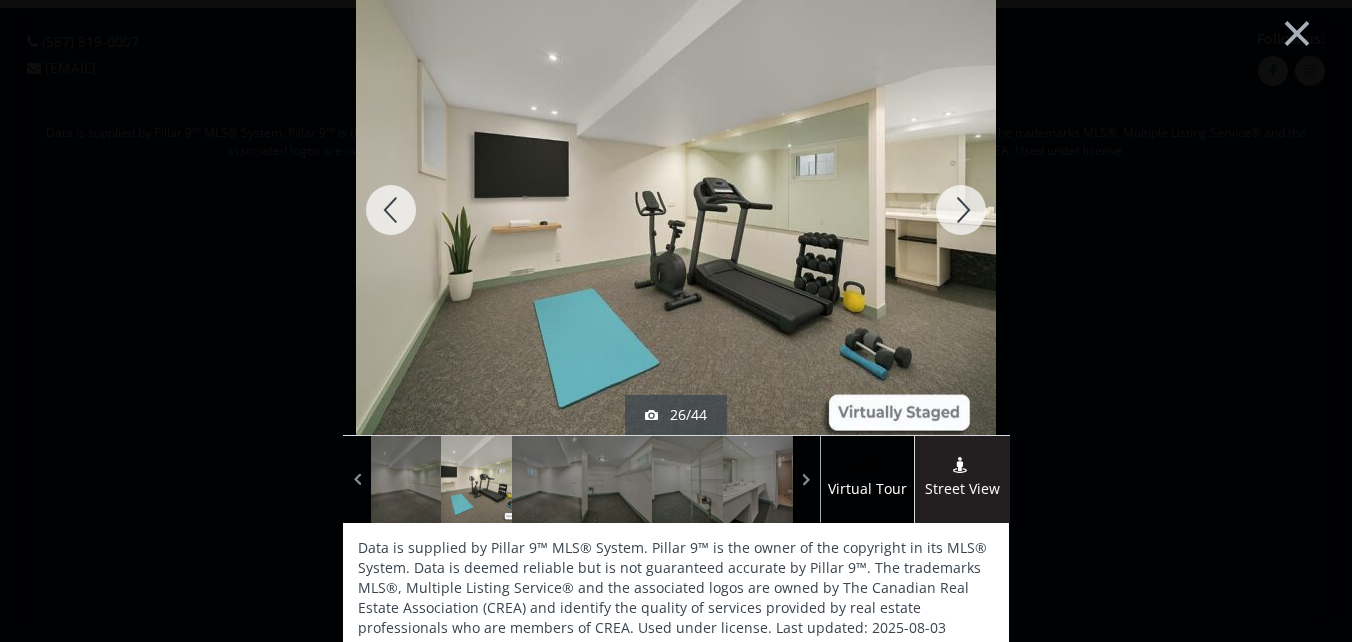click at bounding box center (961, 210) 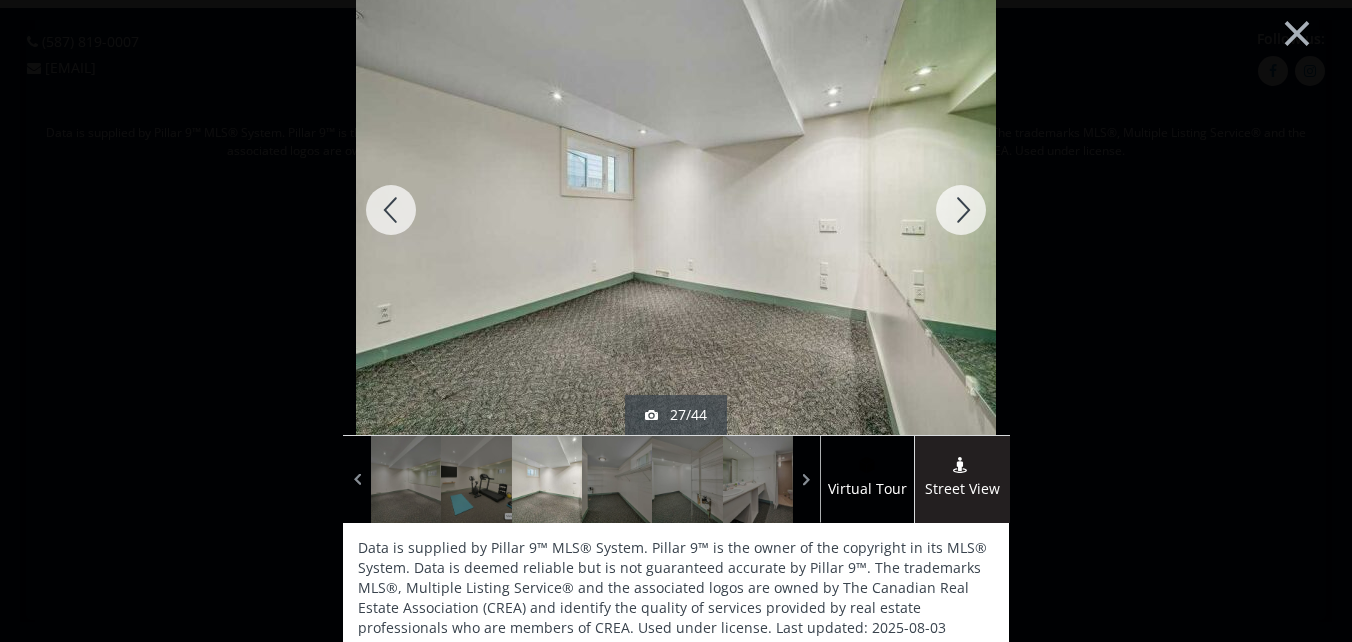 click at bounding box center (961, 210) 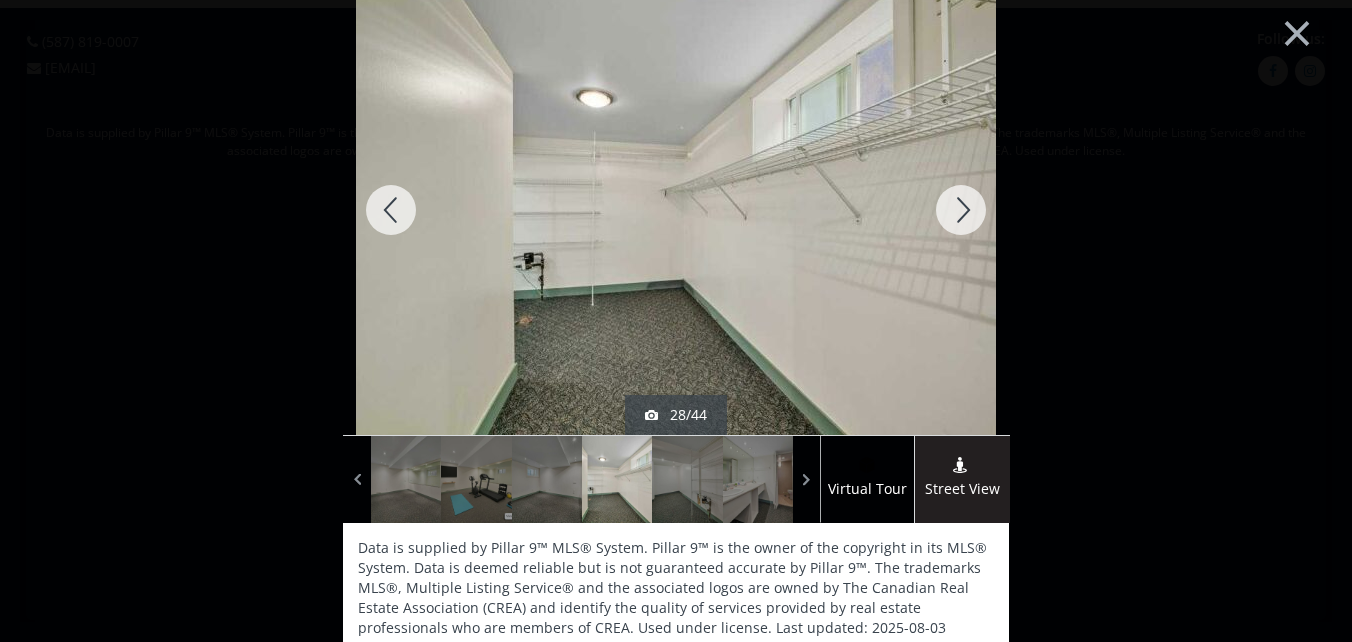 click at bounding box center (961, 210) 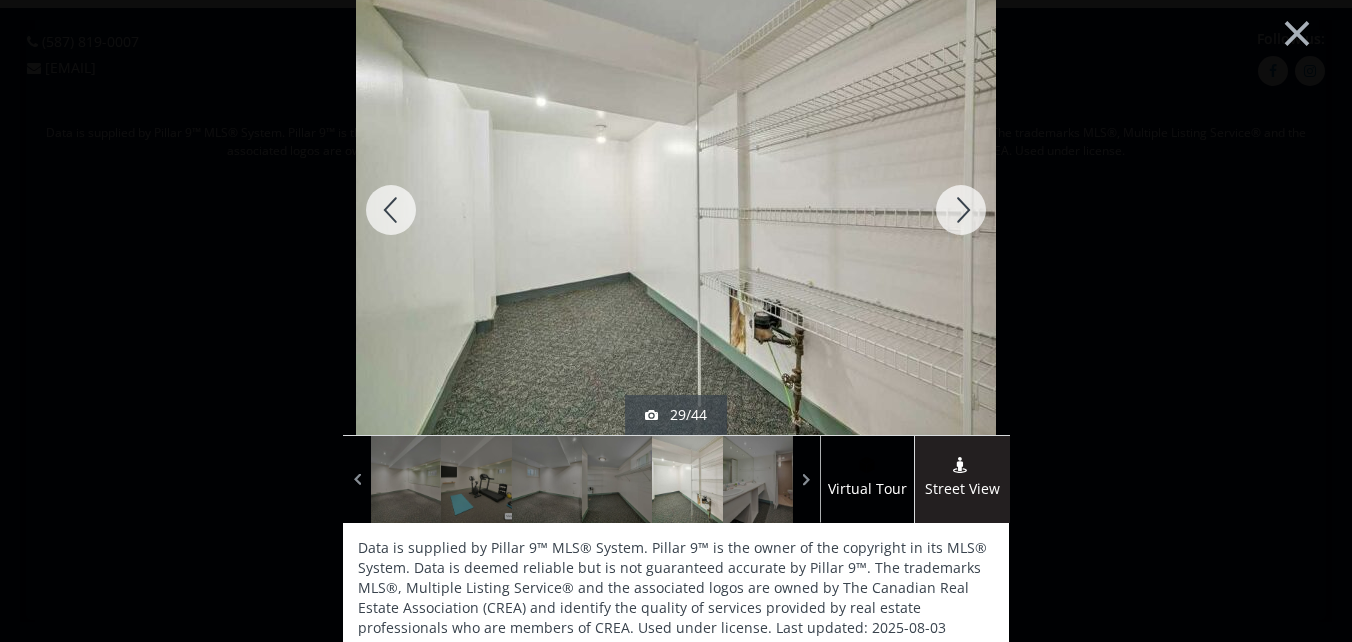 click at bounding box center (961, 210) 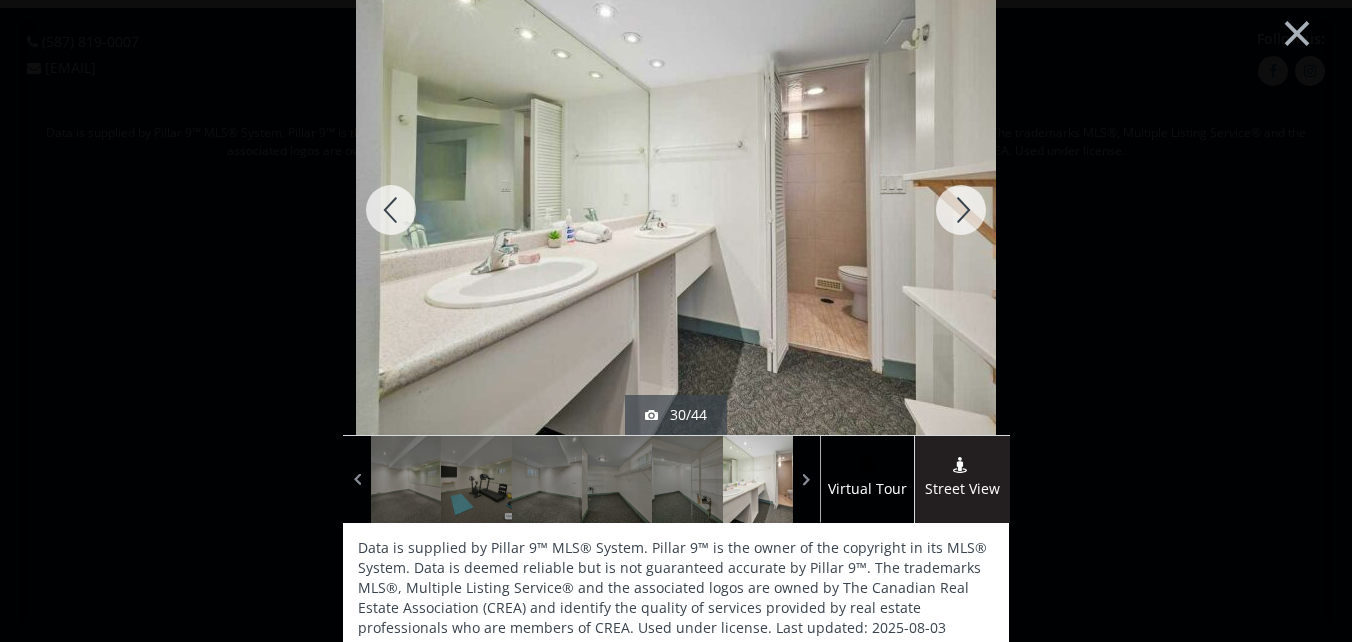 click at bounding box center (961, 210) 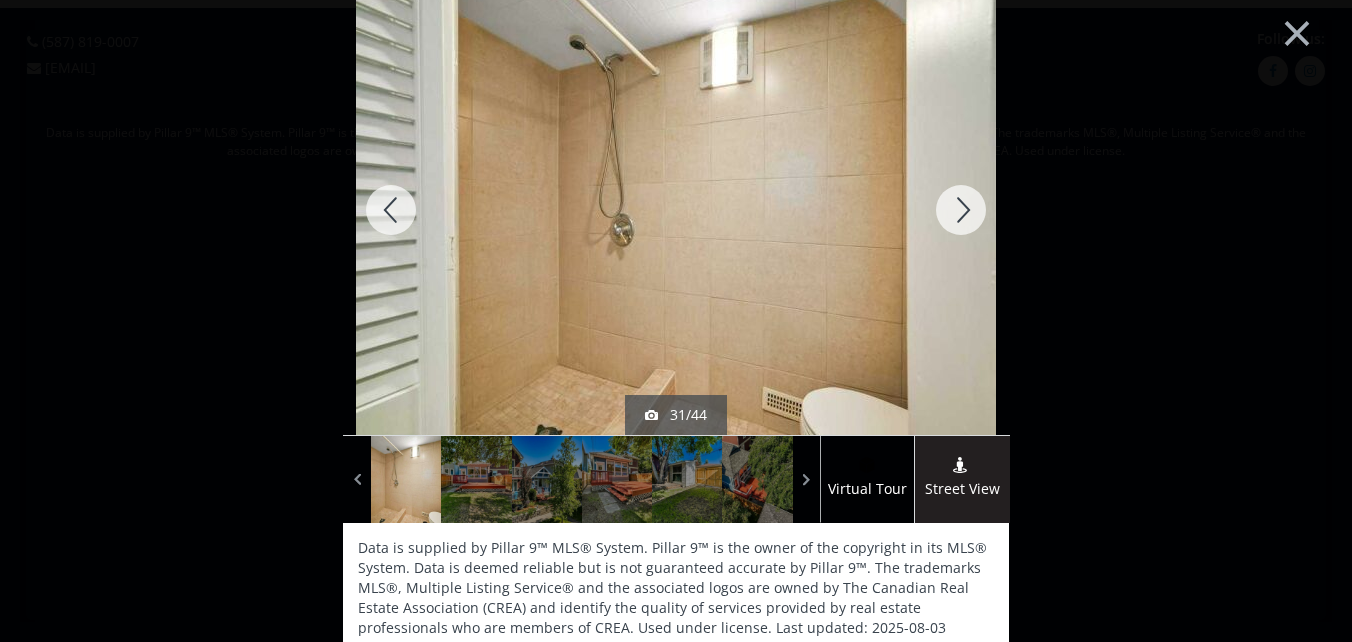 click at bounding box center [961, 210] 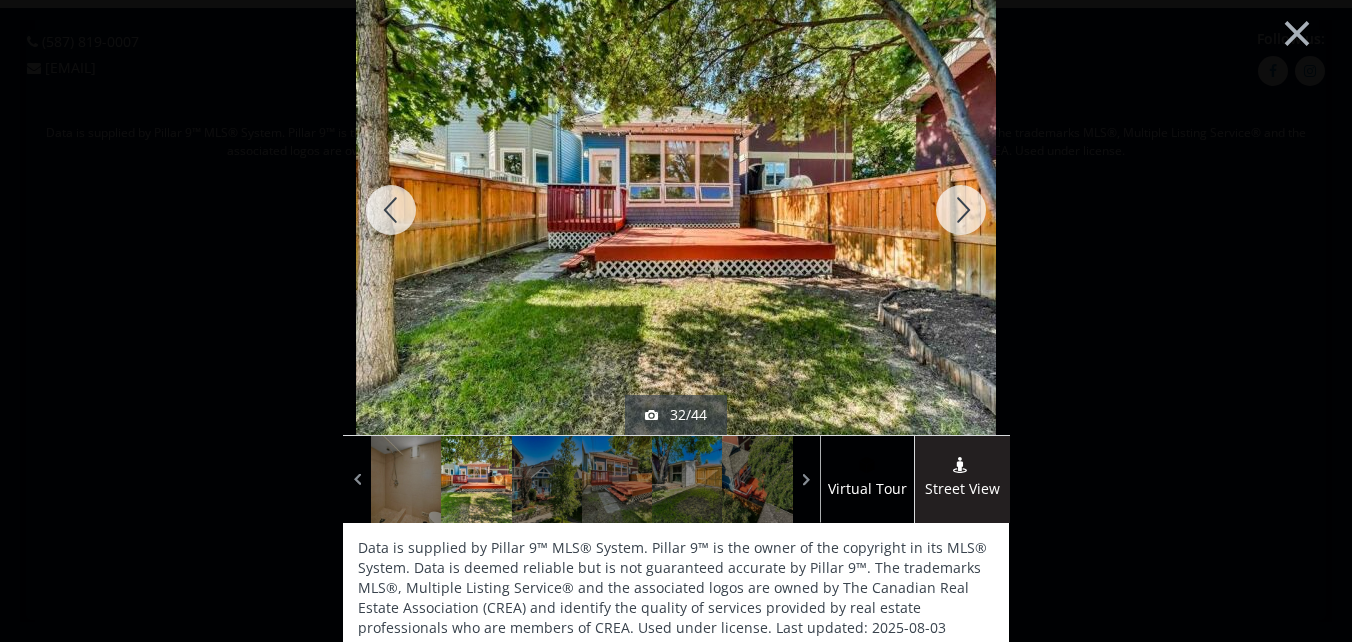 click at bounding box center (961, 210) 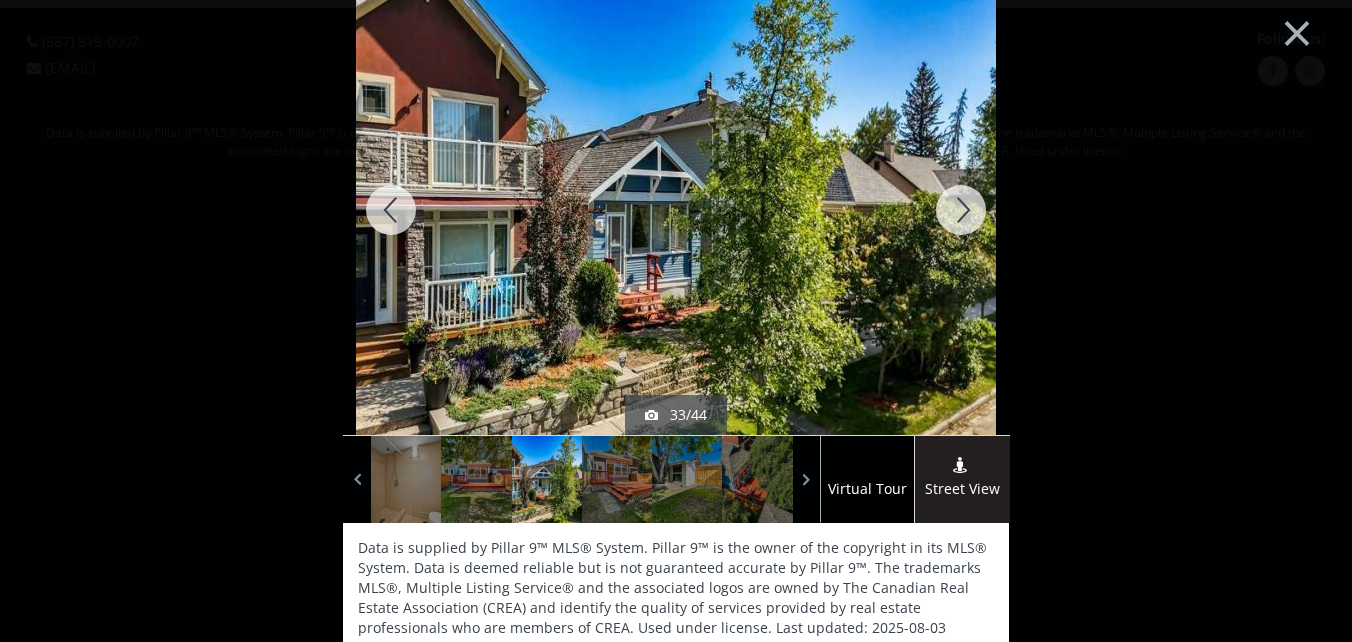 click at bounding box center (961, 210) 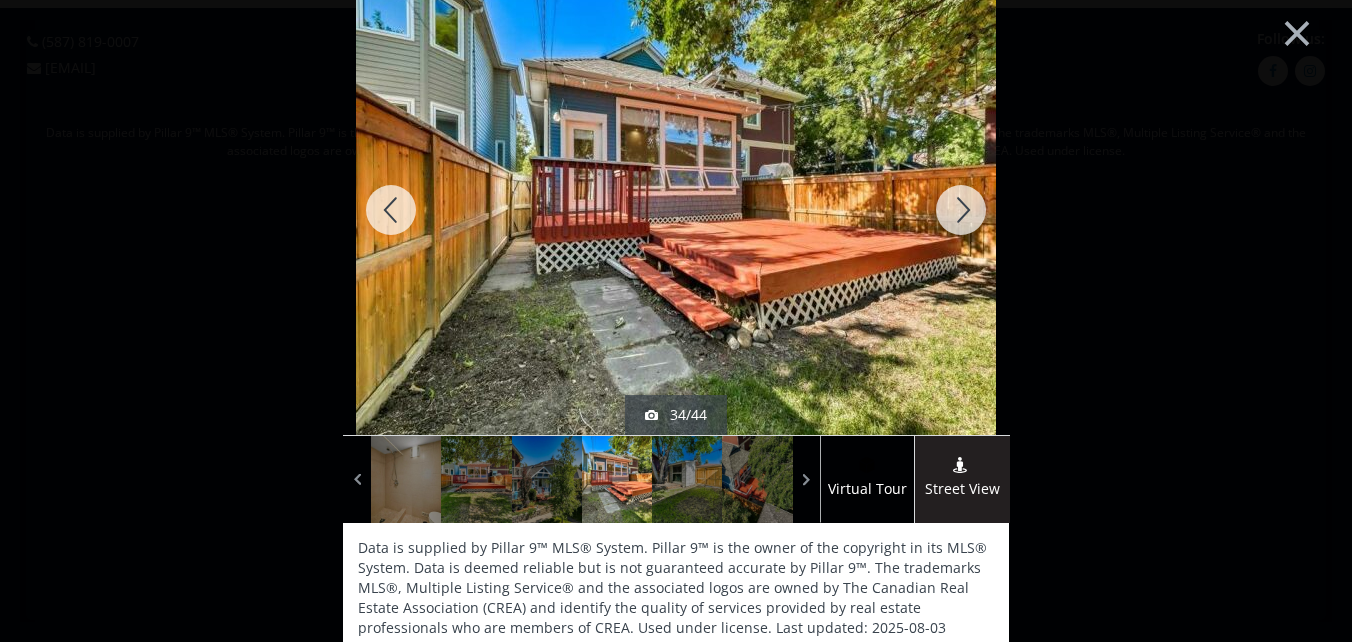click at bounding box center [961, 210] 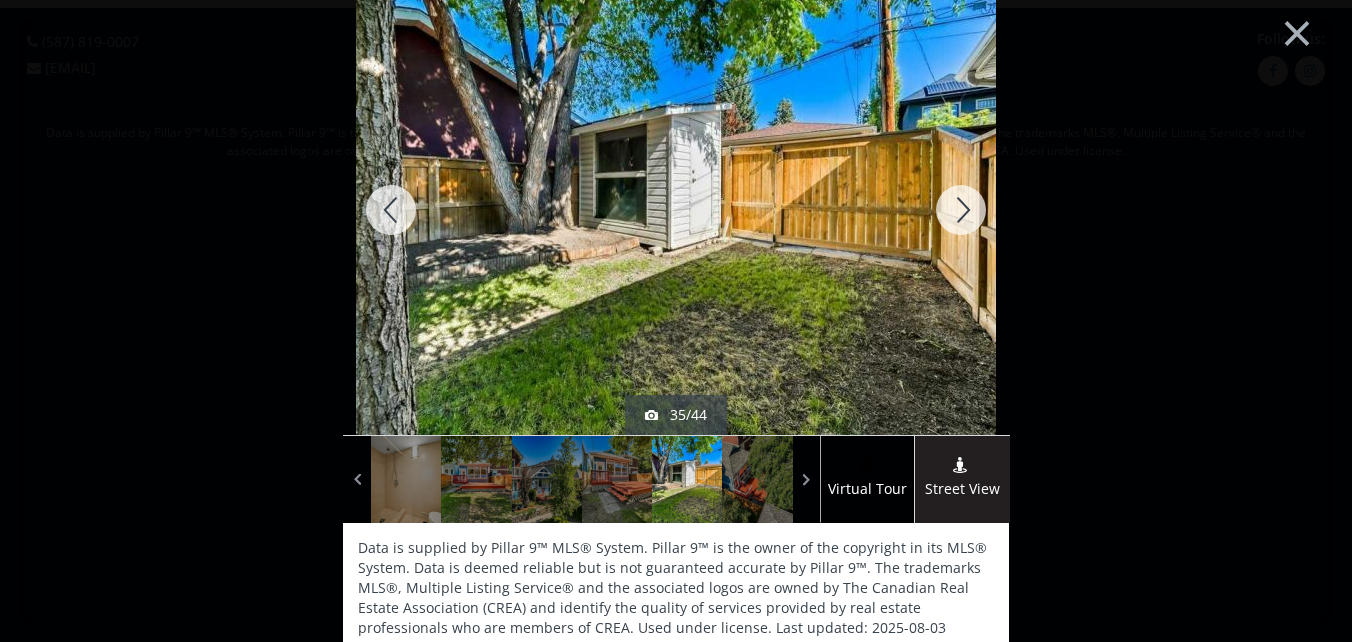 click at bounding box center [961, 210] 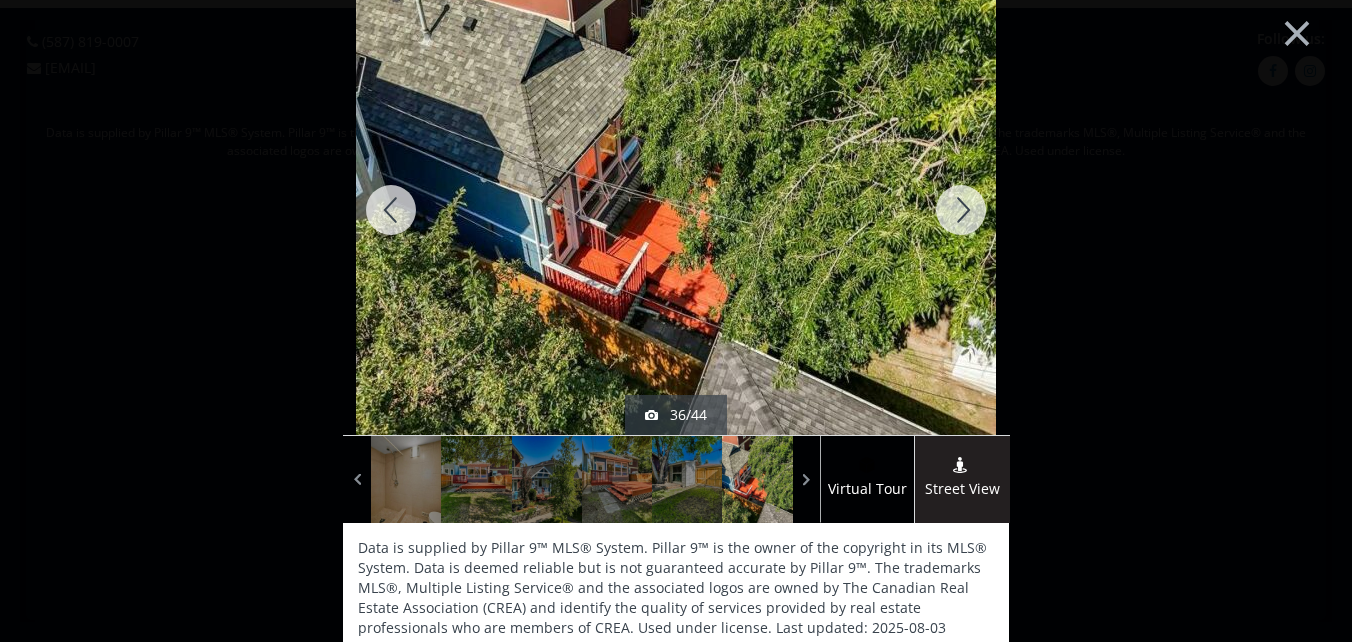 click at bounding box center (961, 210) 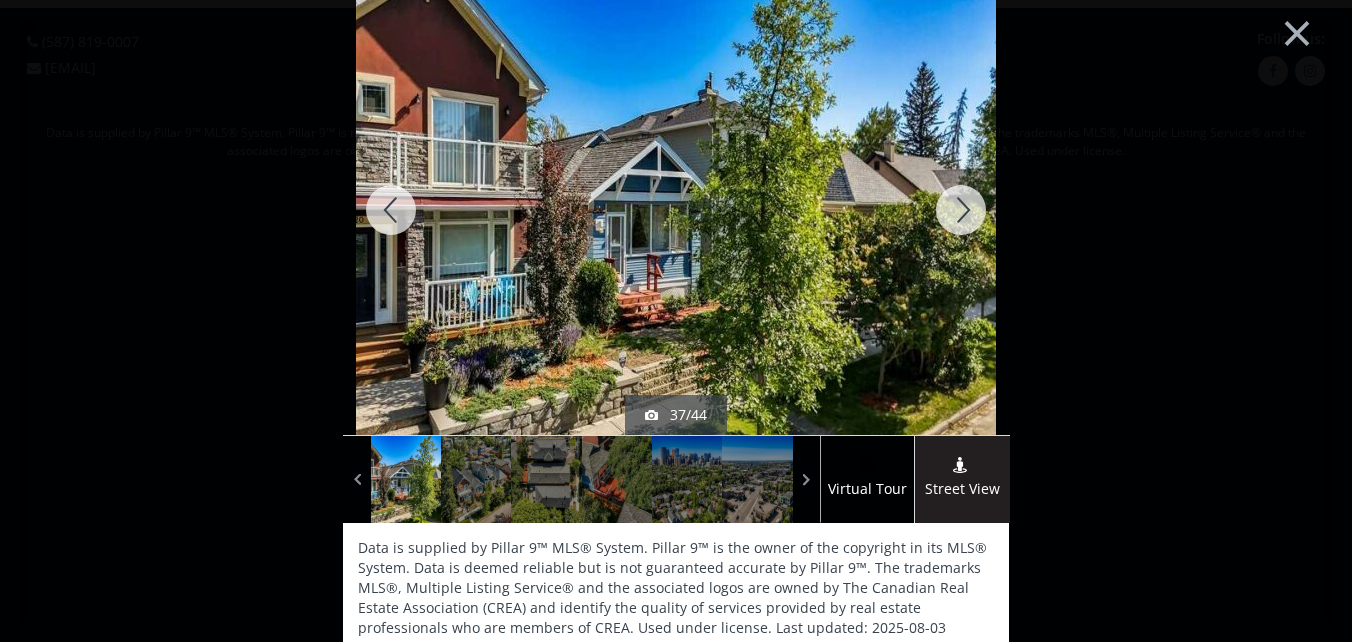 click at bounding box center [961, 210] 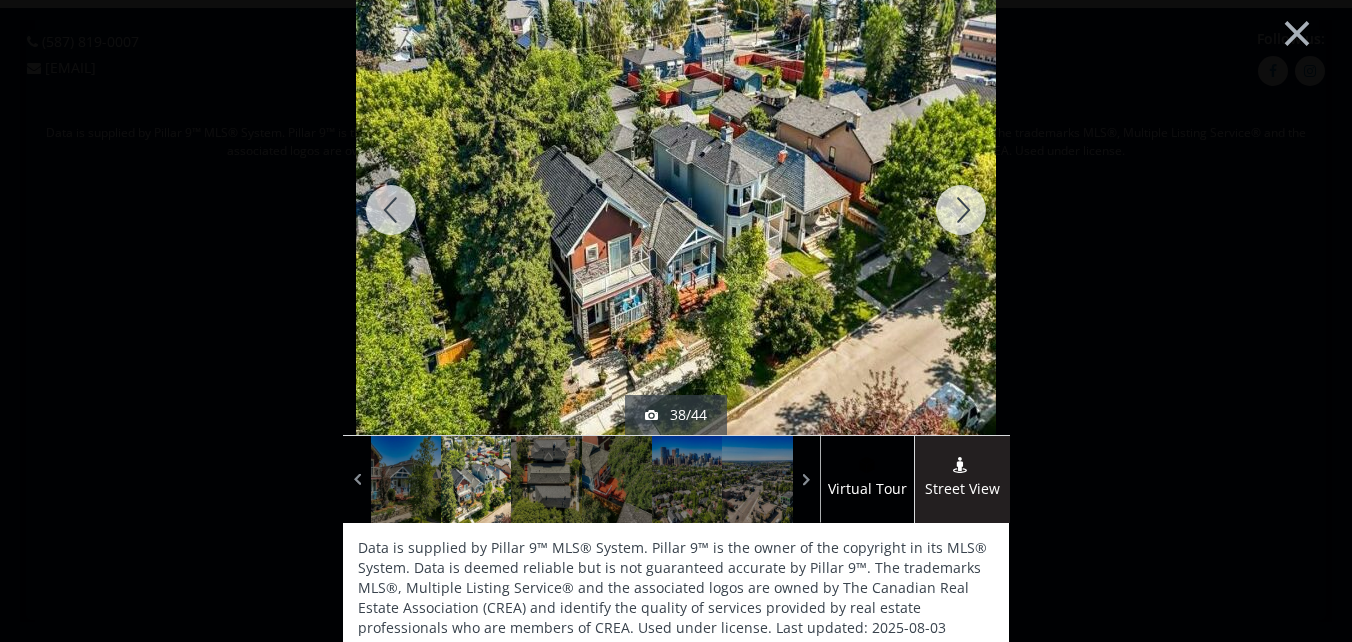click at bounding box center [961, 210] 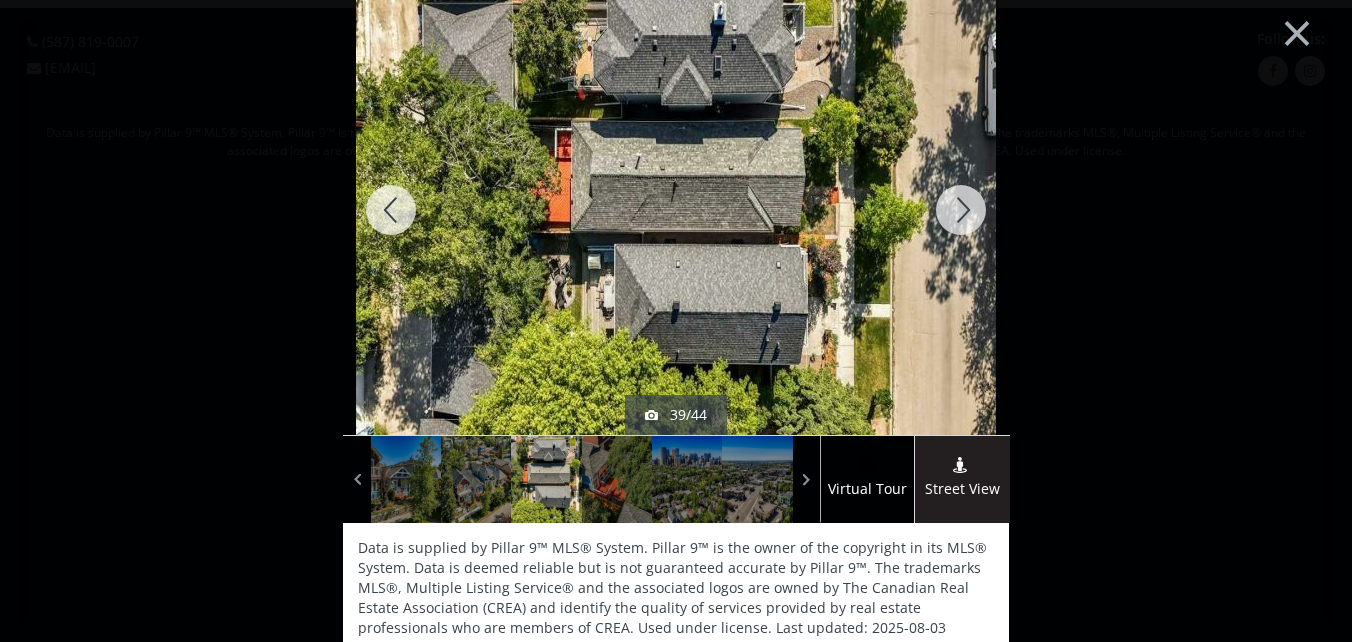 click at bounding box center (961, 210) 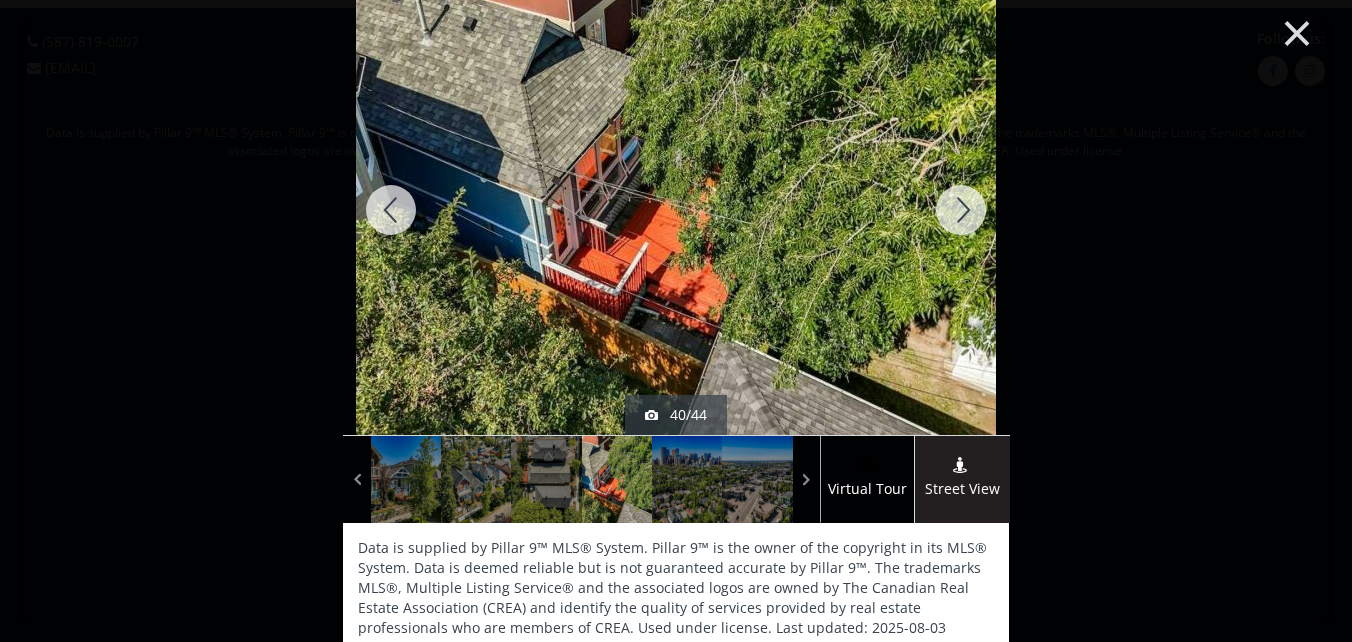click on "×" at bounding box center [1297, 31] 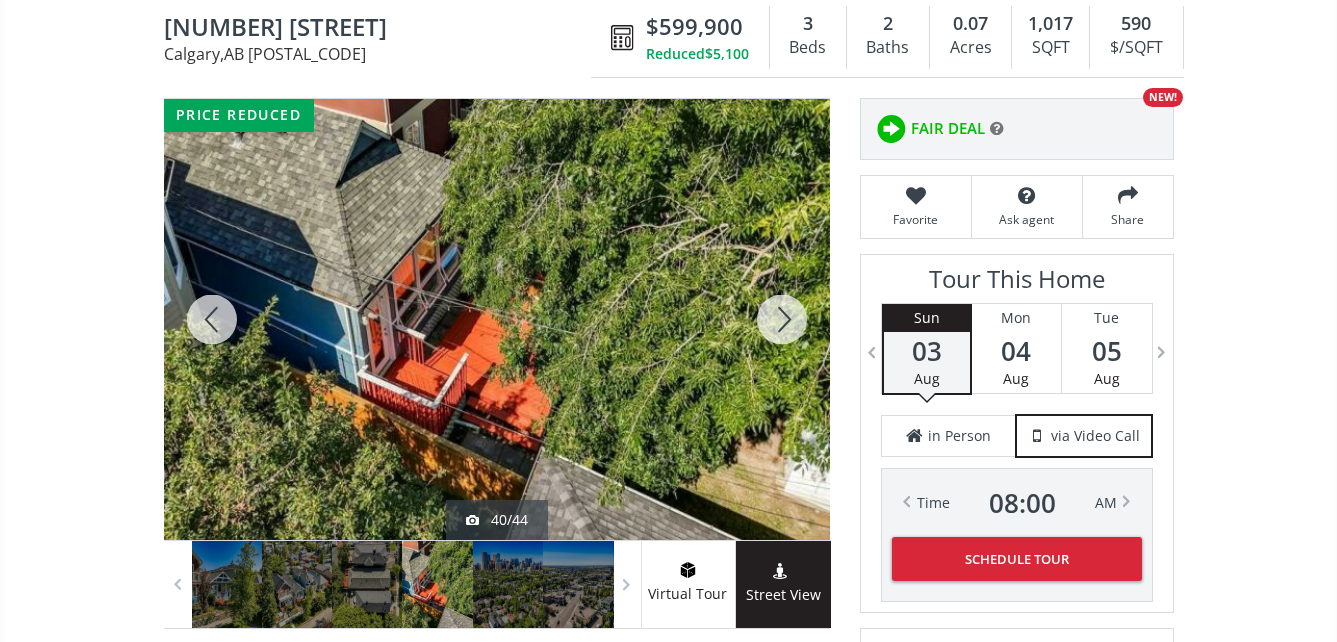 scroll, scrollTop: 100, scrollLeft: 0, axis: vertical 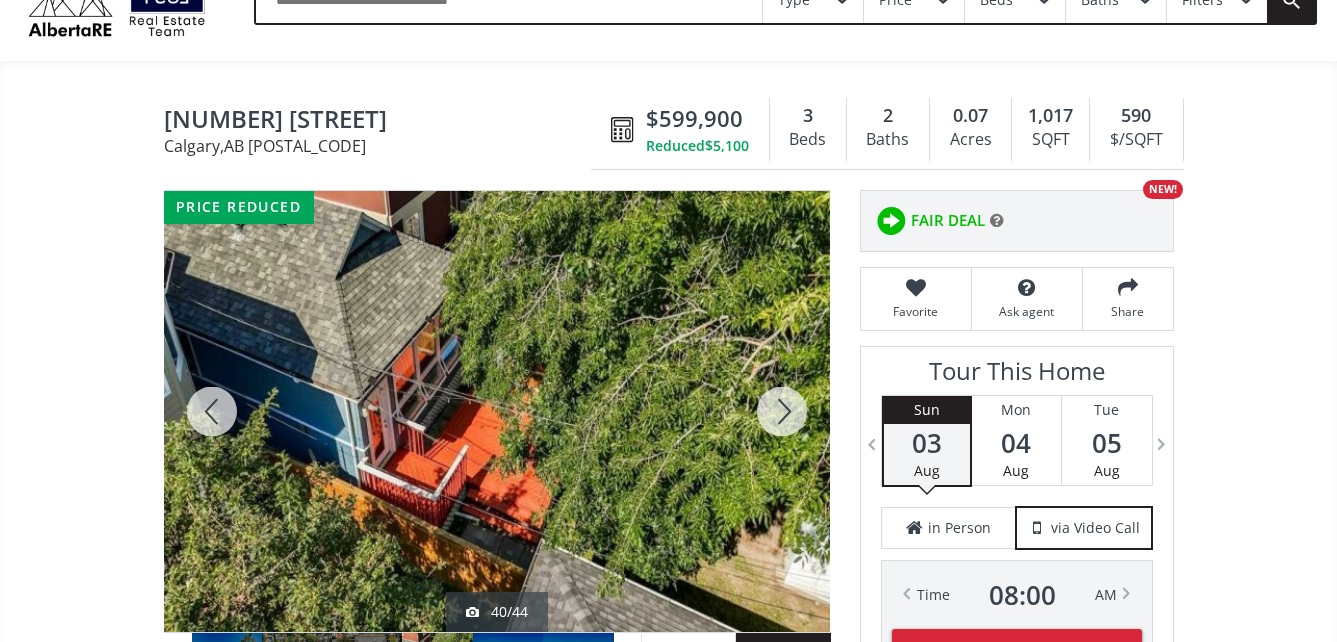 click at bounding box center [782, 411] 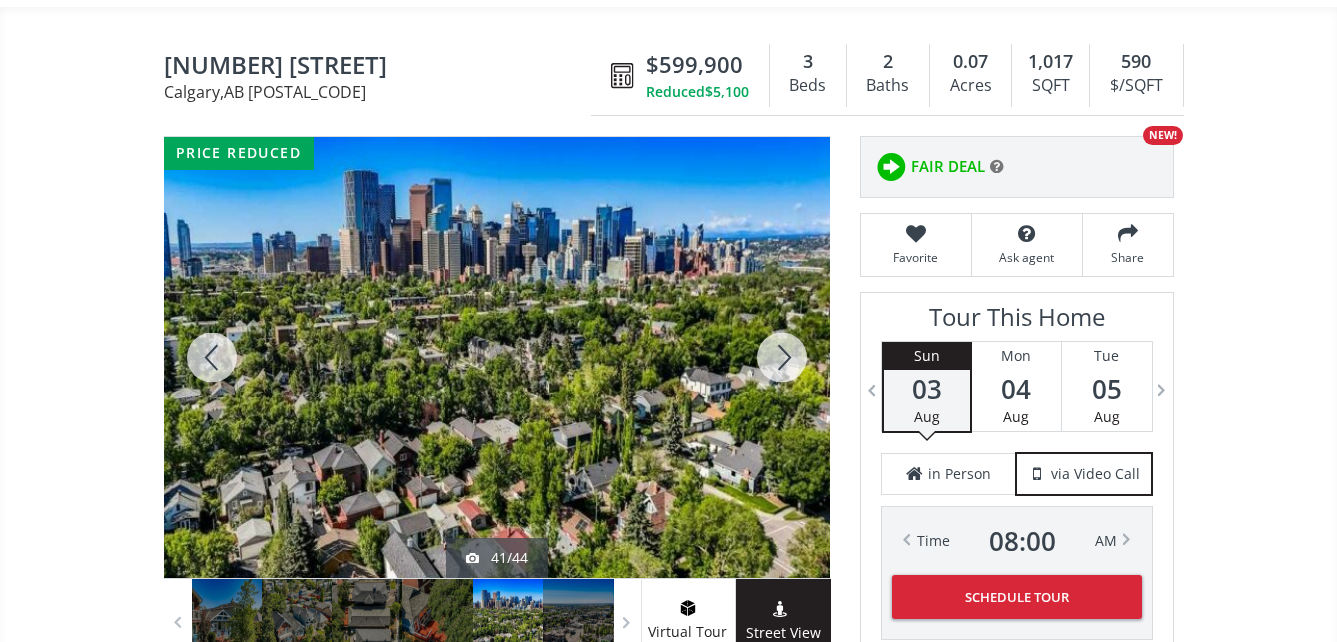scroll, scrollTop: 200, scrollLeft: 0, axis: vertical 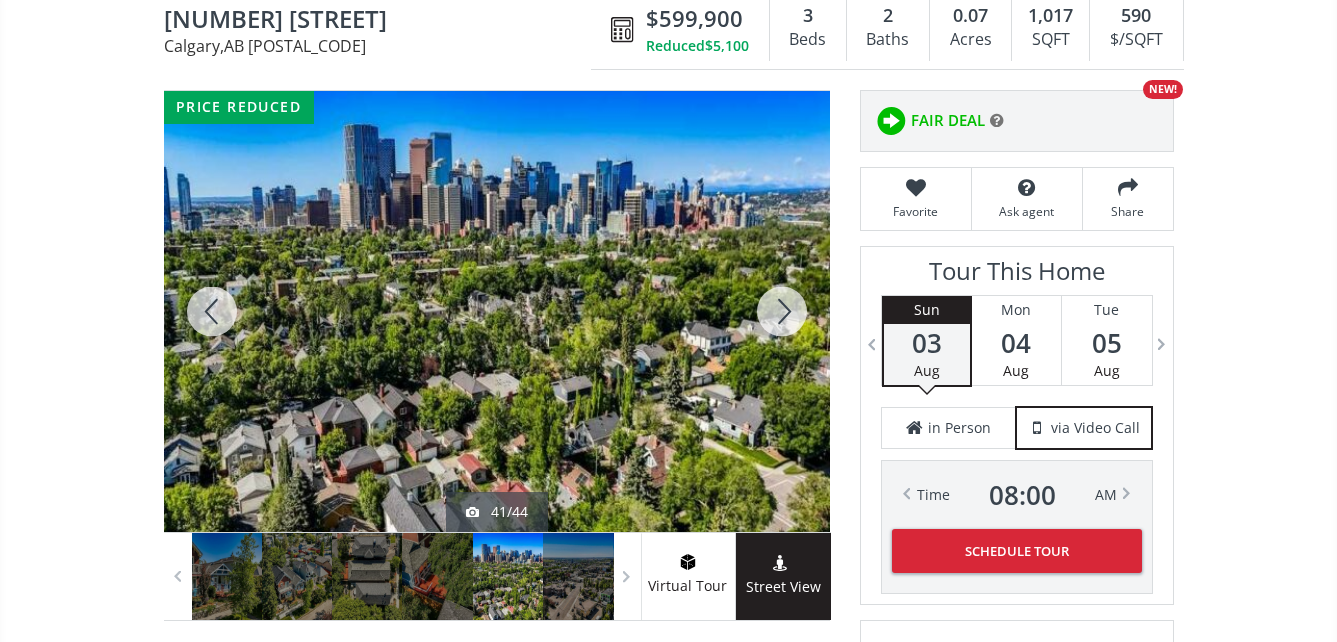 click at bounding box center [782, 311] 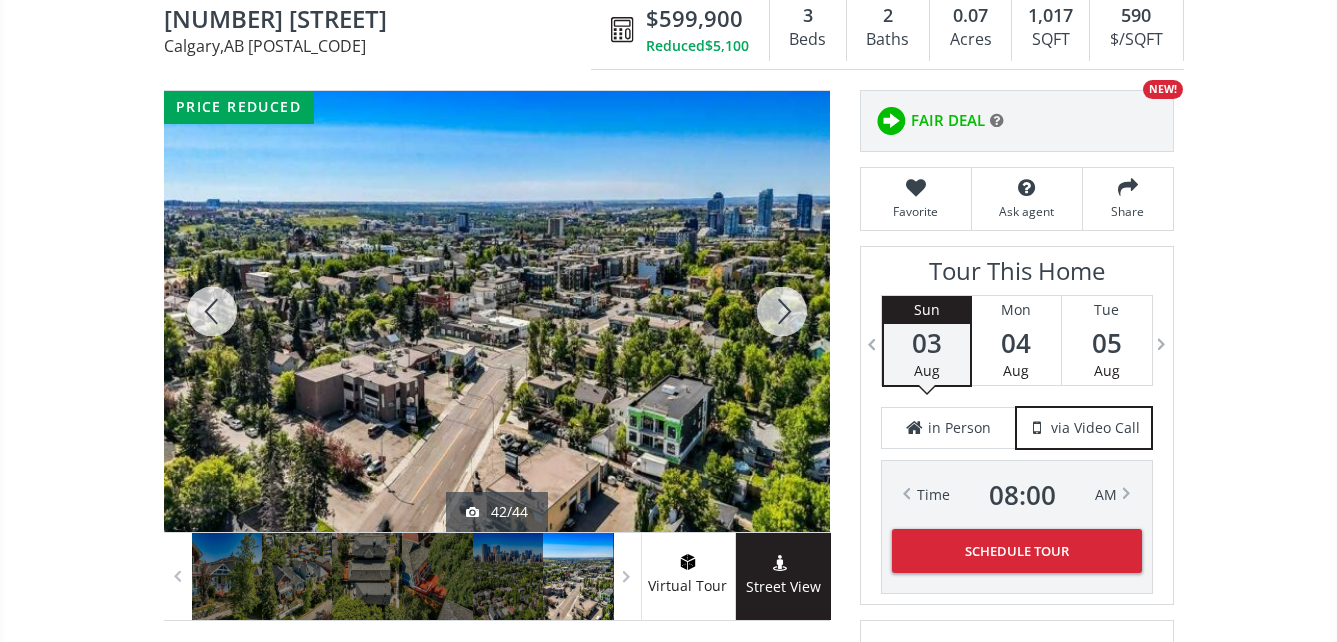 click at bounding box center [782, 311] 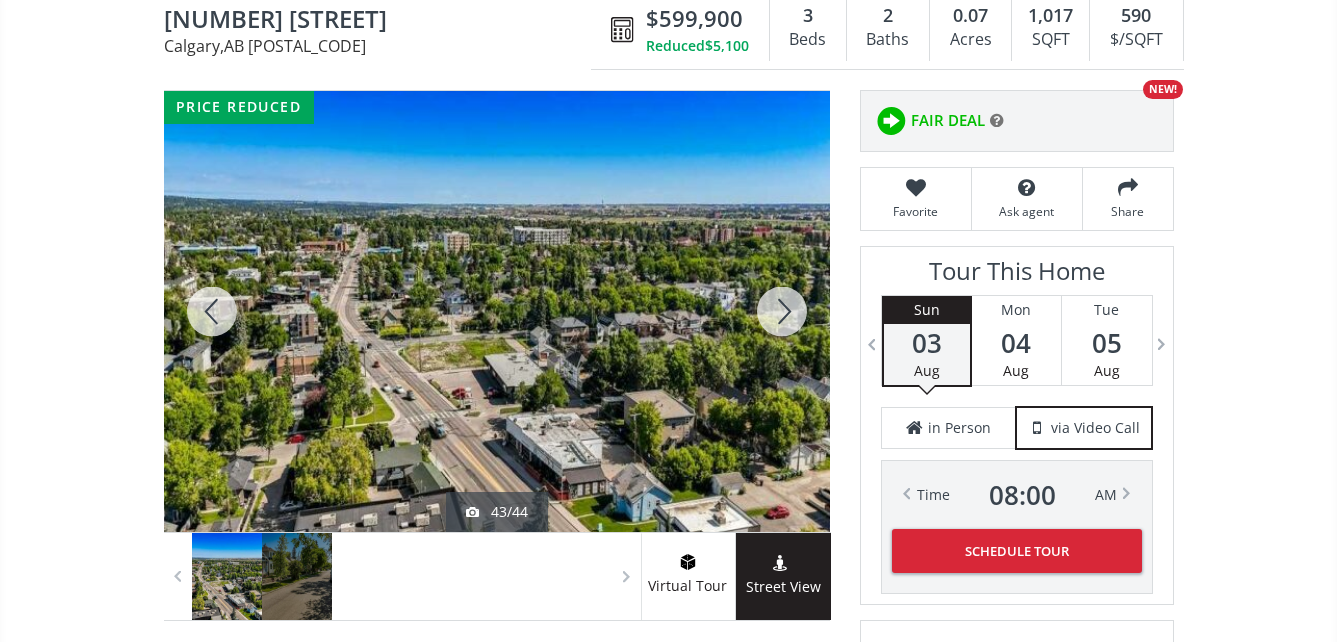 click at bounding box center [782, 311] 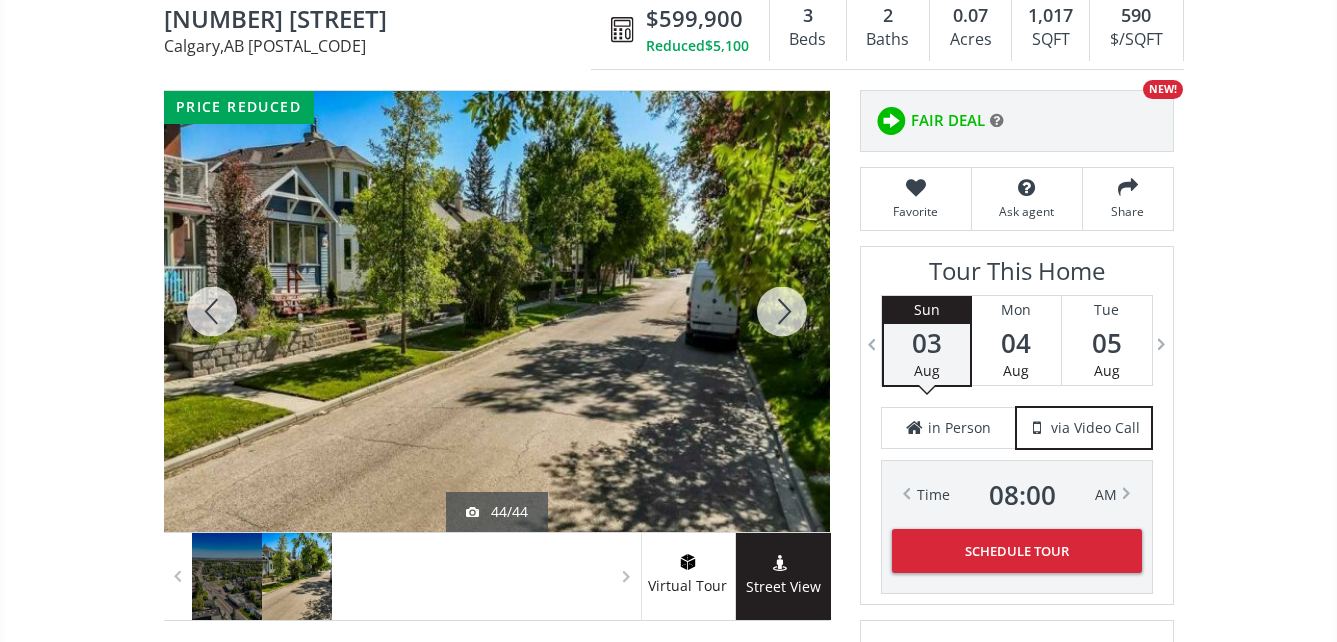 click at bounding box center [782, 311] 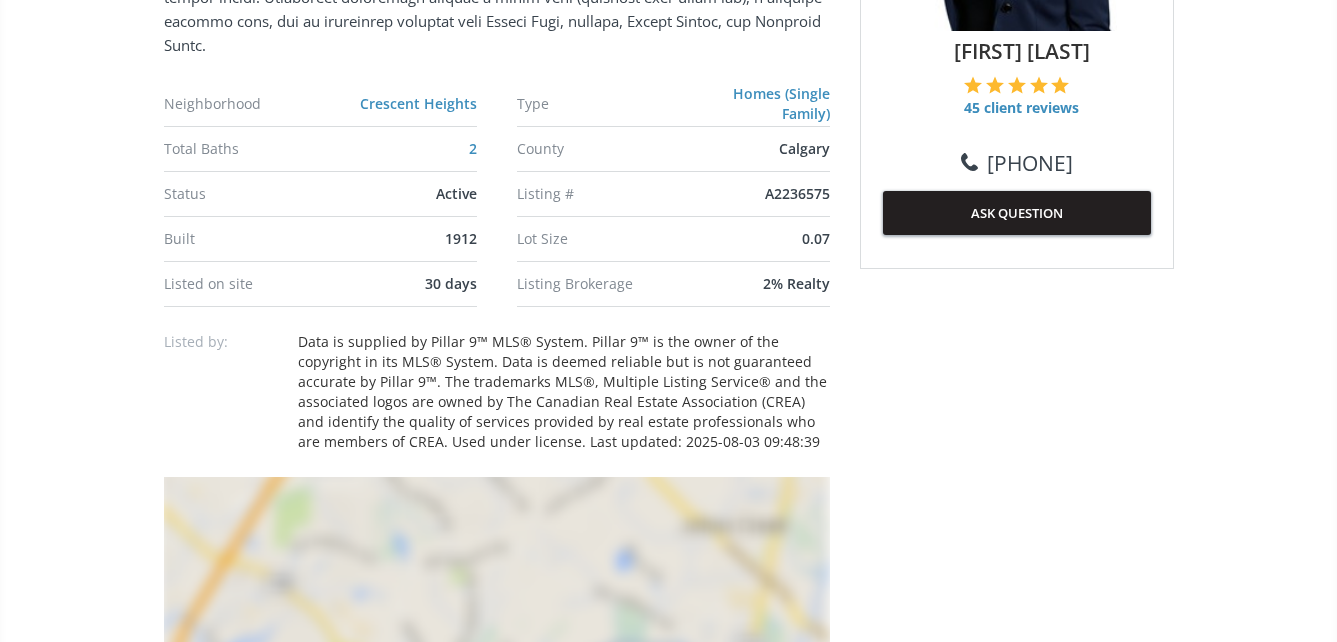 scroll, scrollTop: 1100, scrollLeft: 0, axis: vertical 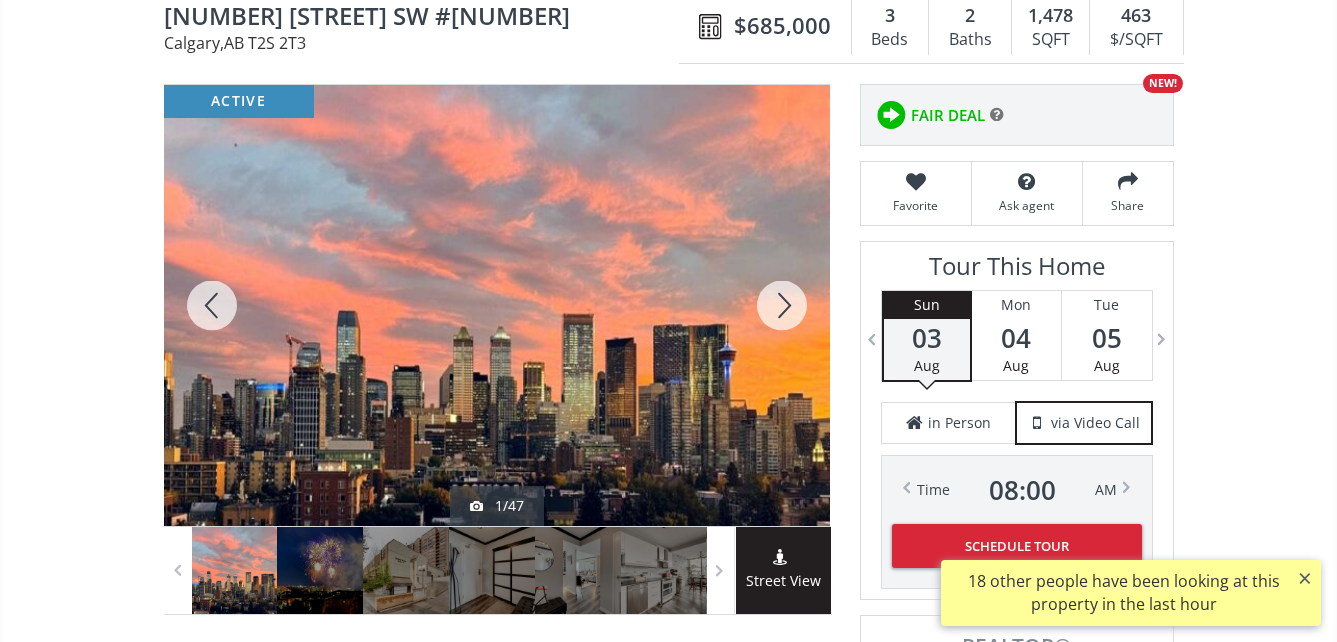 click at bounding box center (497, 305) 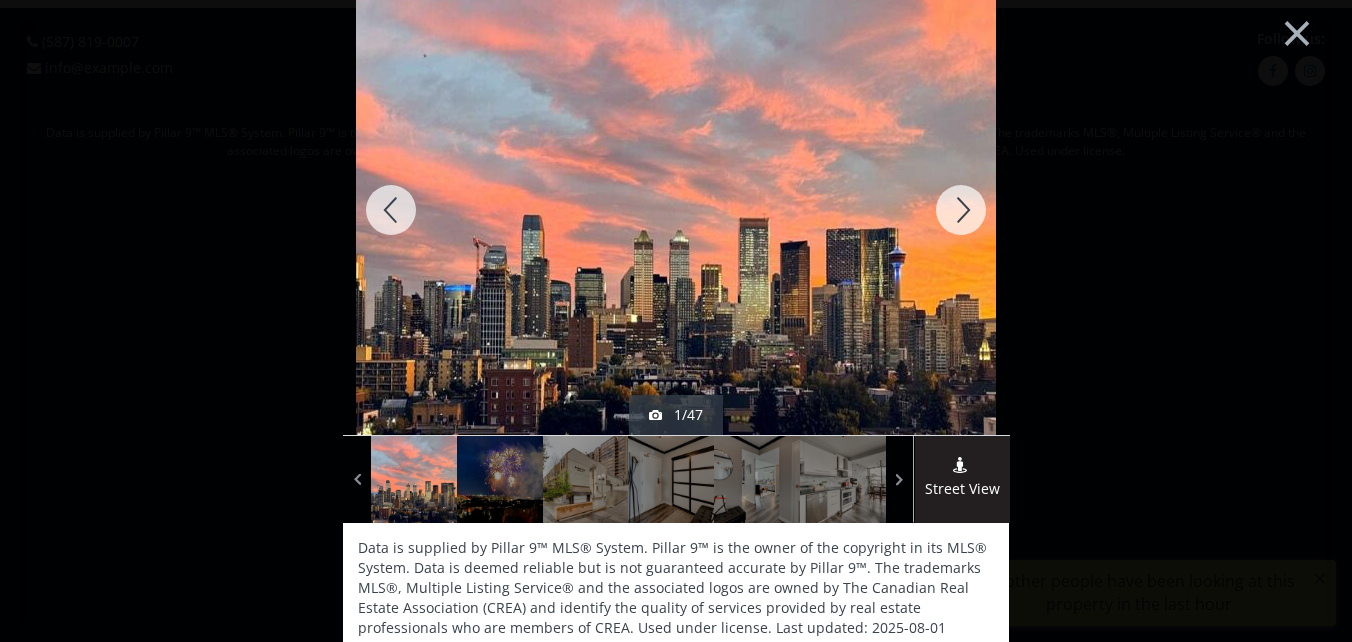 click at bounding box center [961, 210] 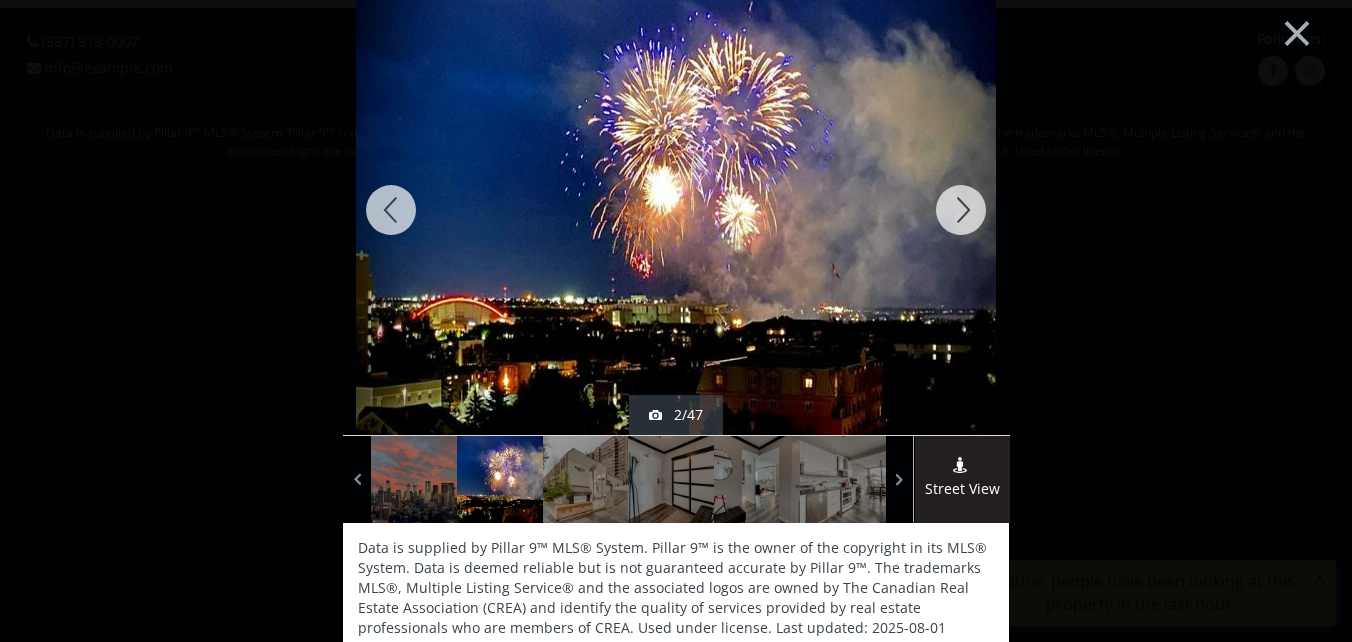 click at bounding box center [961, 210] 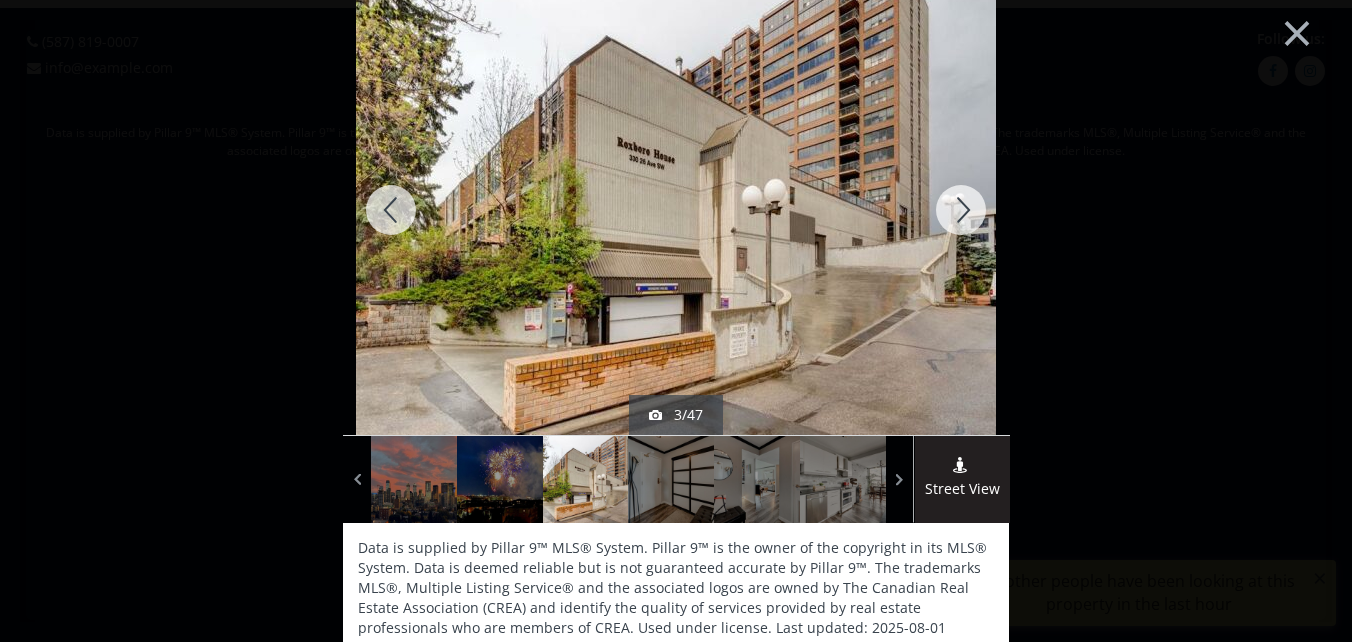 click at bounding box center [961, 210] 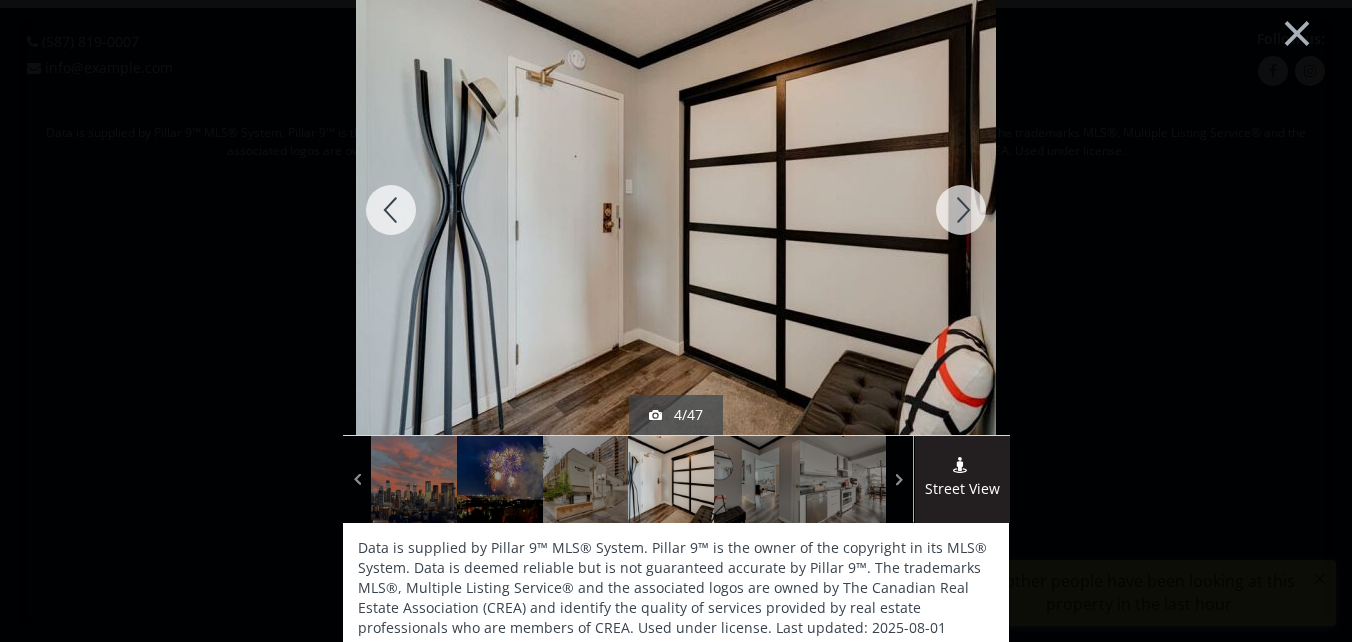 click at bounding box center [961, 210] 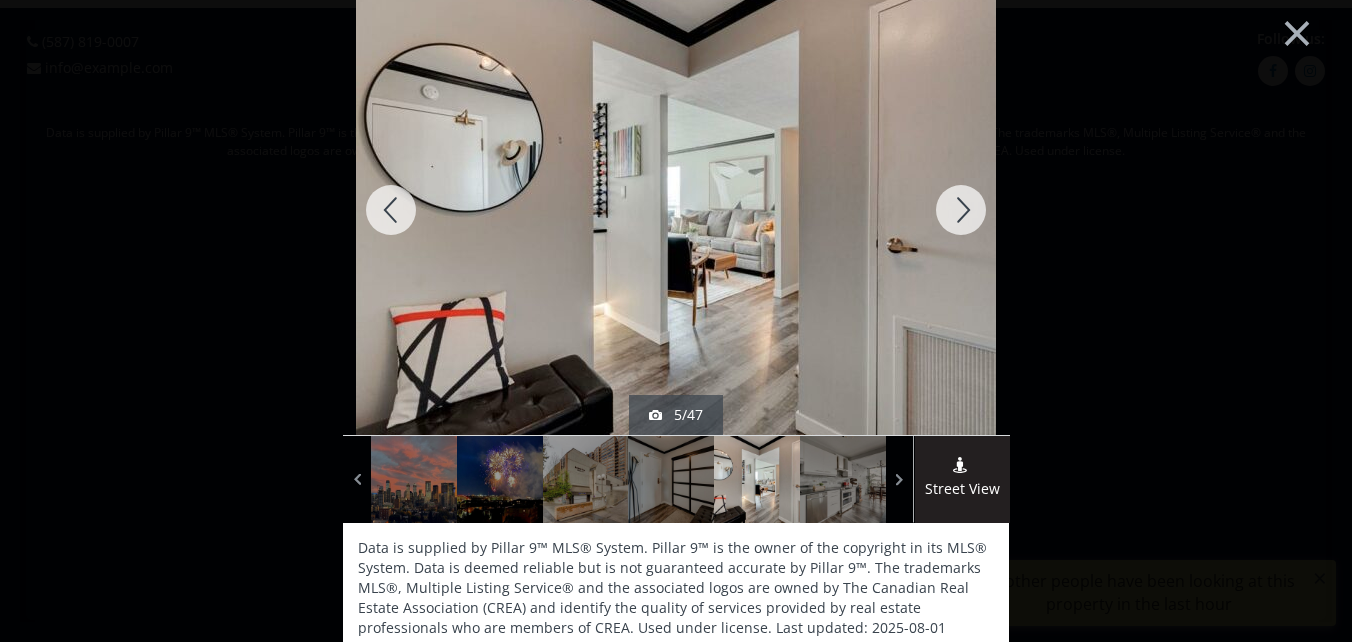click at bounding box center [961, 210] 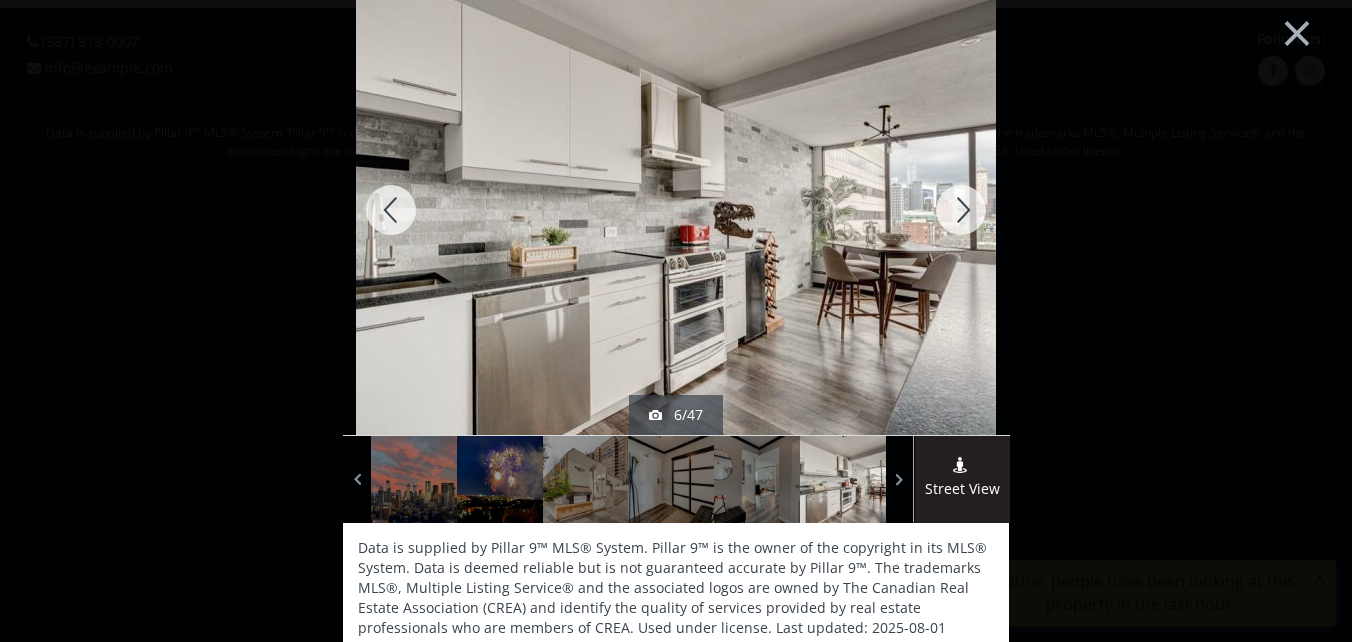 click at bounding box center [961, 210] 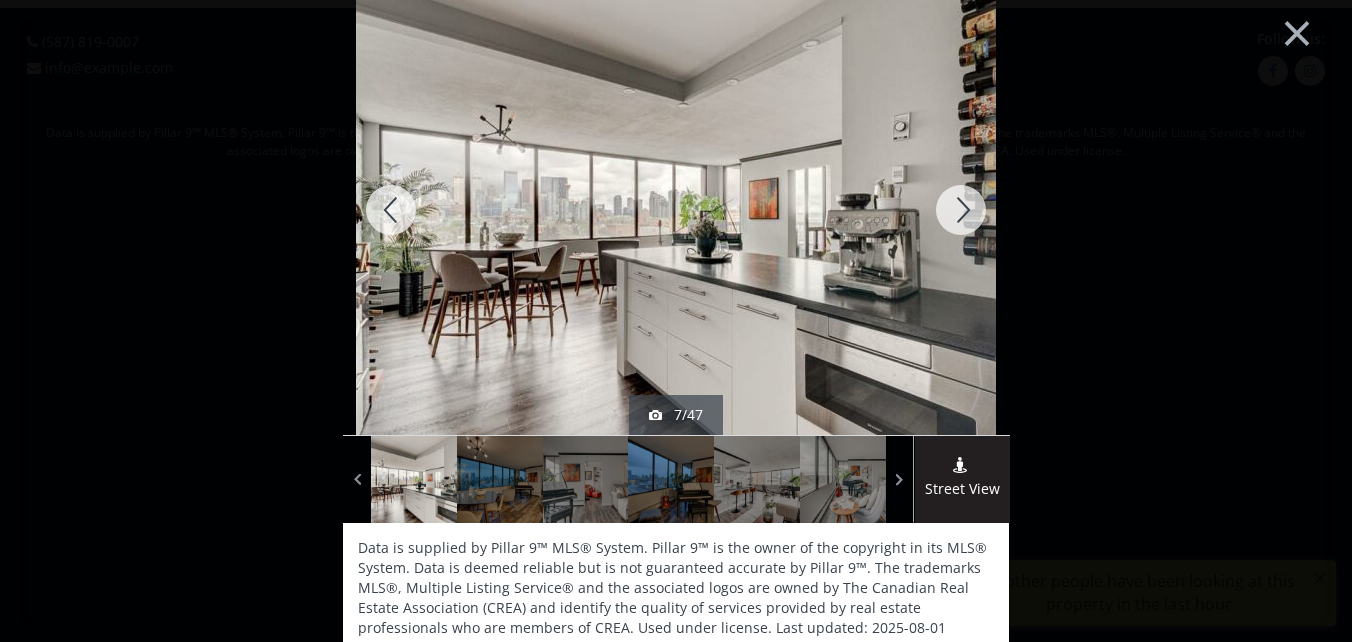 click at bounding box center [961, 210] 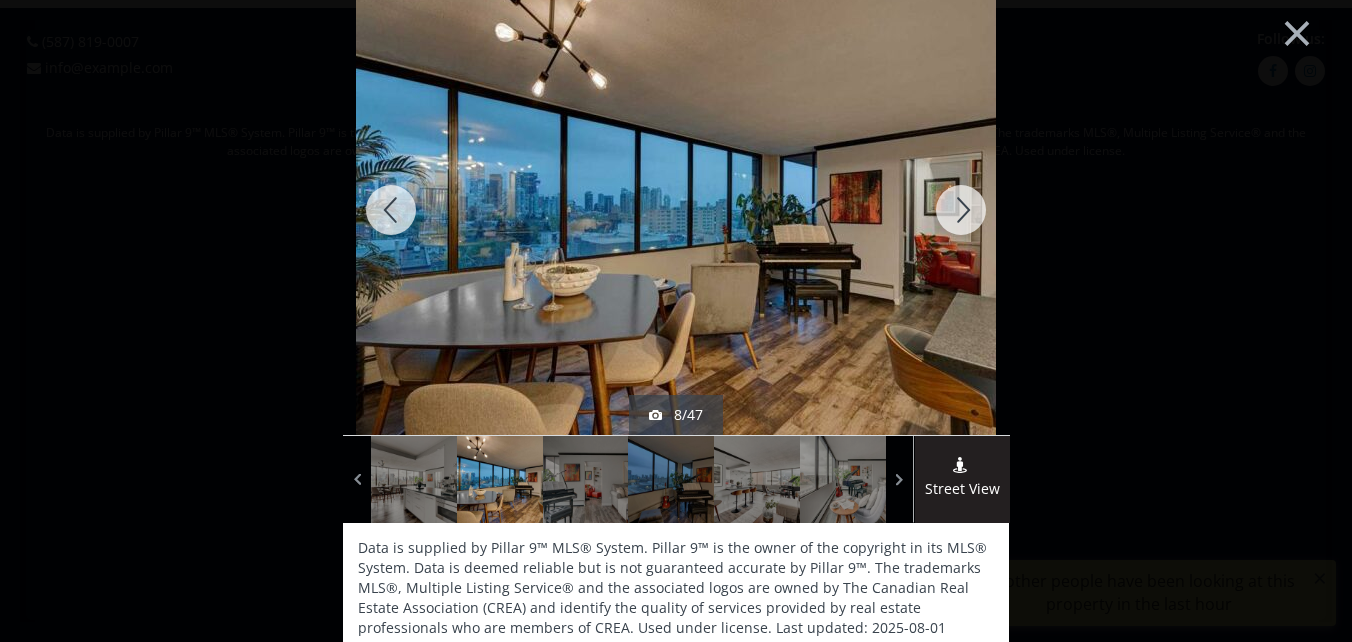 click at bounding box center [961, 210] 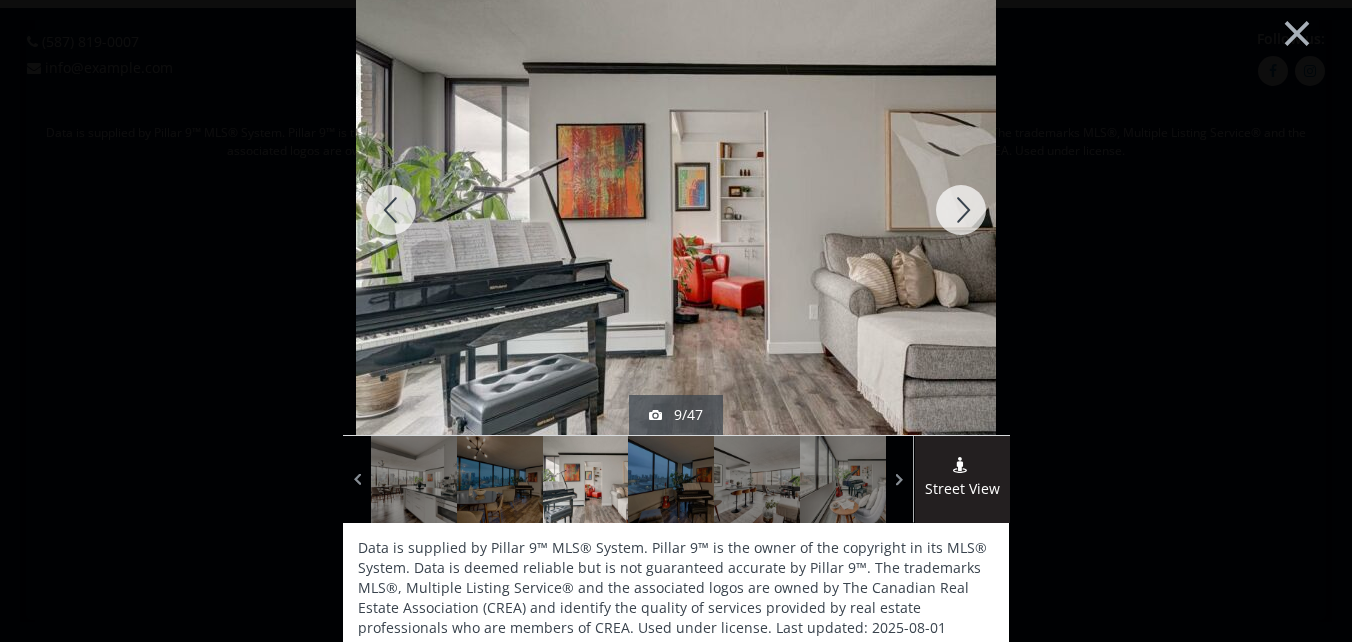 click at bounding box center (961, 210) 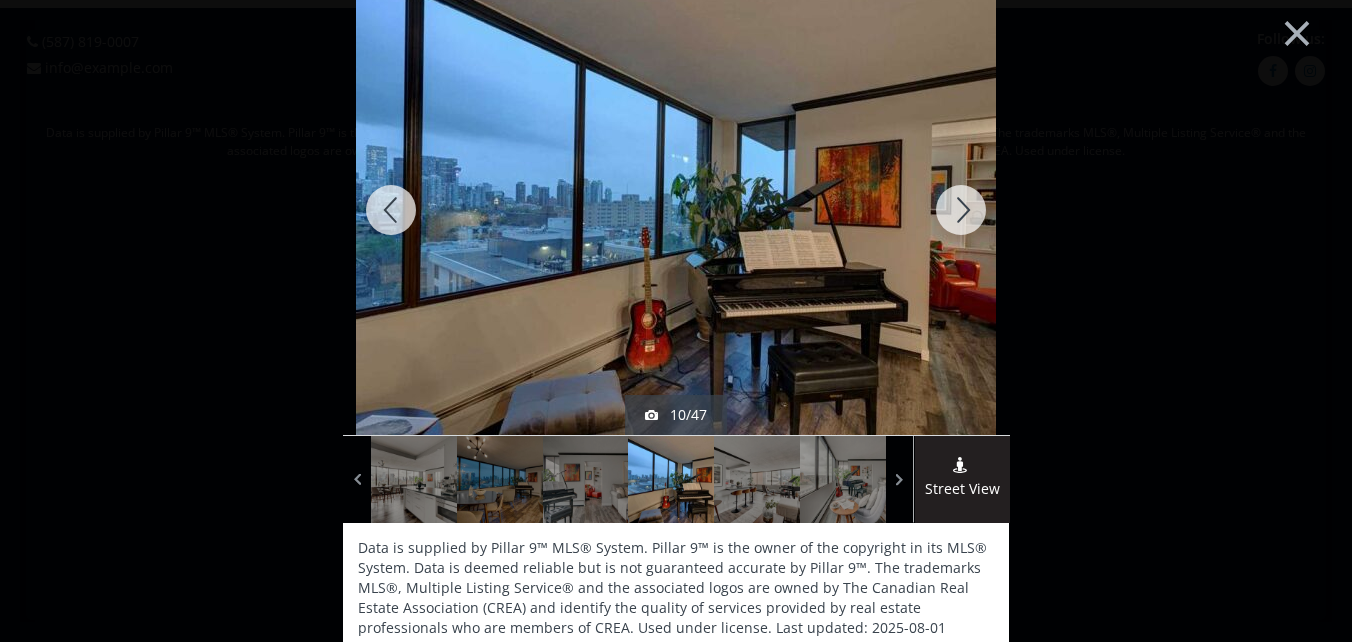 click at bounding box center [961, 210] 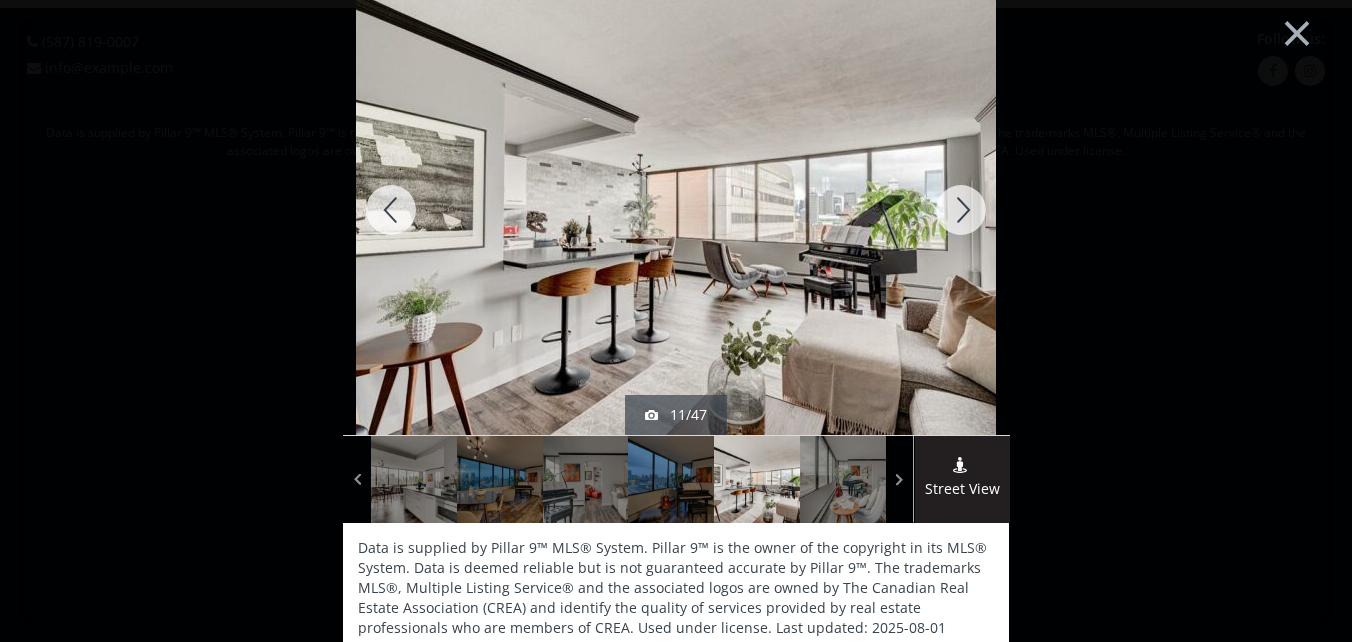 click at bounding box center [961, 210] 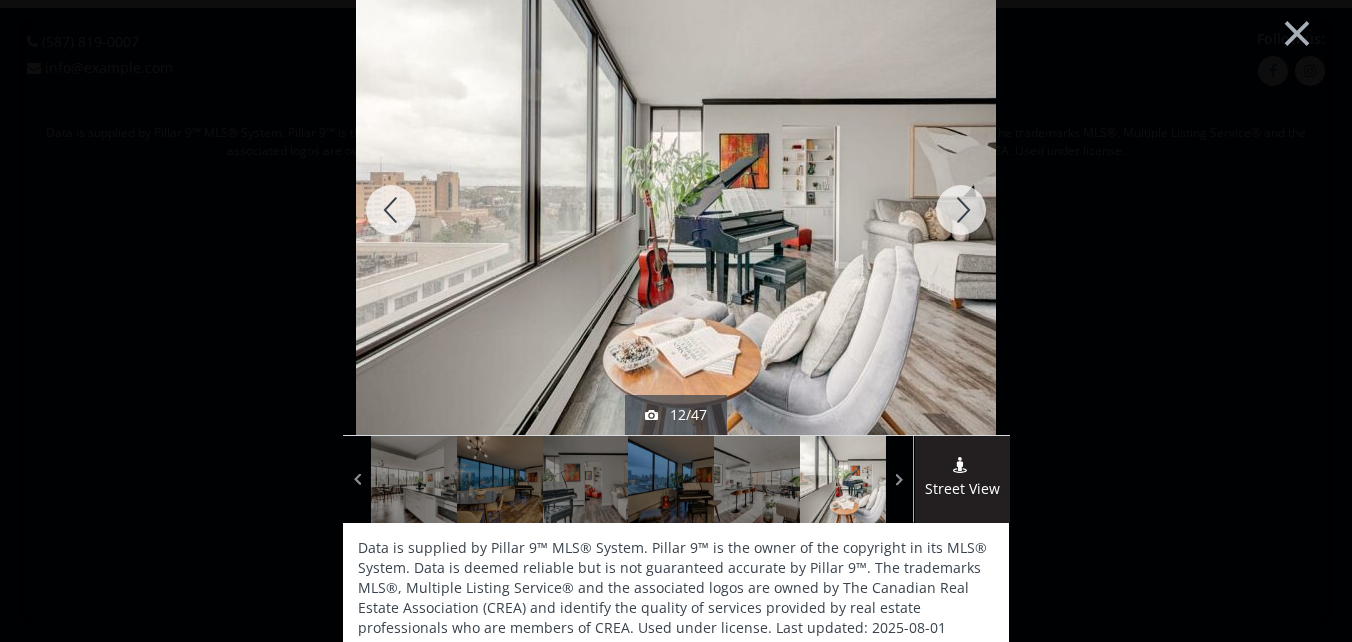 click at bounding box center (961, 210) 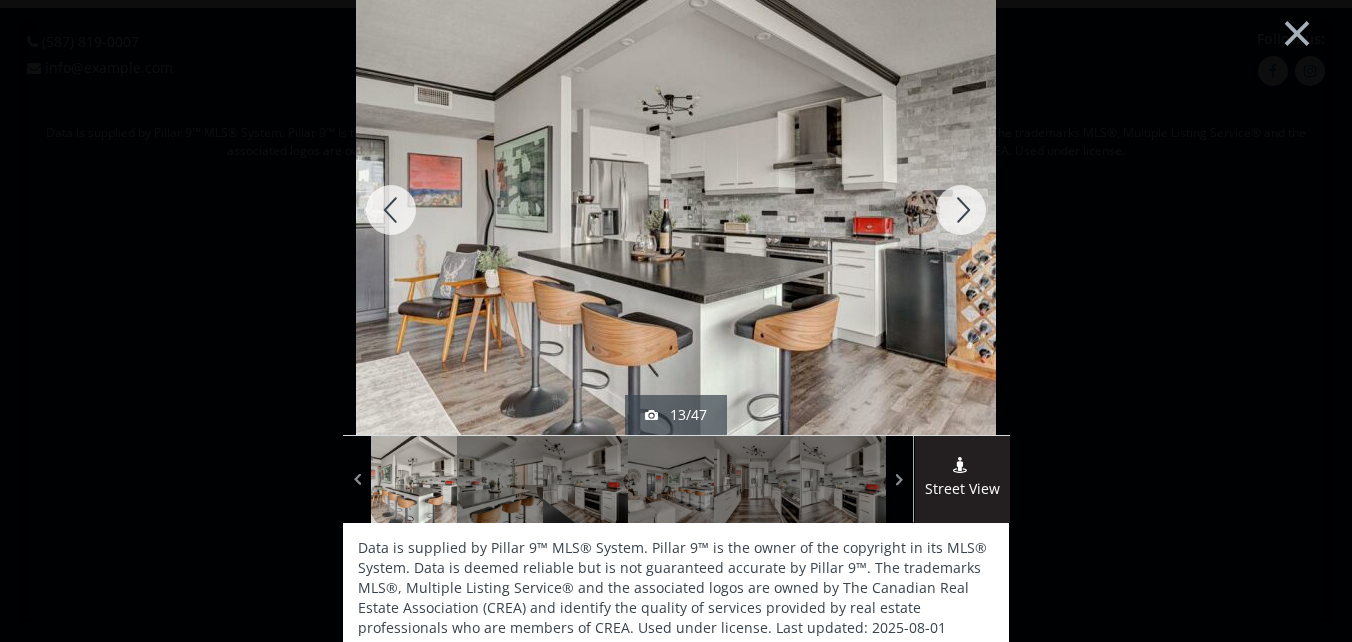 click at bounding box center [961, 210] 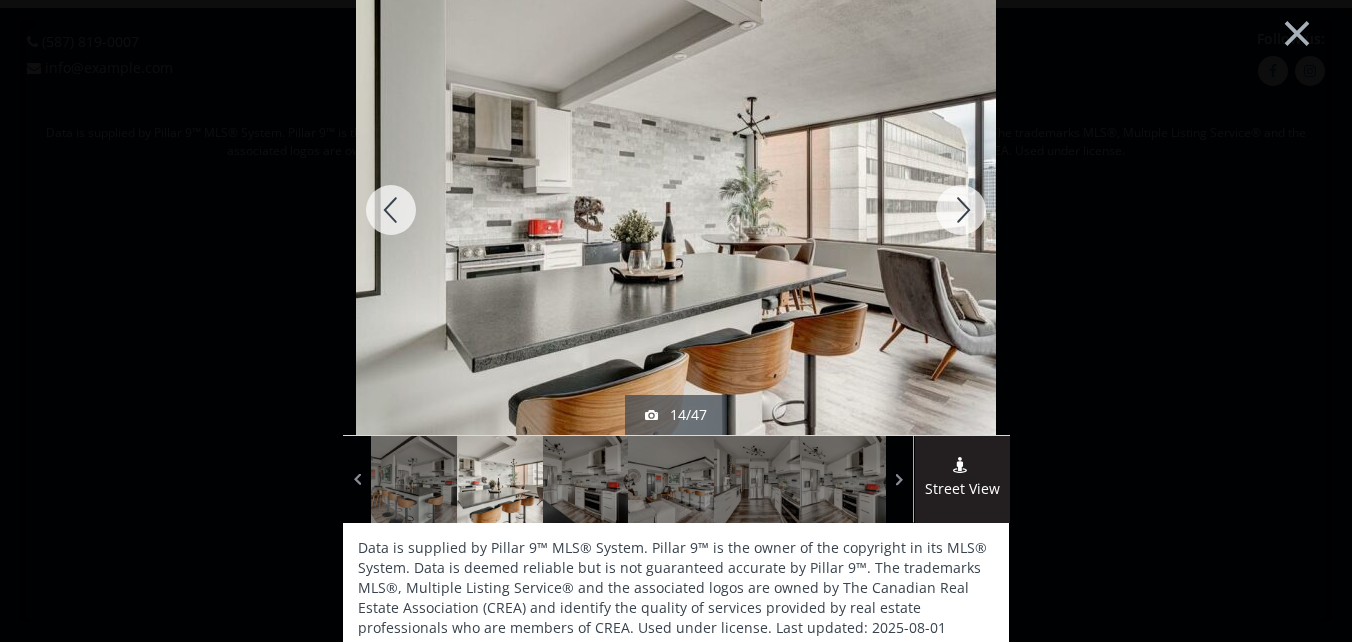 click at bounding box center [961, 210] 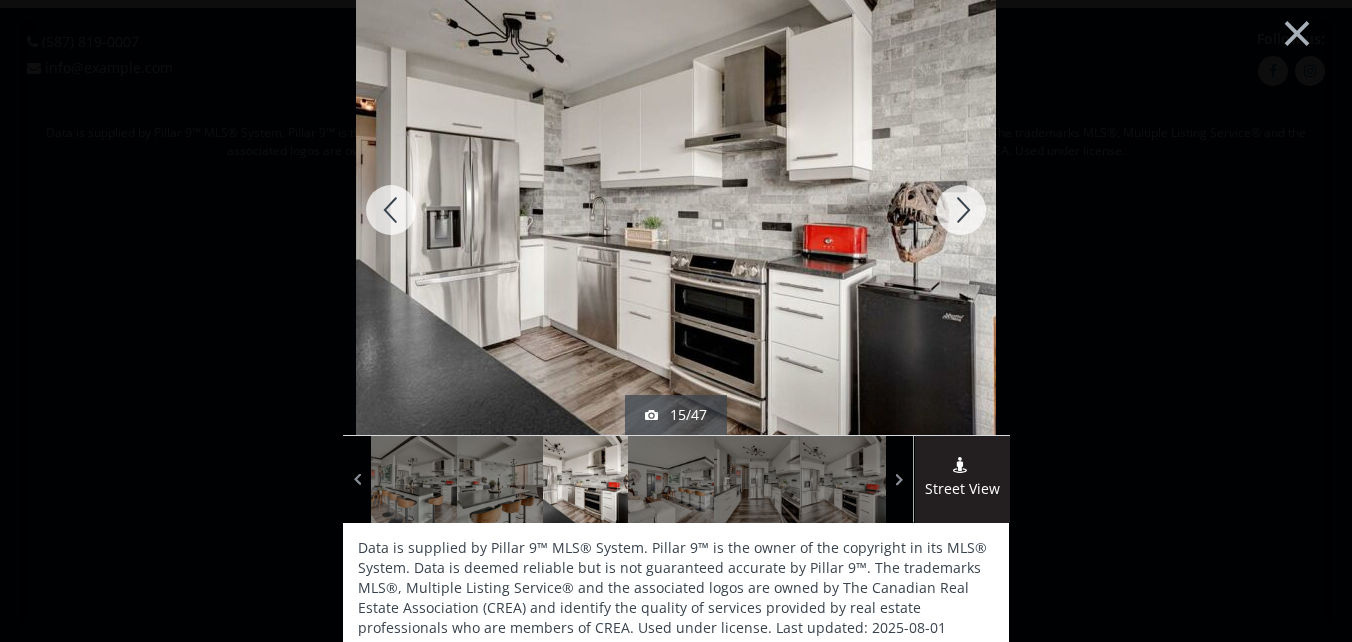 click at bounding box center [961, 210] 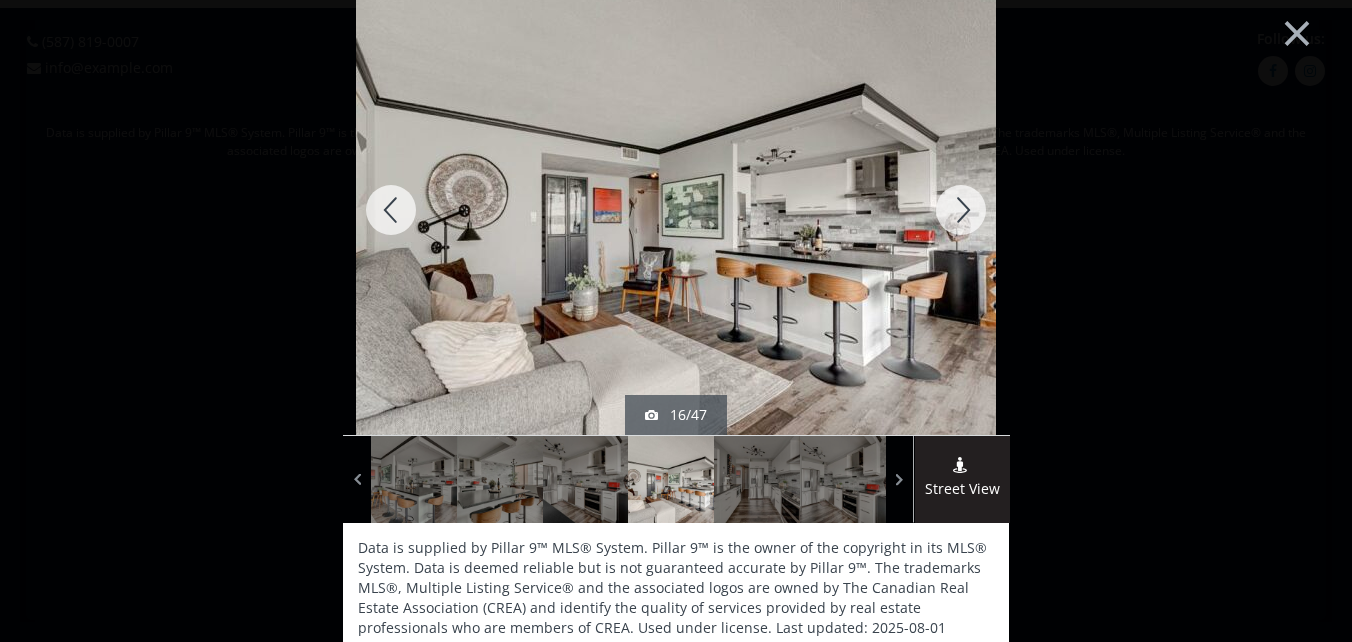 click at bounding box center [961, 210] 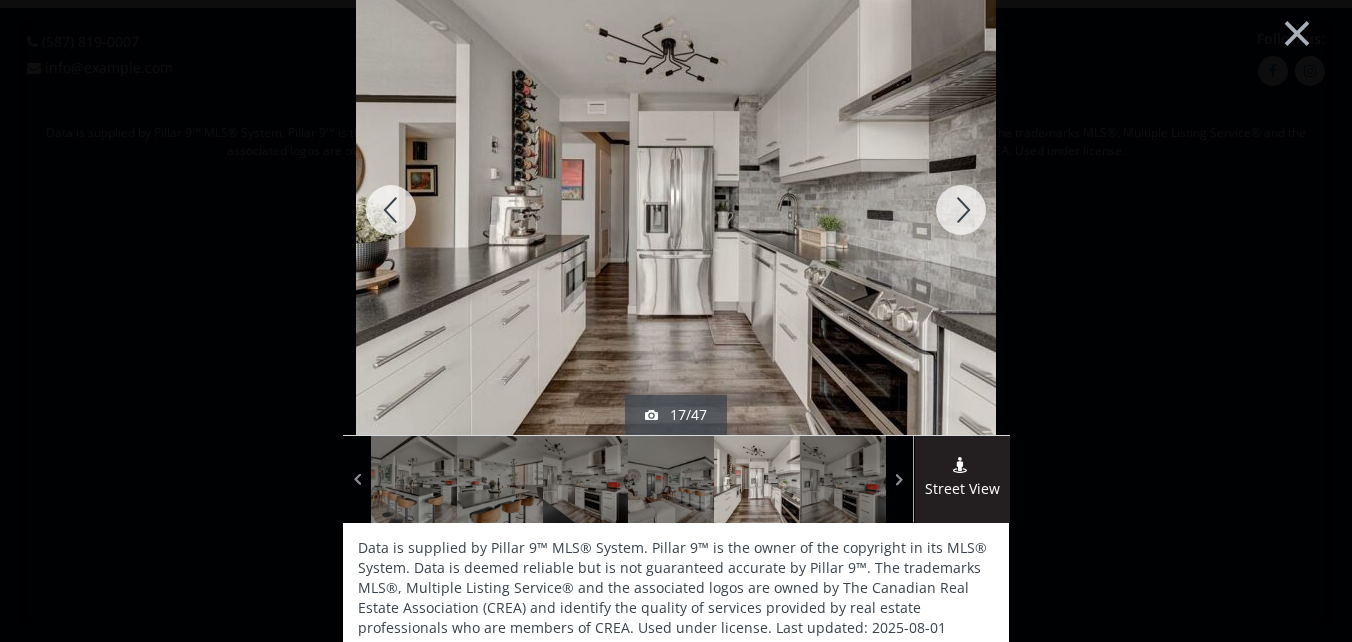 click at bounding box center [961, 210] 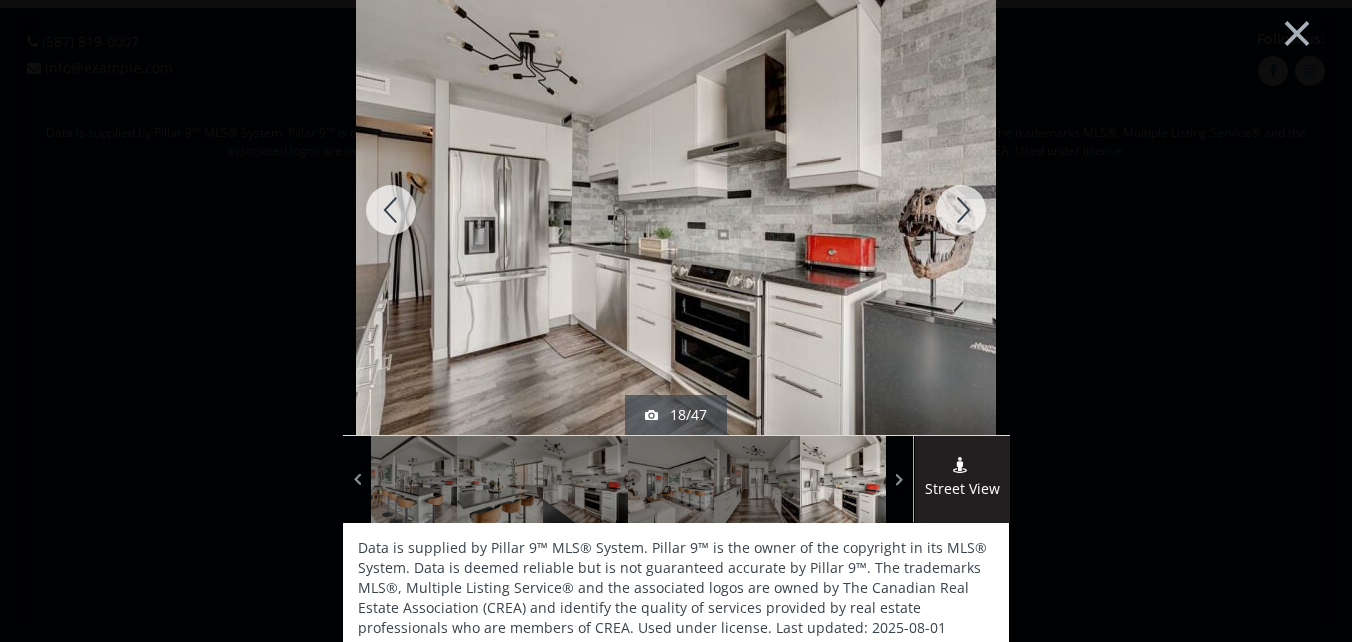 click at bounding box center [961, 210] 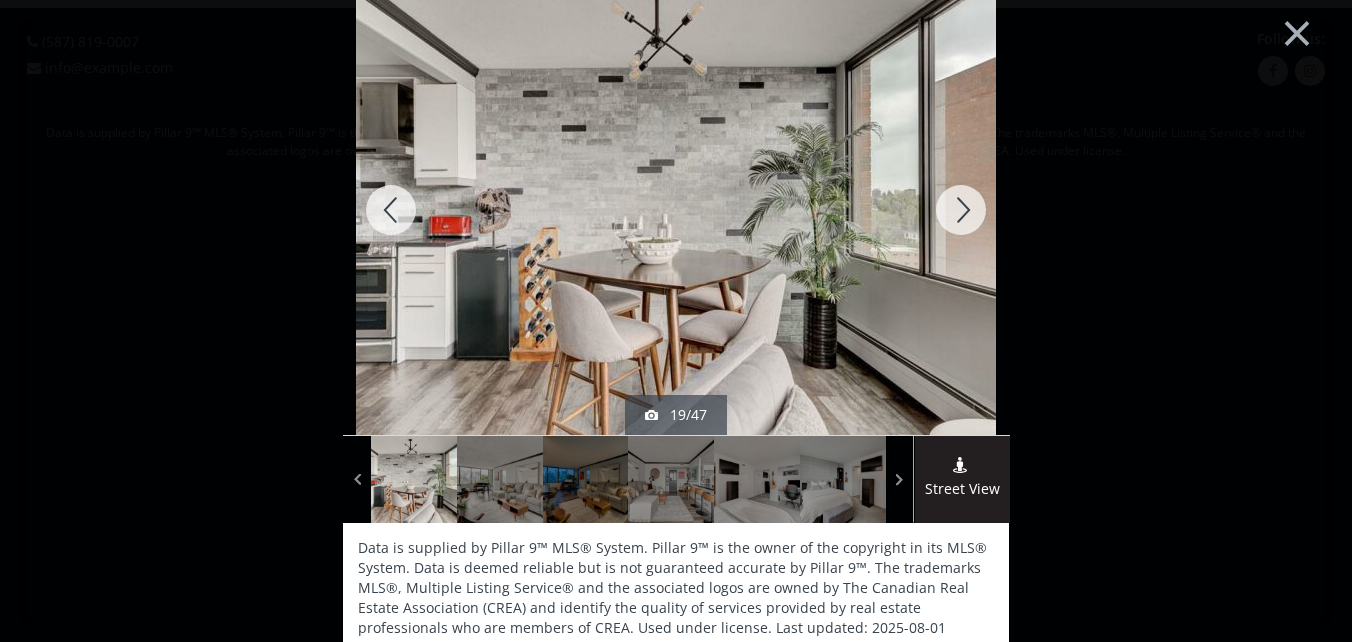 click at bounding box center [961, 210] 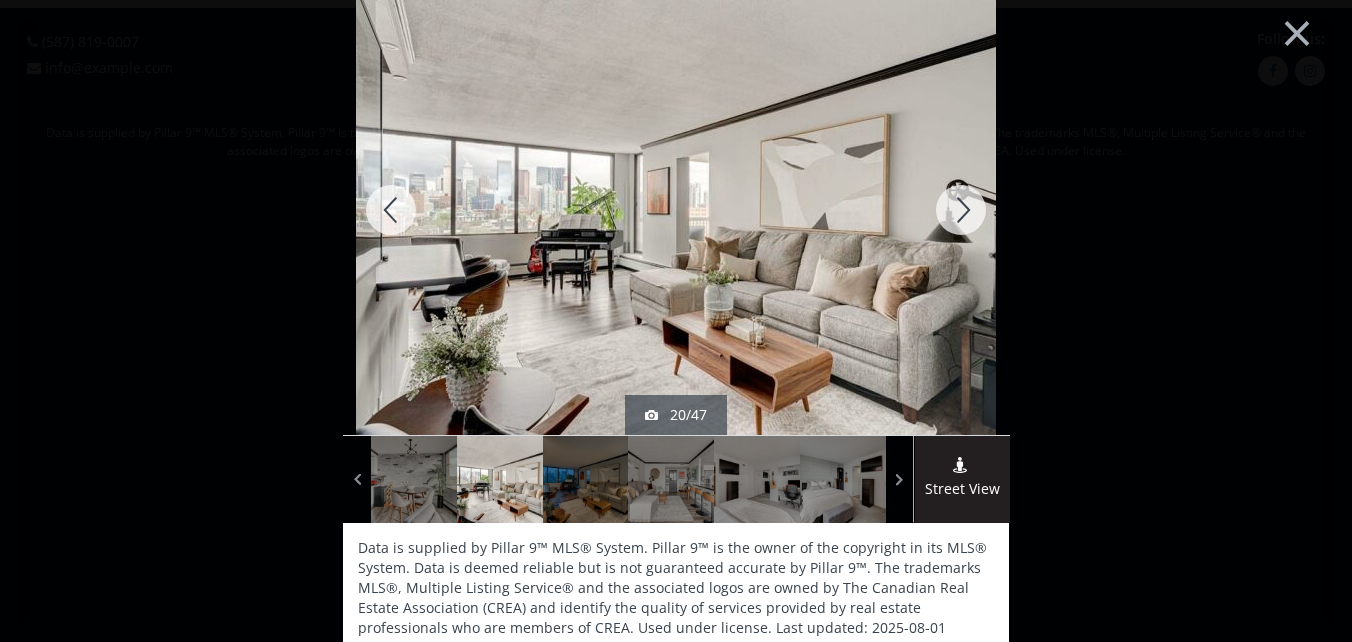 click at bounding box center [961, 210] 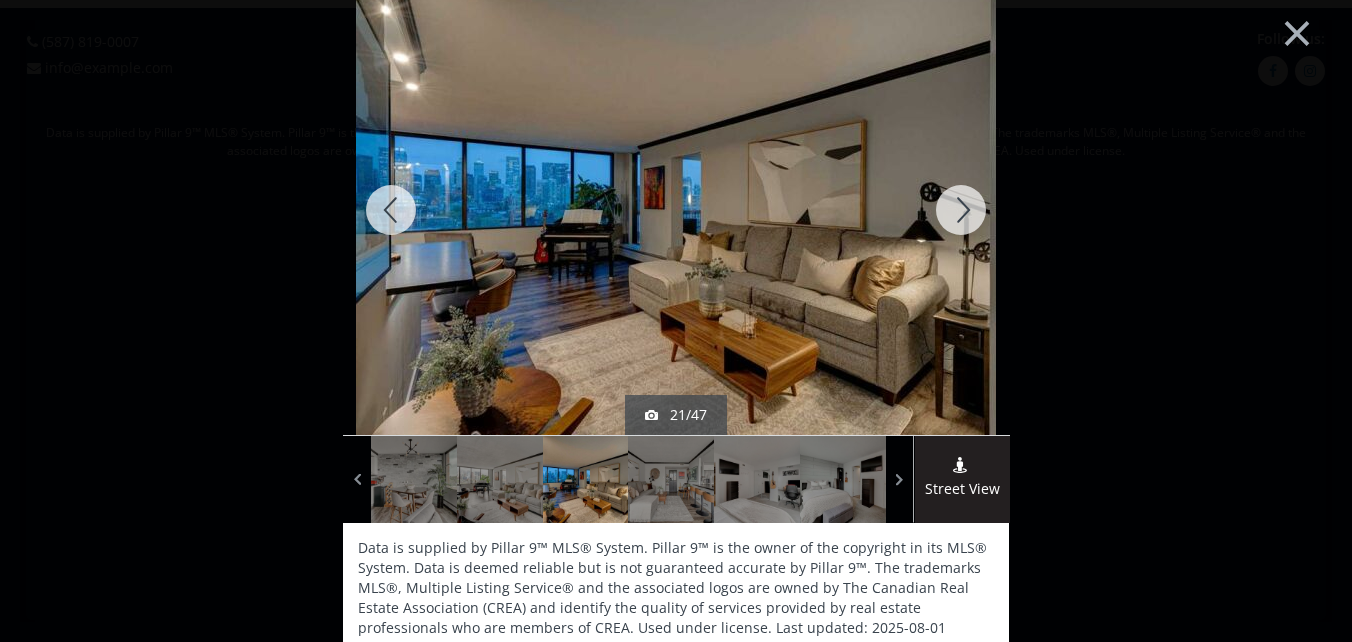 click at bounding box center (961, 210) 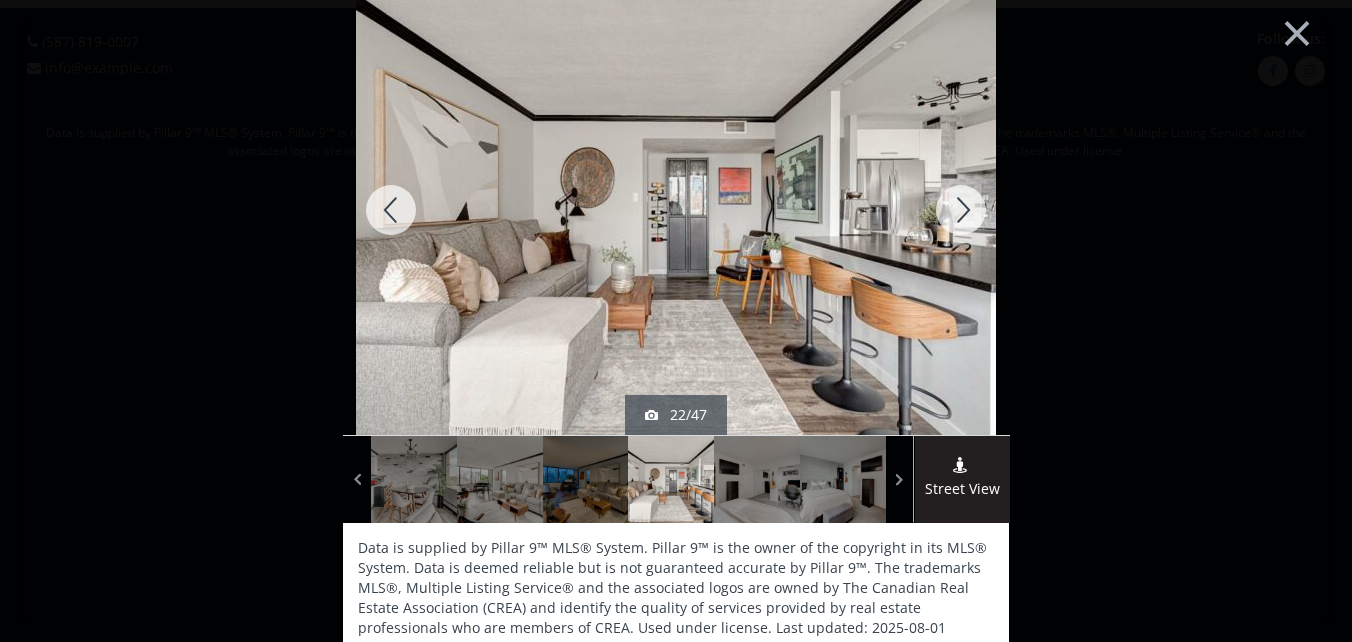 click at bounding box center [961, 210] 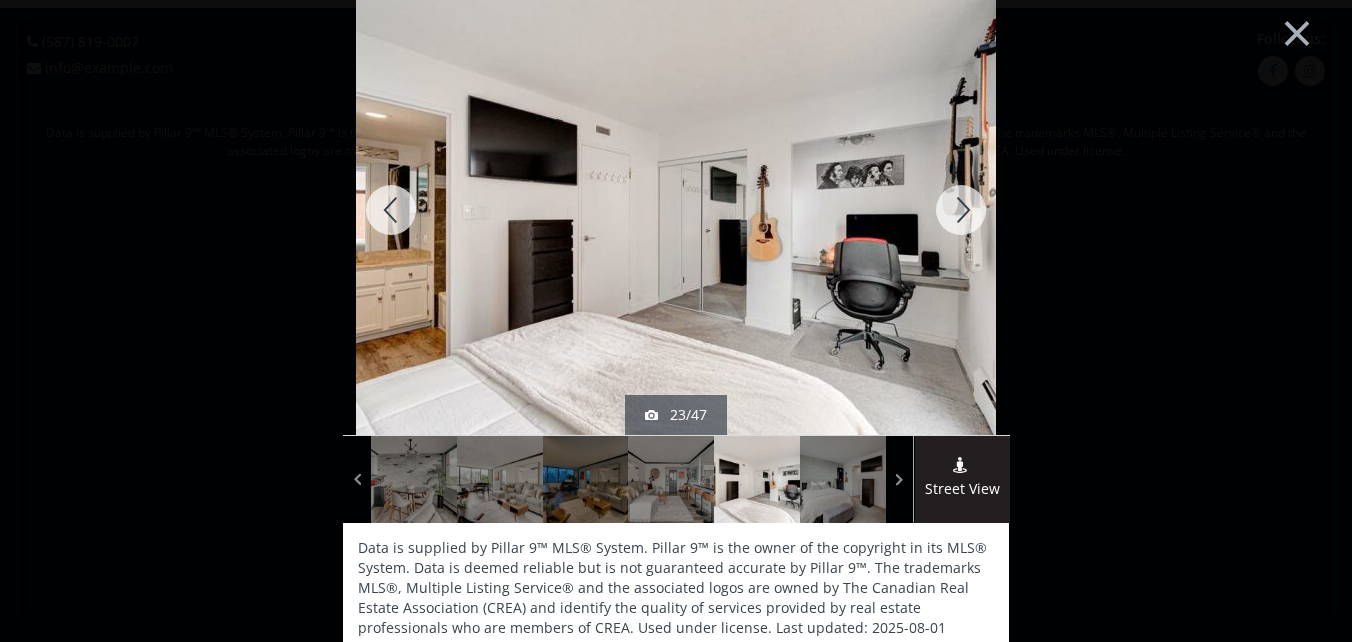 click at bounding box center (961, 210) 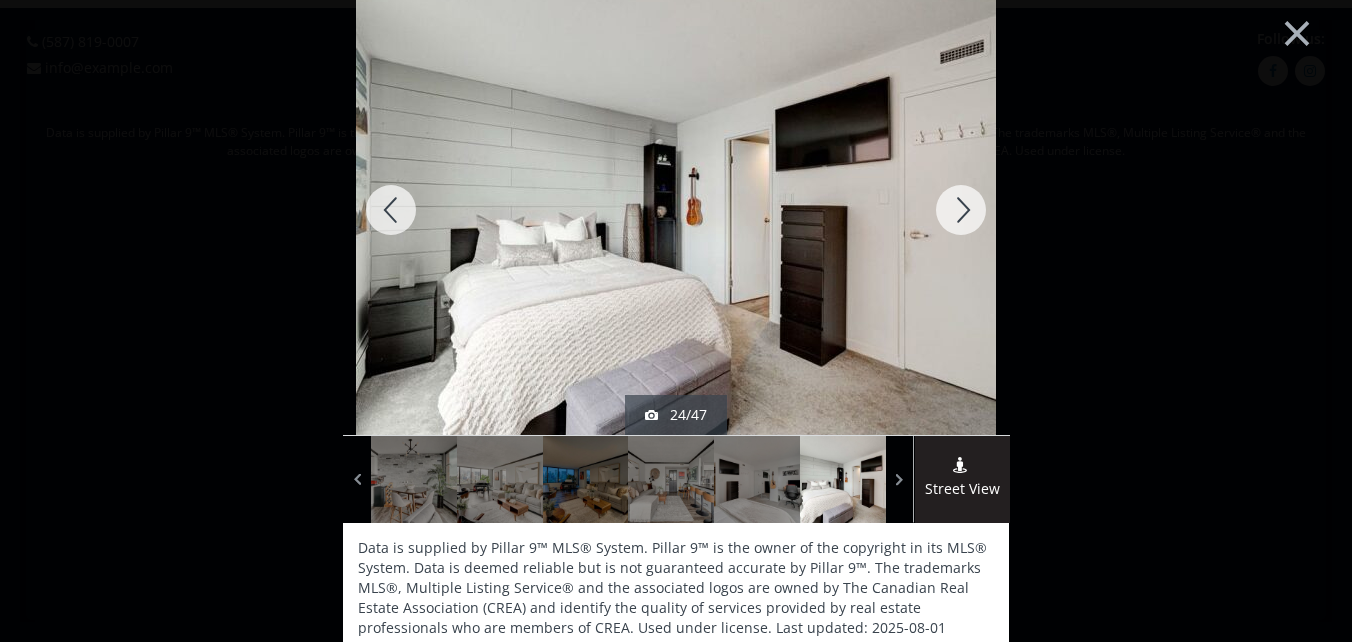 click at bounding box center (961, 210) 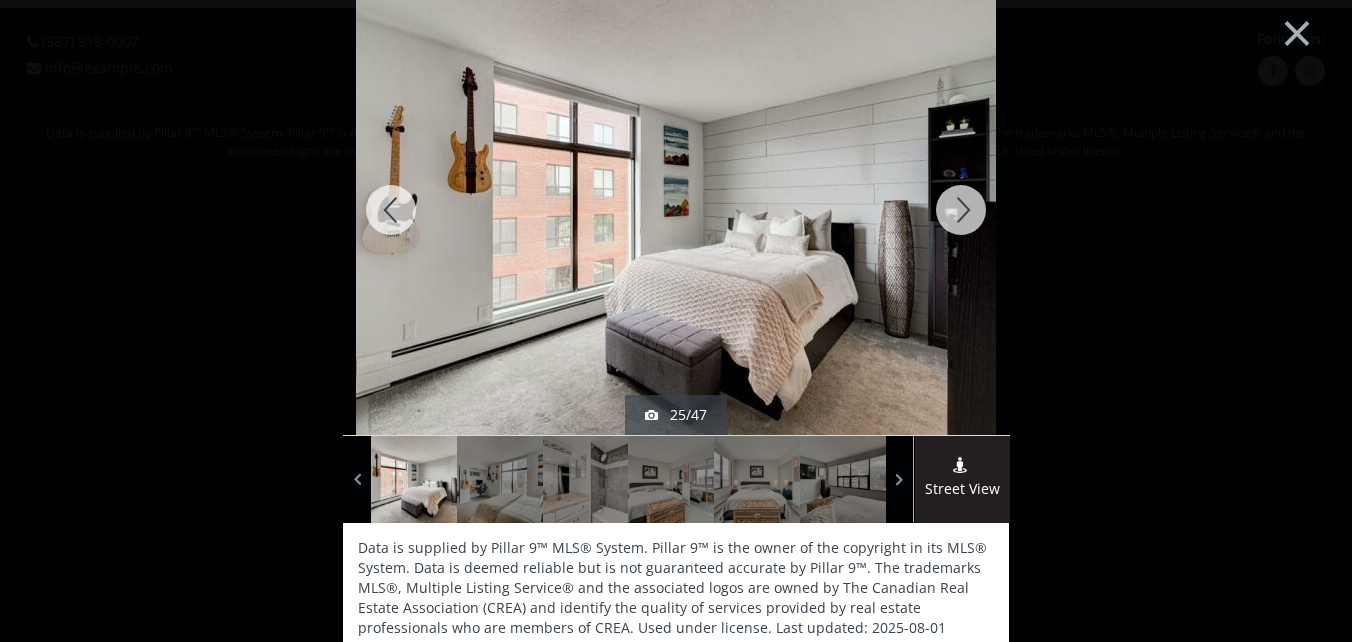 click at bounding box center (961, 210) 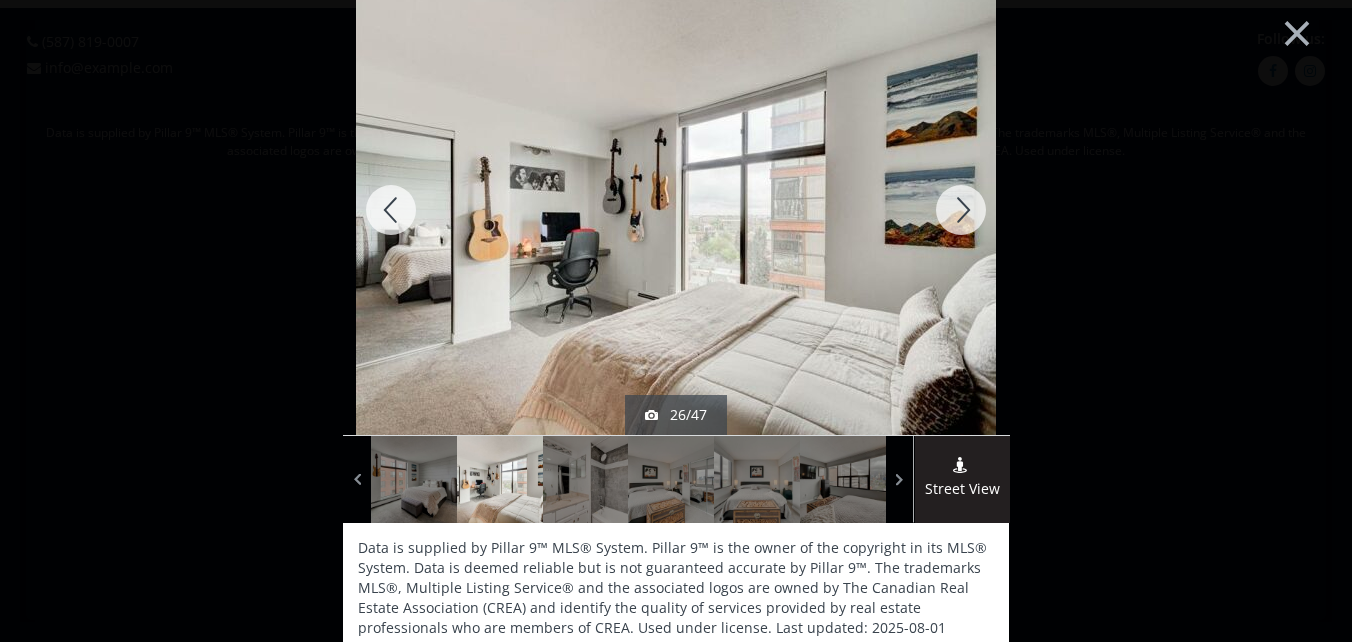 click at bounding box center (961, 210) 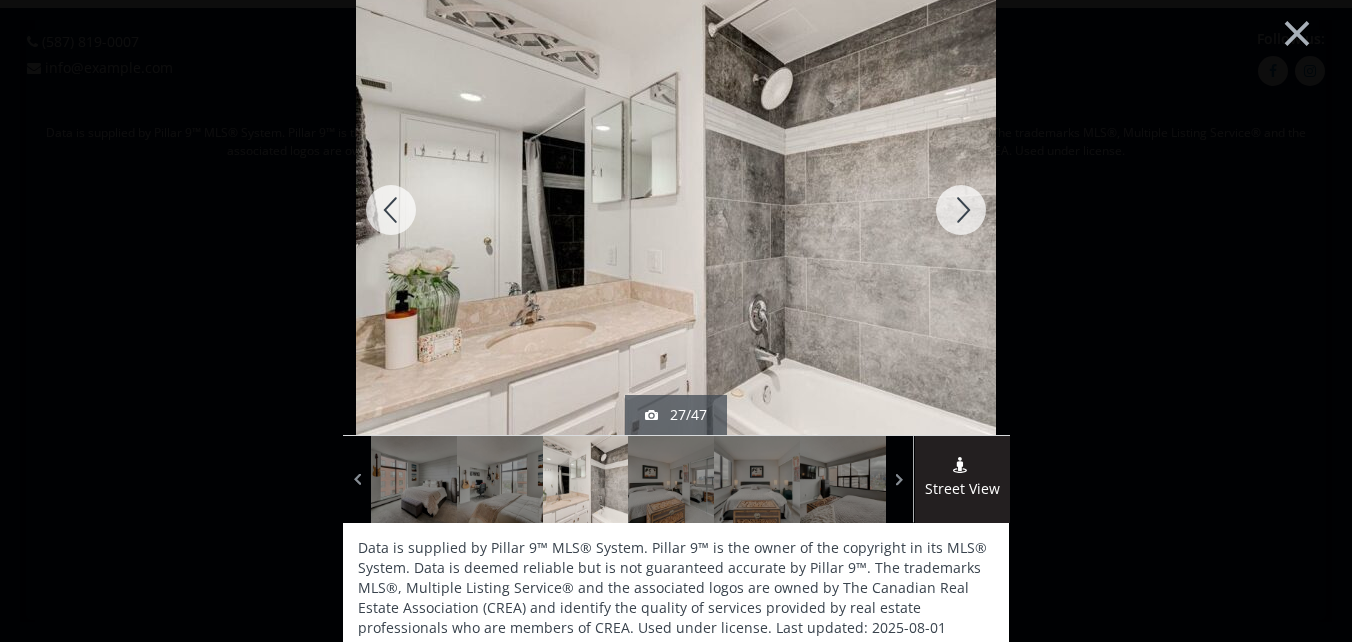 click at bounding box center [961, 210] 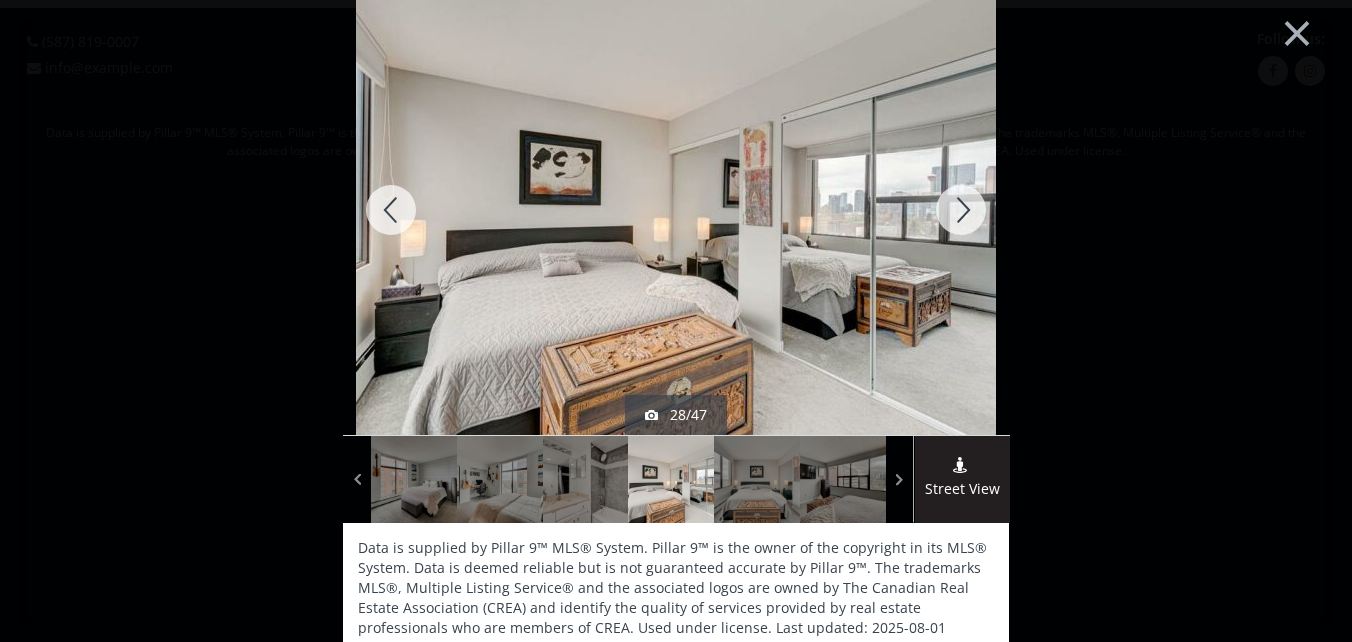 click at bounding box center [961, 210] 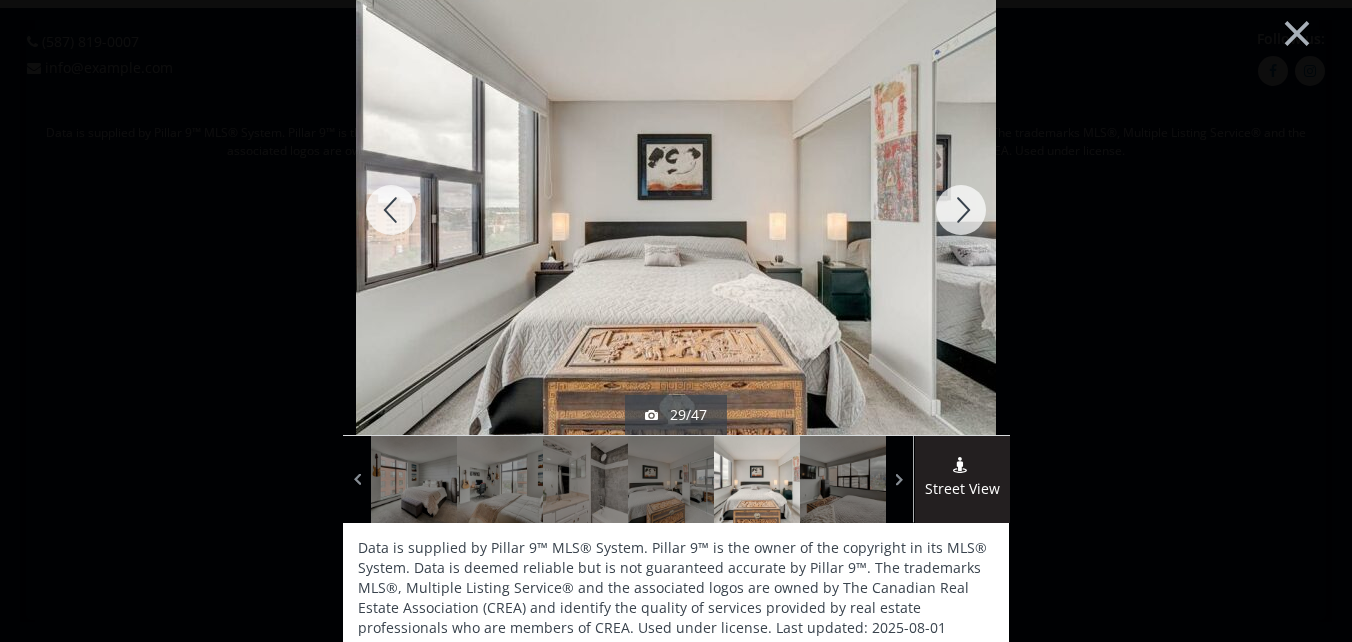 click at bounding box center (961, 210) 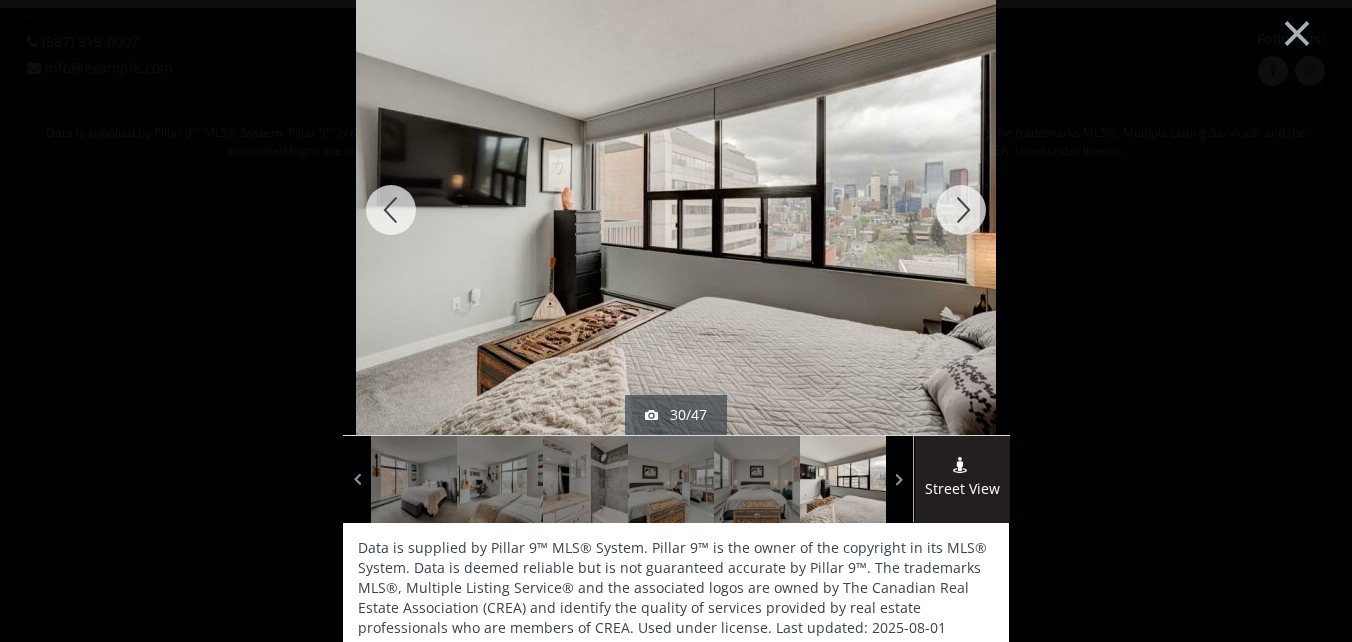 click at bounding box center [961, 210] 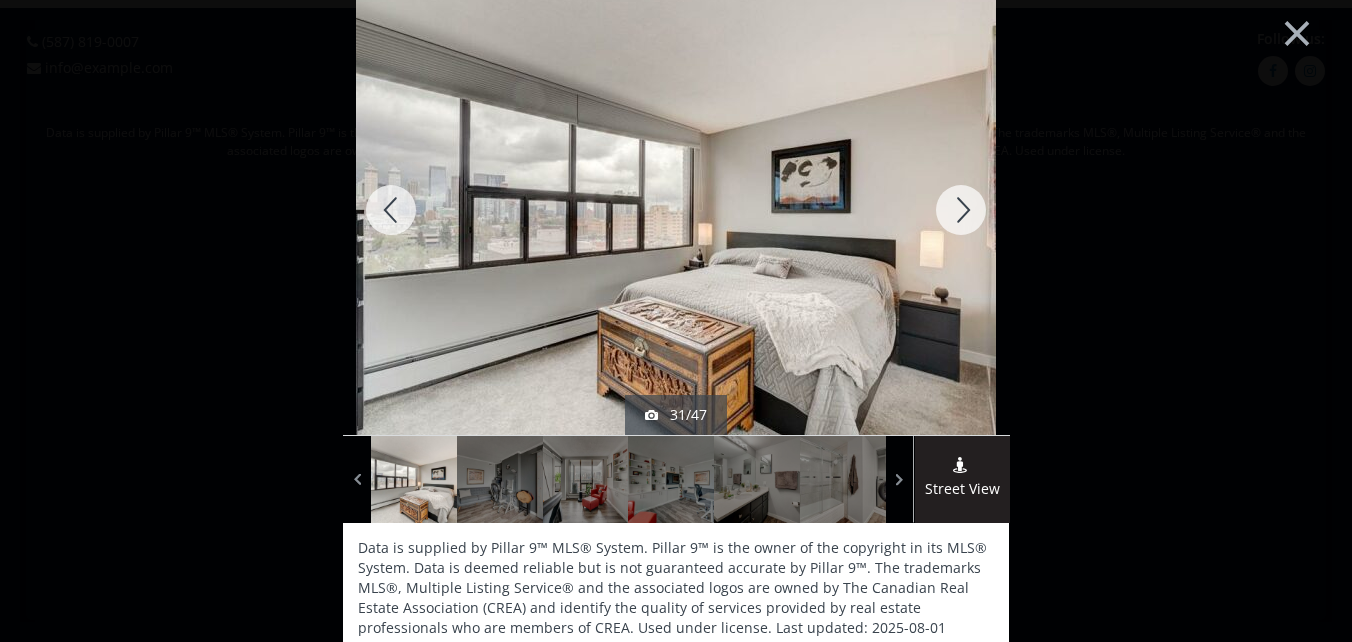 click at bounding box center [961, 210] 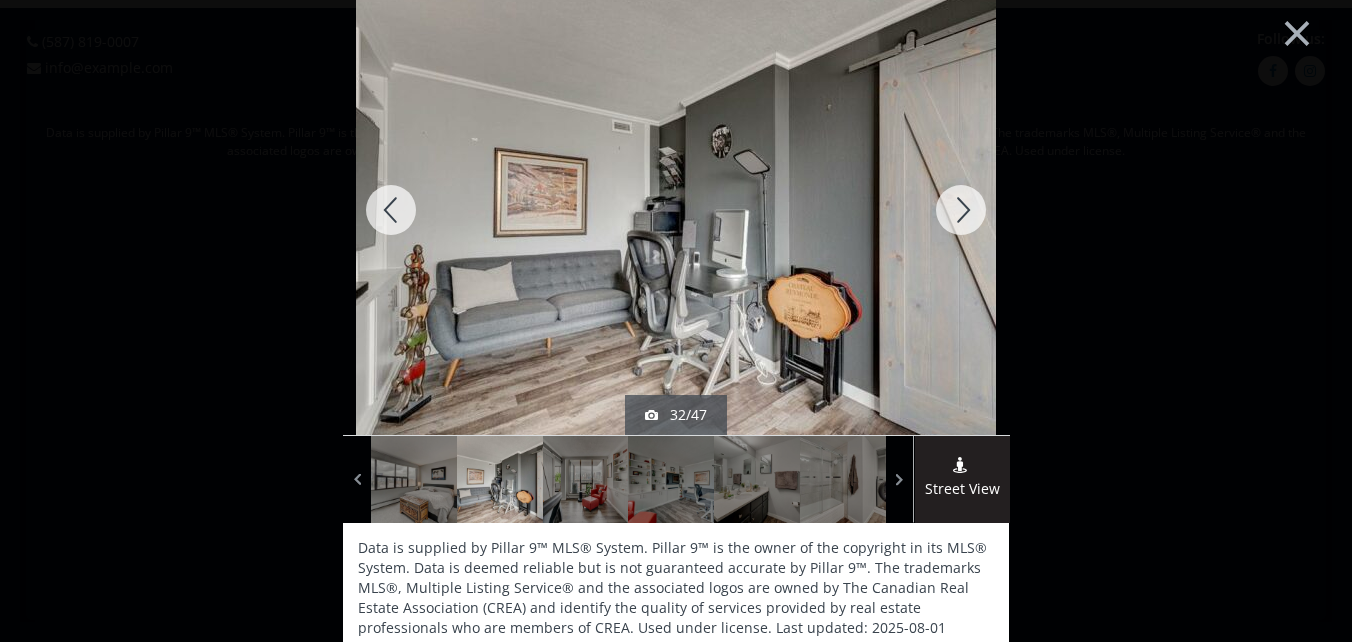 click at bounding box center (961, 210) 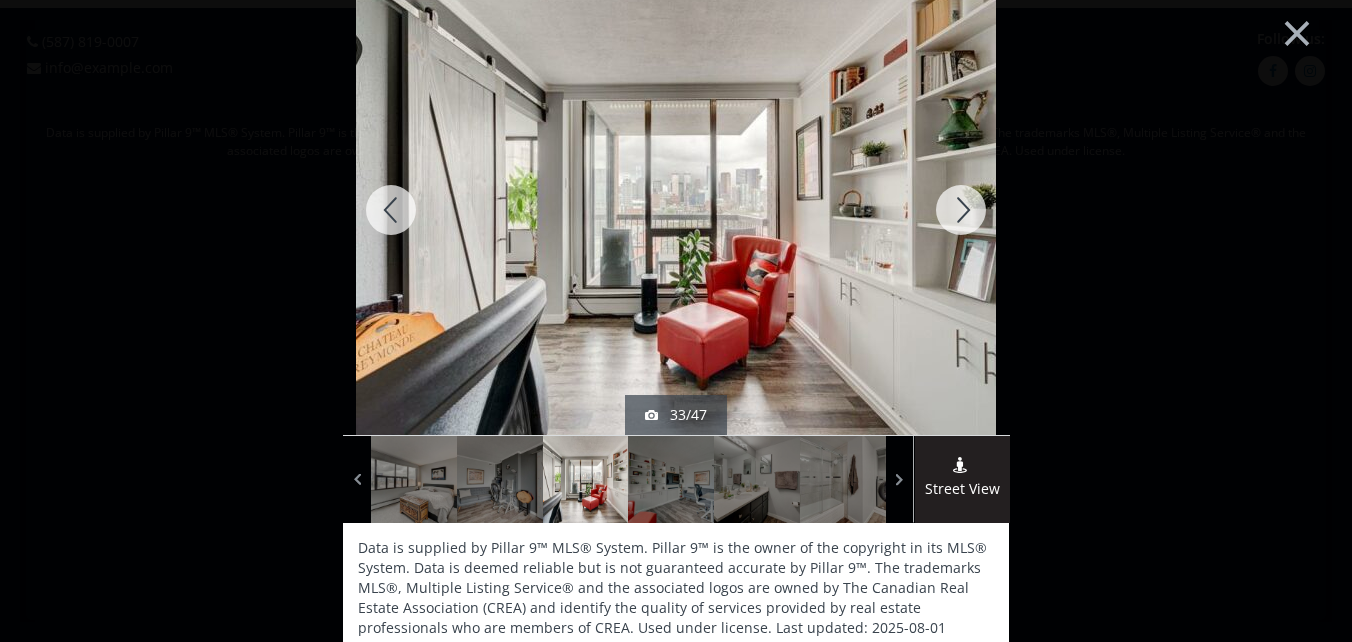 click at bounding box center [961, 210] 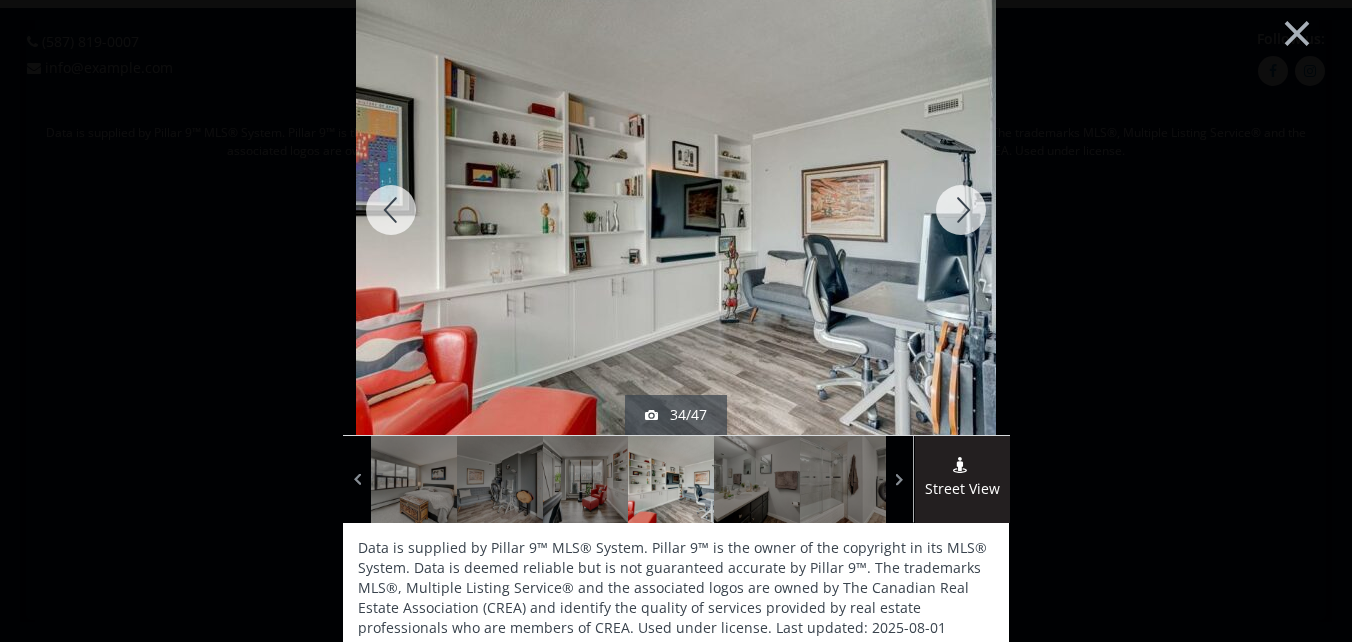 click at bounding box center [961, 210] 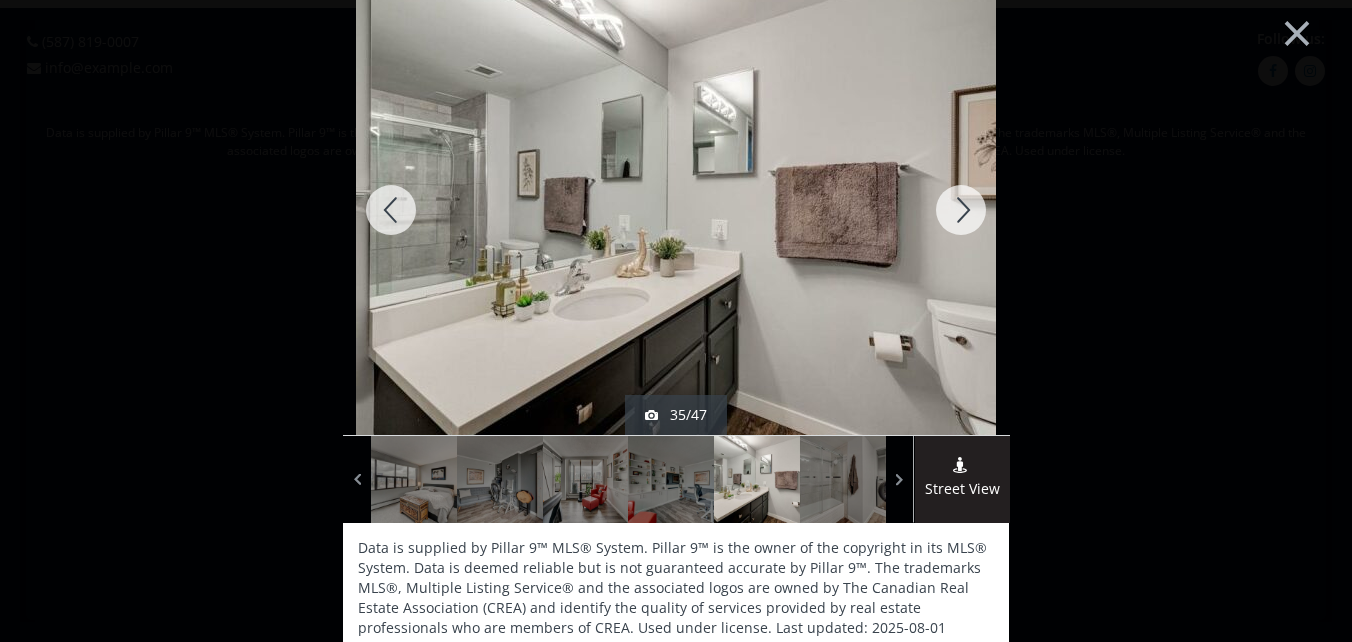 click at bounding box center (961, 210) 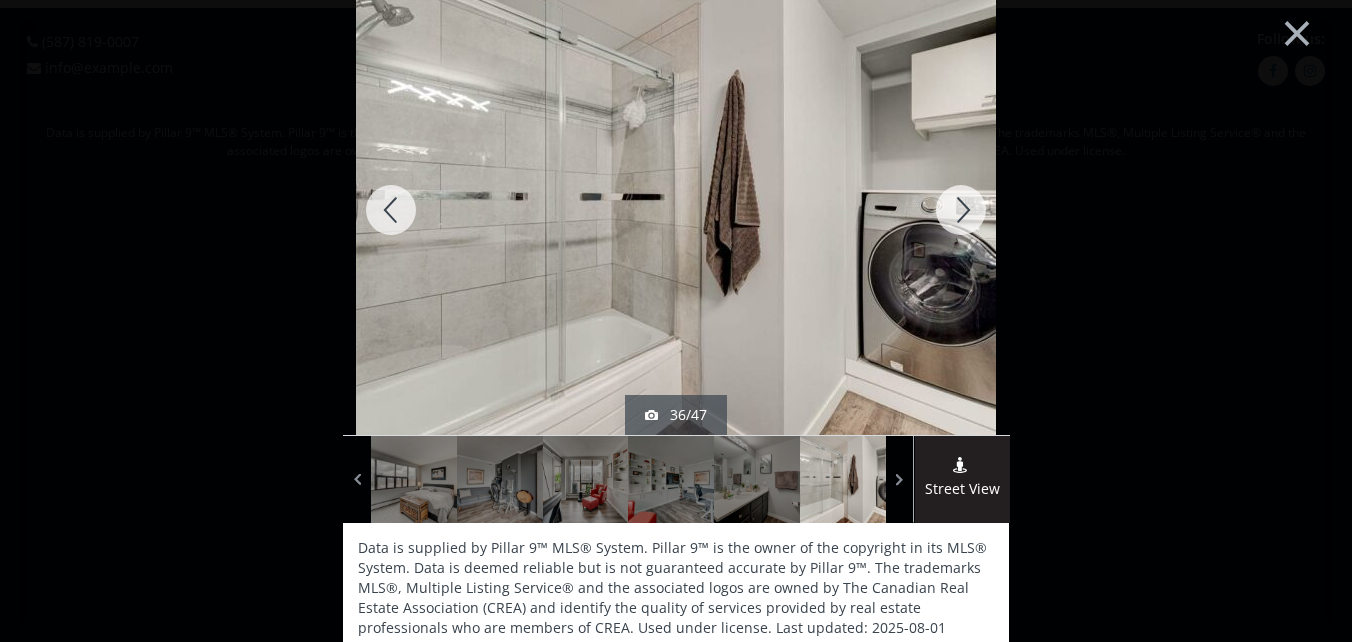 click at bounding box center (961, 210) 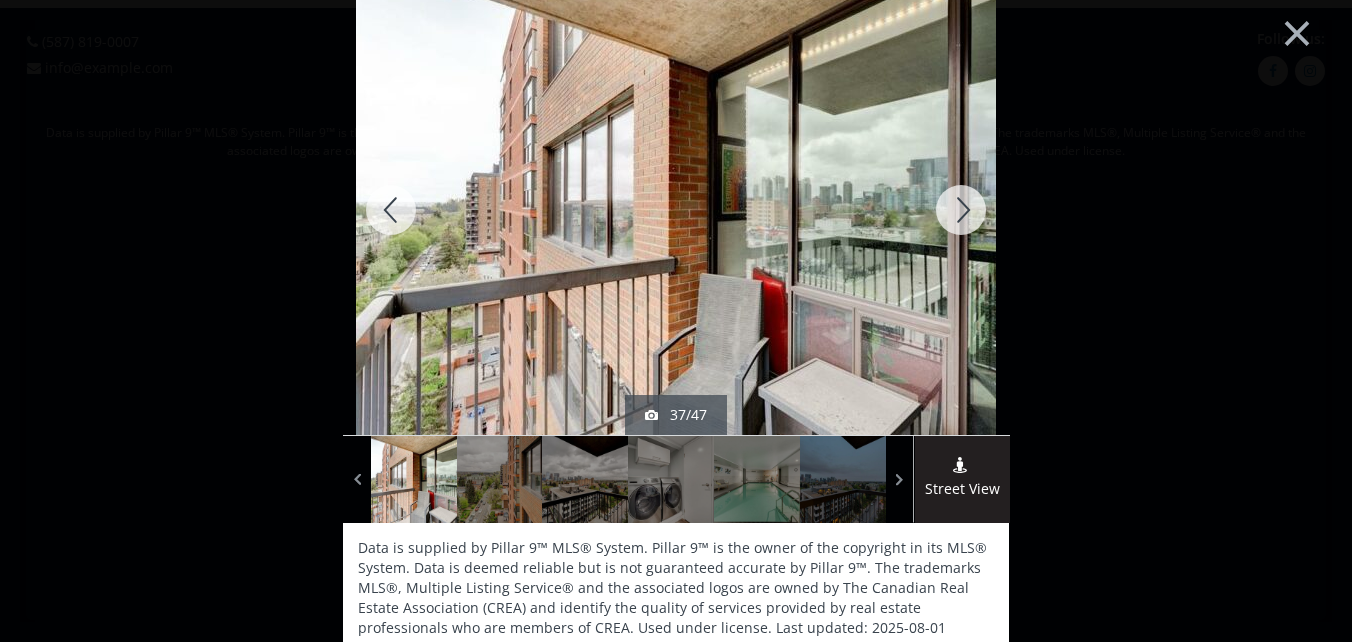 click at bounding box center (961, 210) 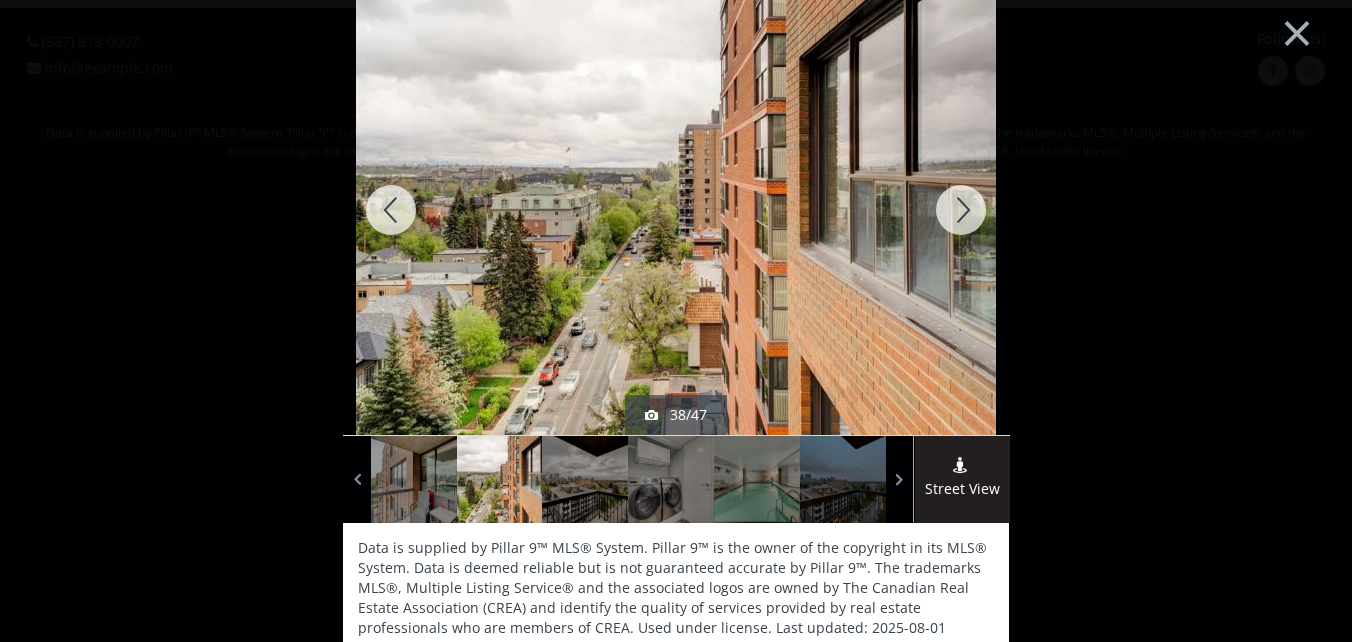 click at bounding box center [961, 210] 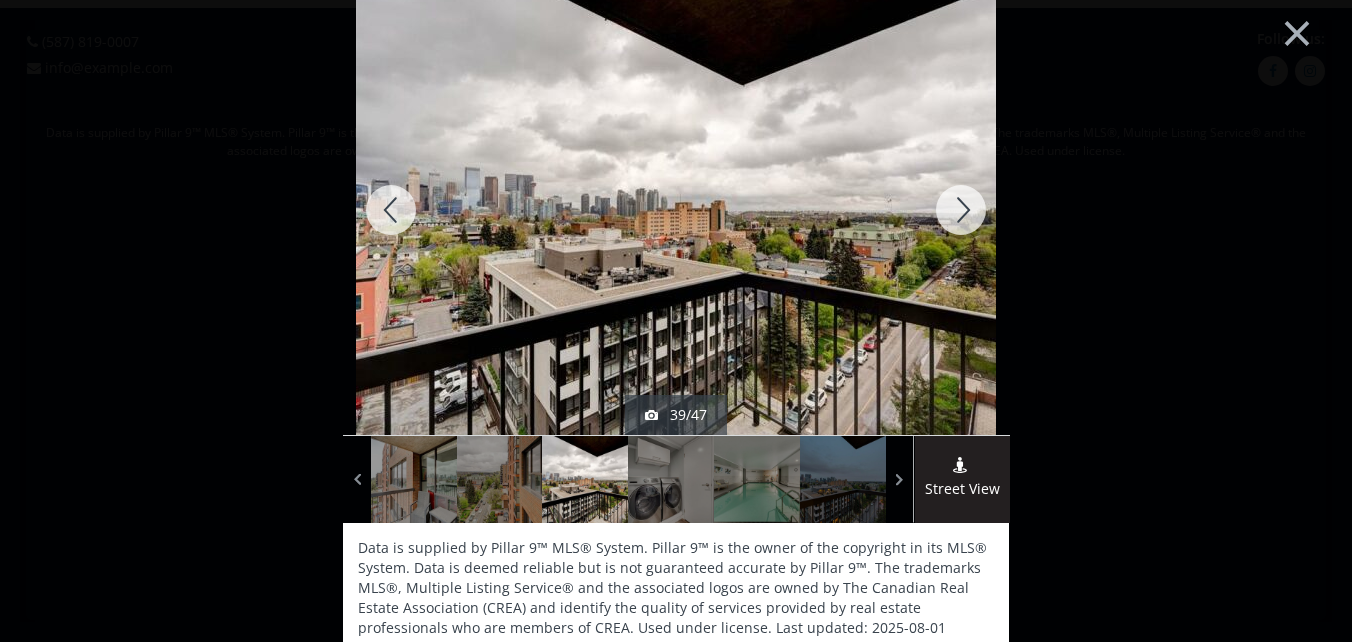 click at bounding box center (961, 210) 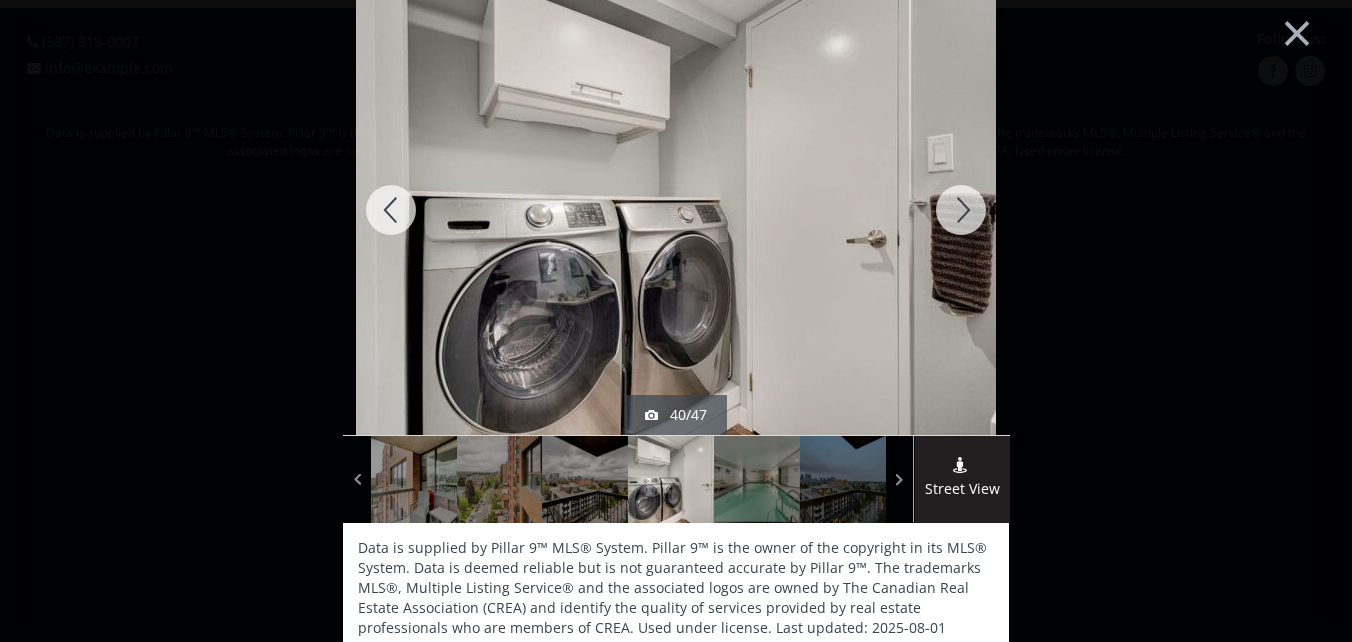 click at bounding box center (961, 210) 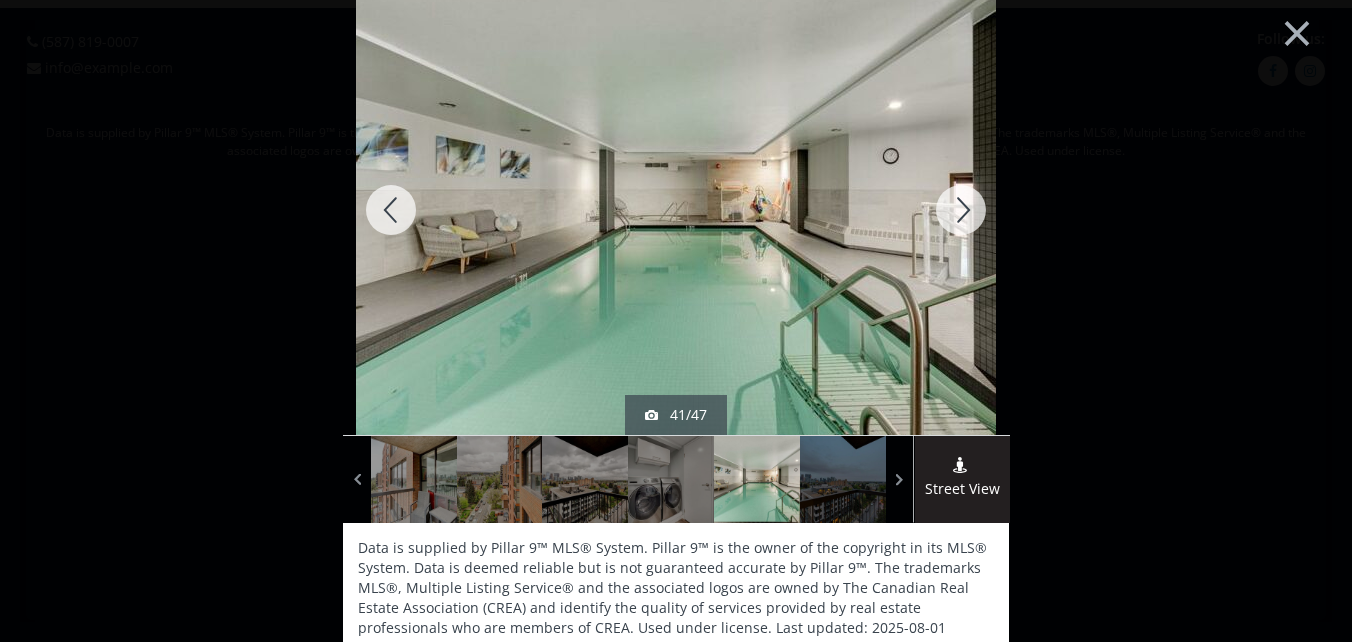 click at bounding box center (961, 210) 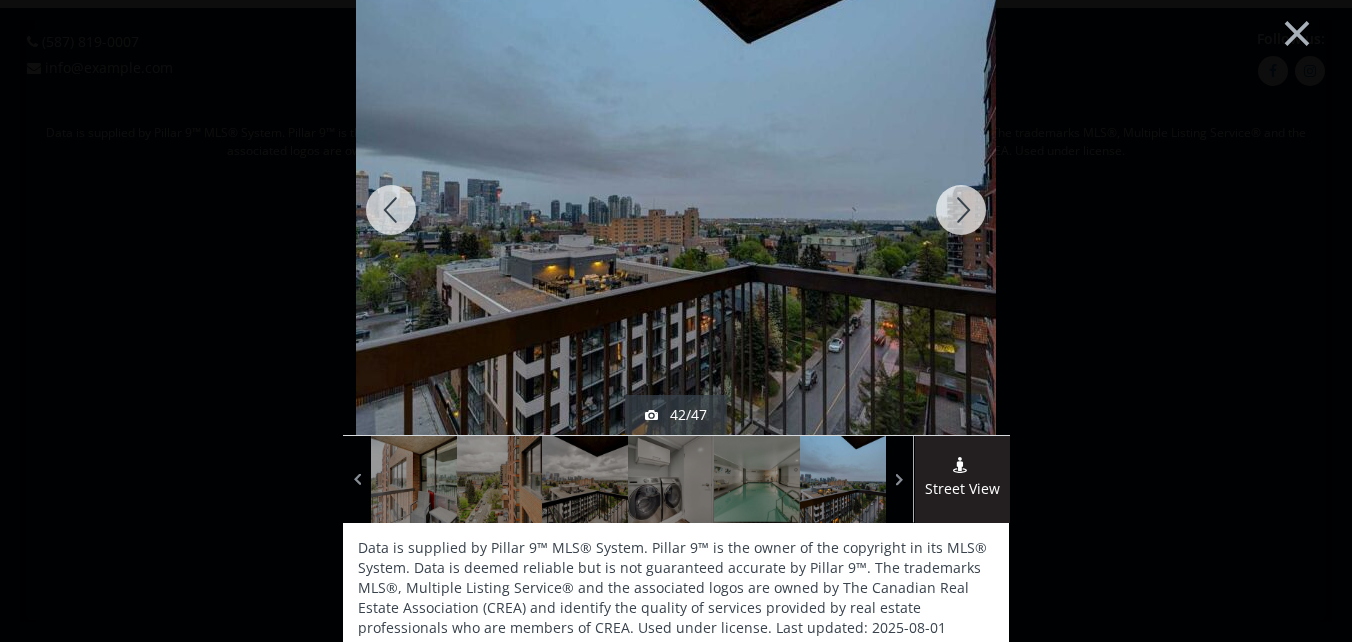 click at bounding box center (961, 210) 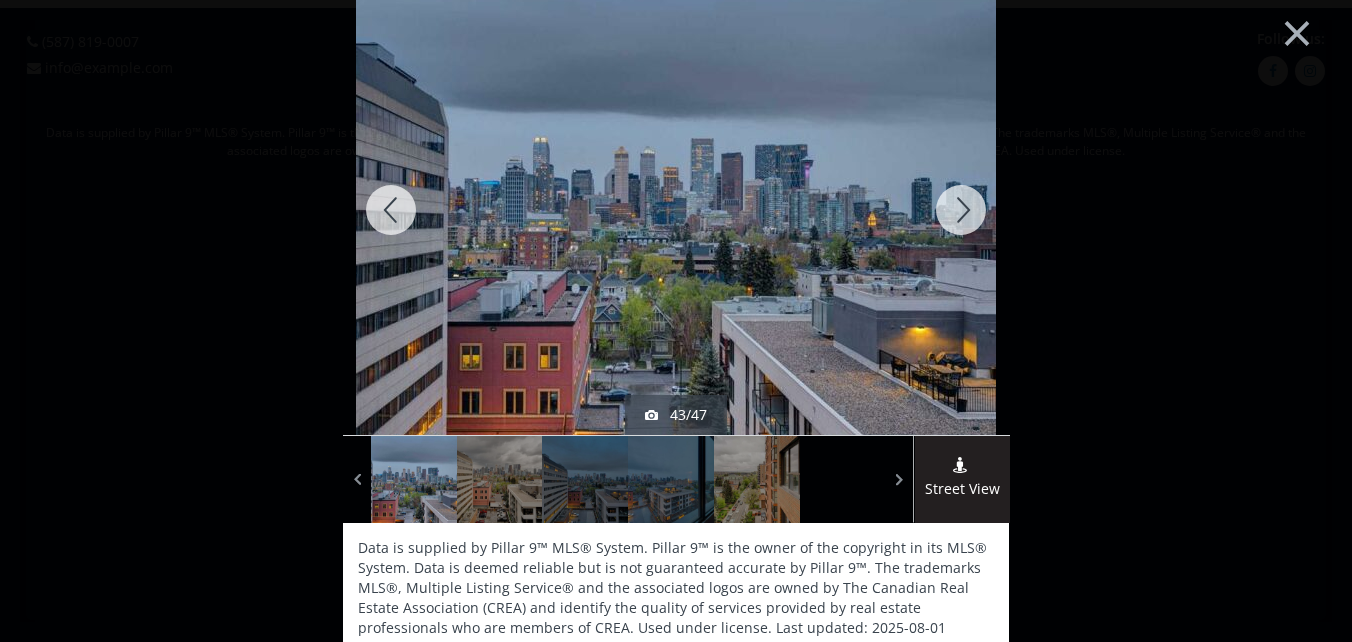click at bounding box center [961, 210] 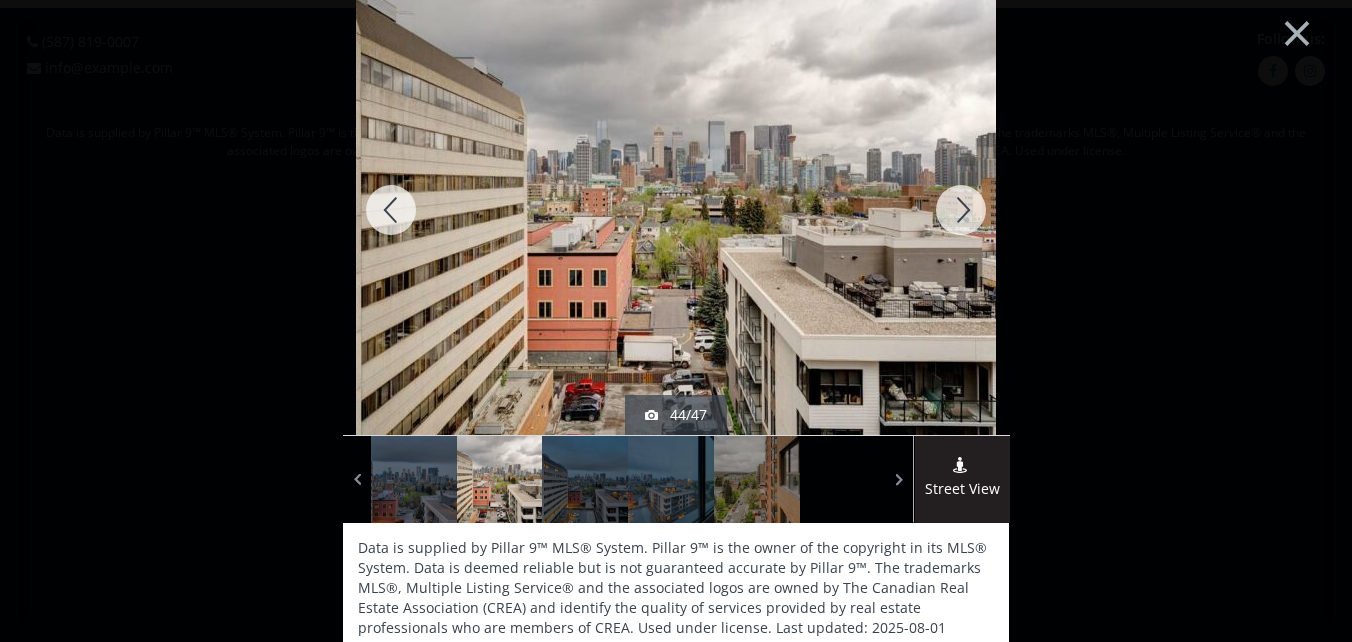 click at bounding box center (961, 210) 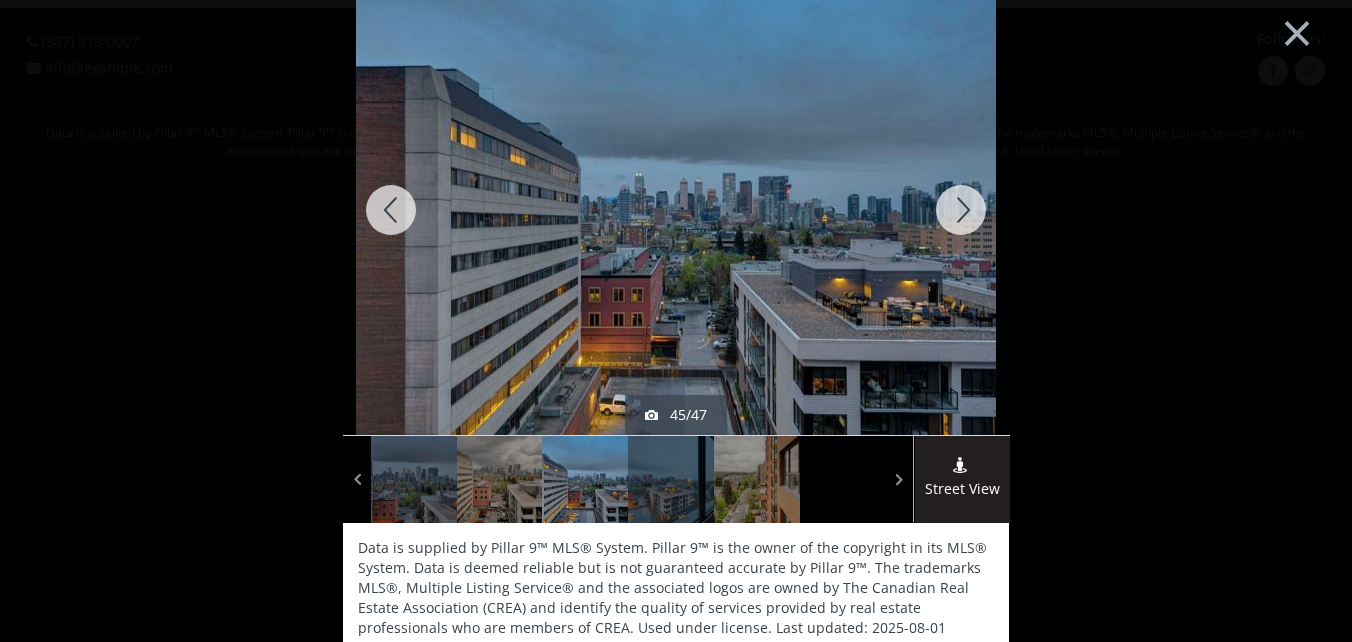 click at bounding box center (961, 210) 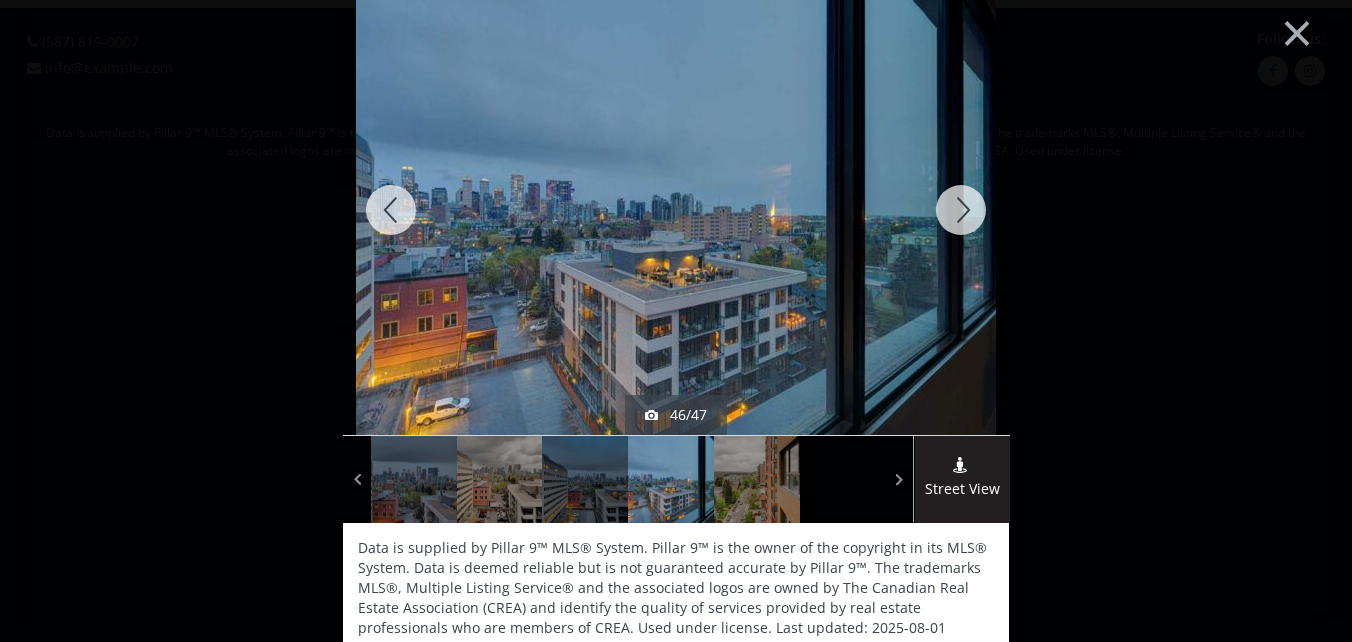 click at bounding box center [961, 210] 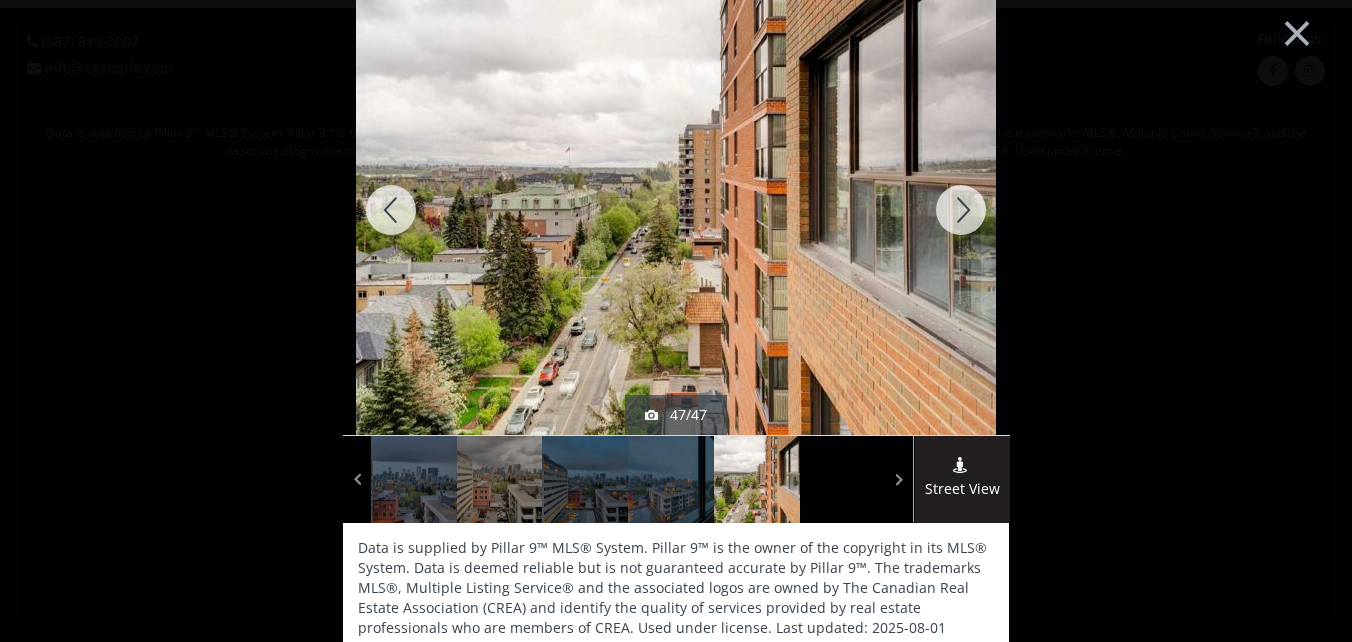 click at bounding box center [961, 210] 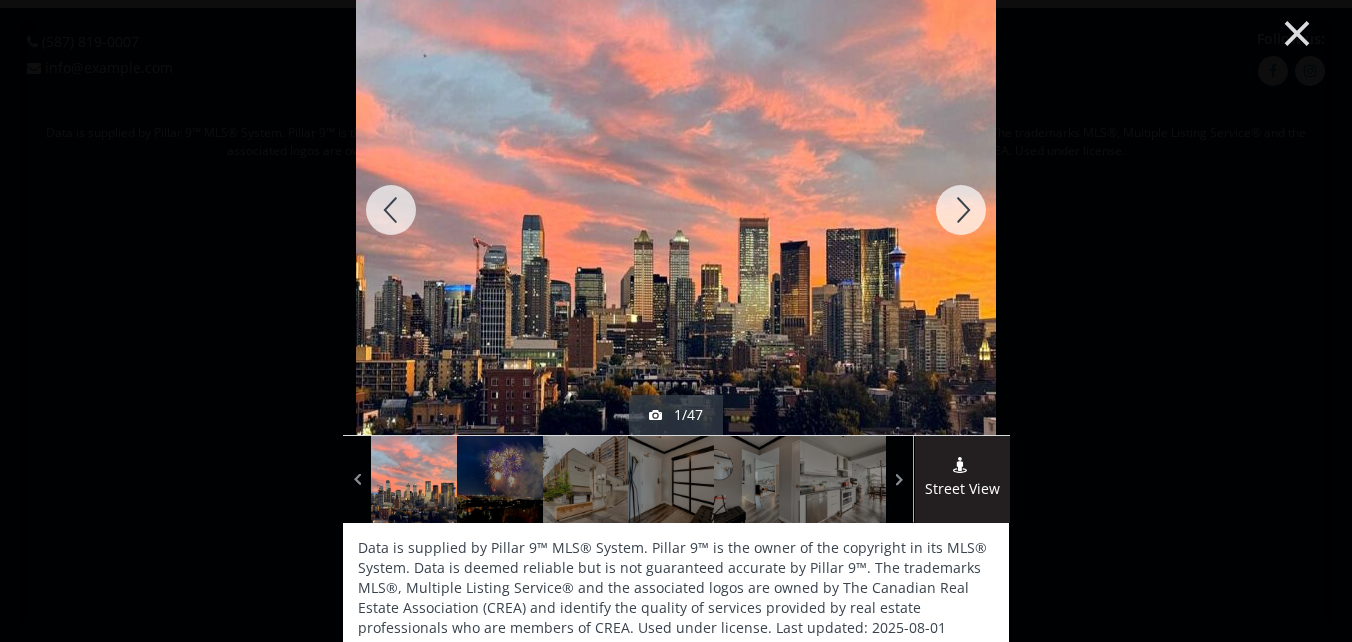 click on "×" at bounding box center (1297, 31) 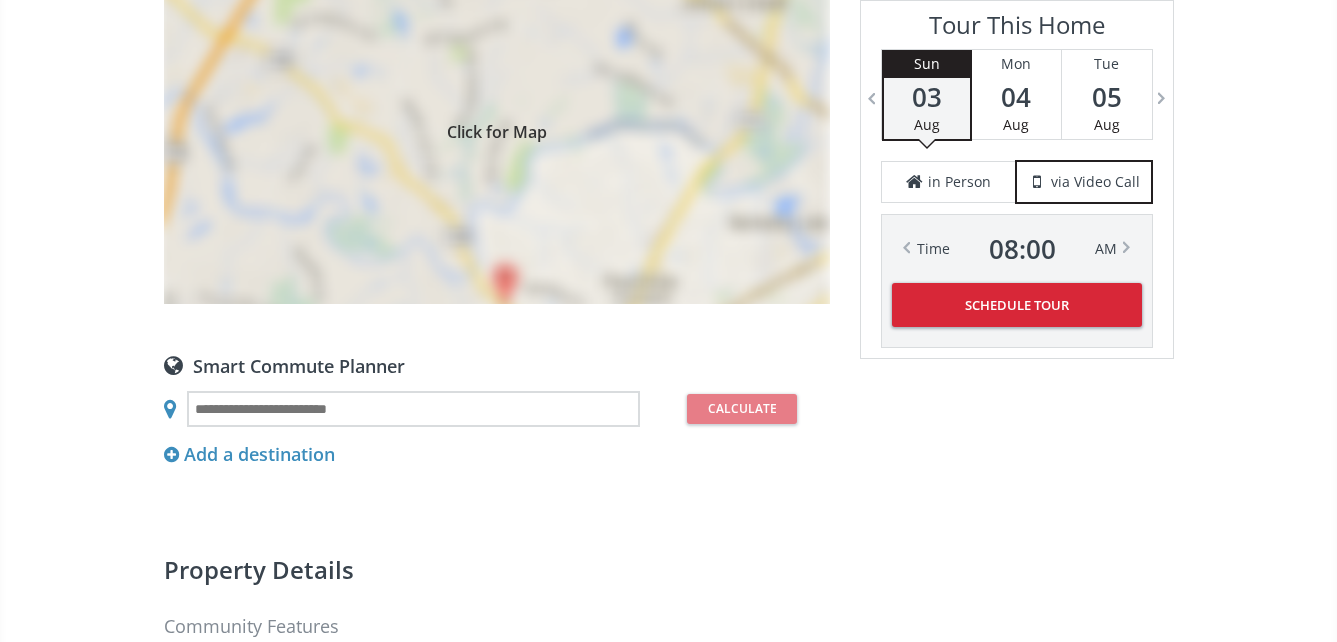 scroll, scrollTop: 1600, scrollLeft: 0, axis: vertical 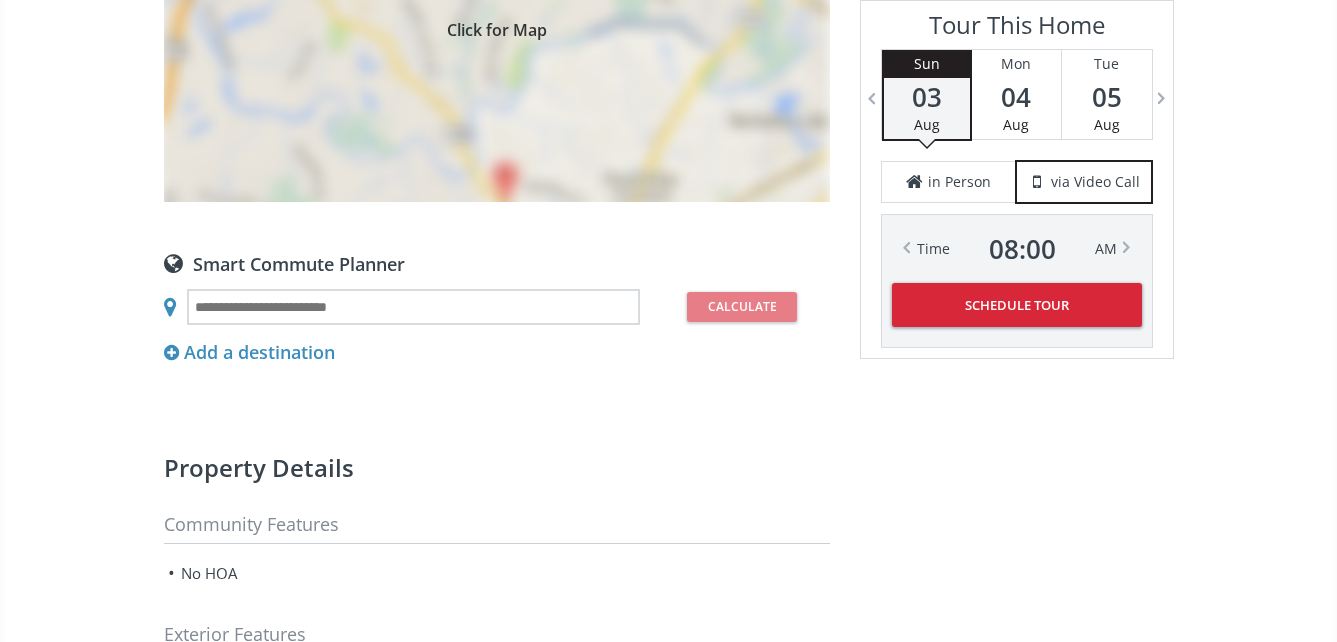 click on "Click for Map" at bounding box center [497, 27] 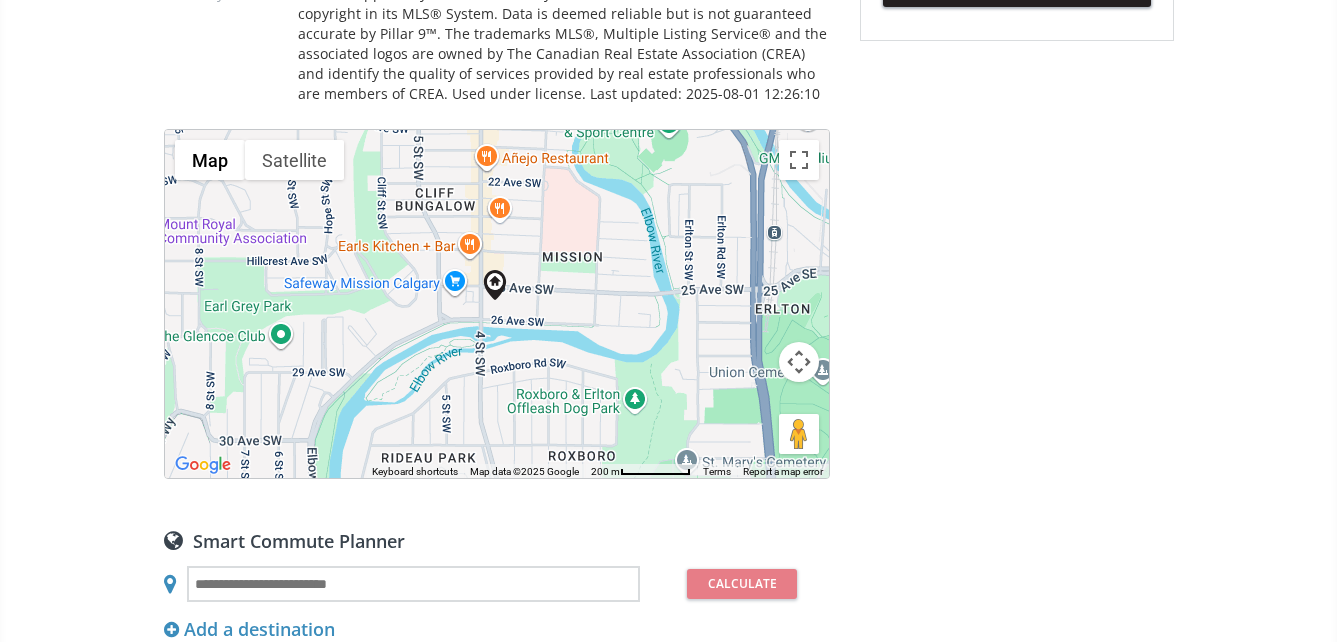 scroll, scrollTop: 1300, scrollLeft: 0, axis: vertical 